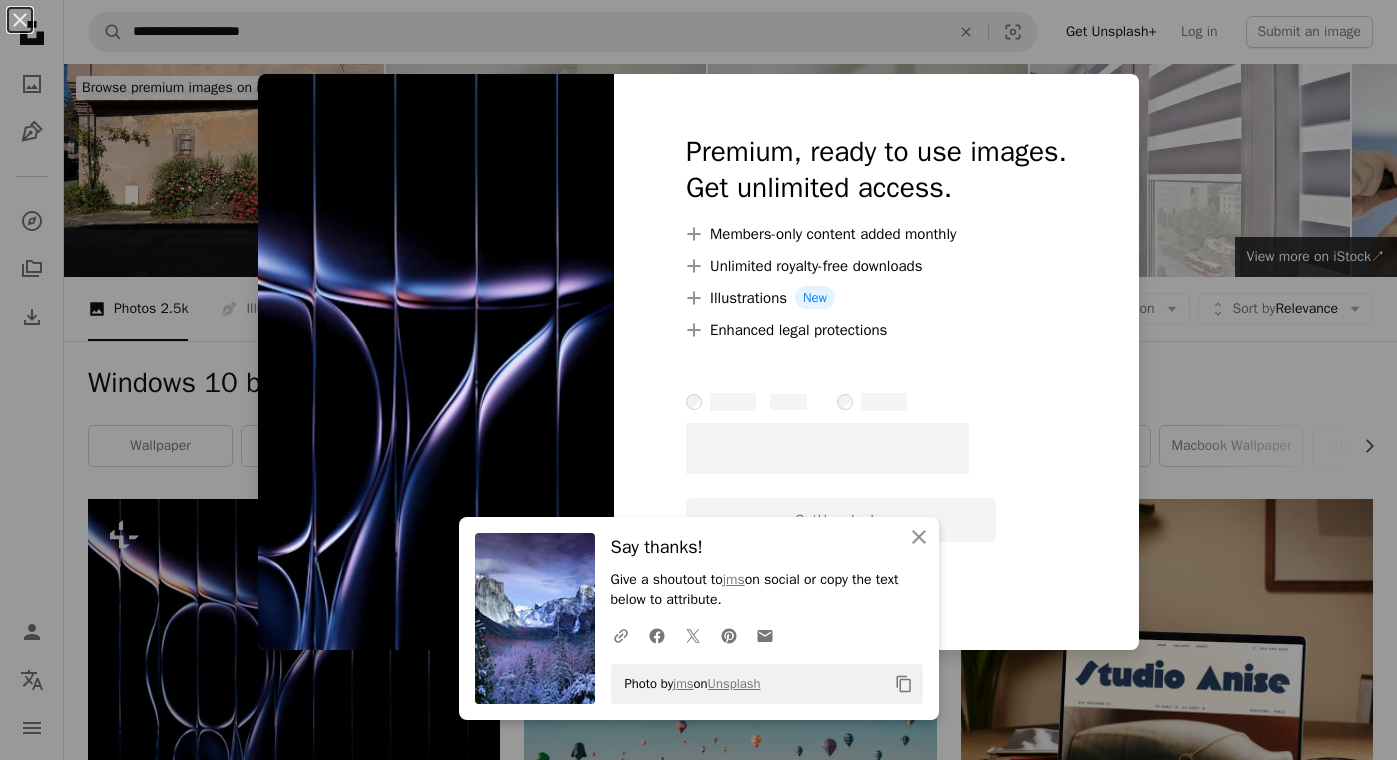 scroll, scrollTop: 266, scrollLeft: 0, axis: vertical 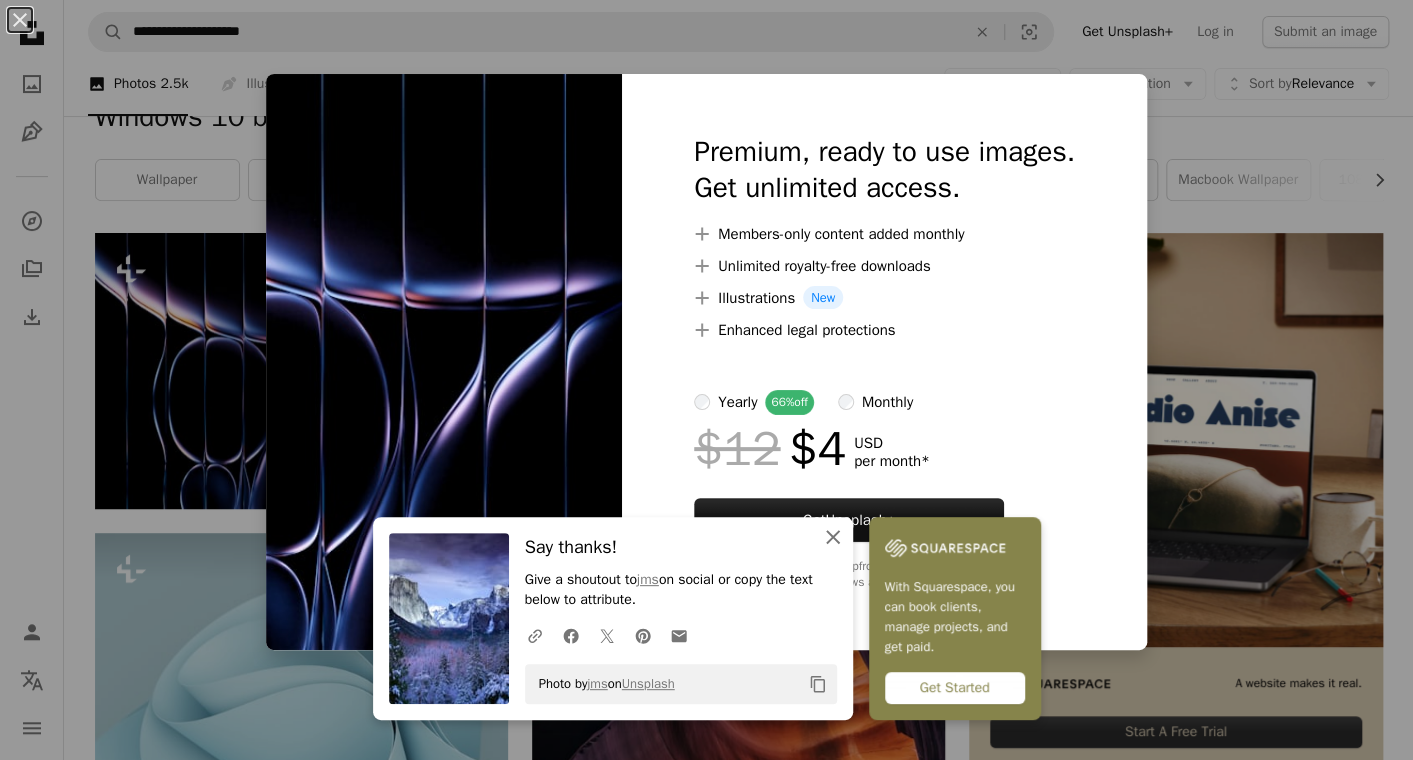 click on "An X shape" 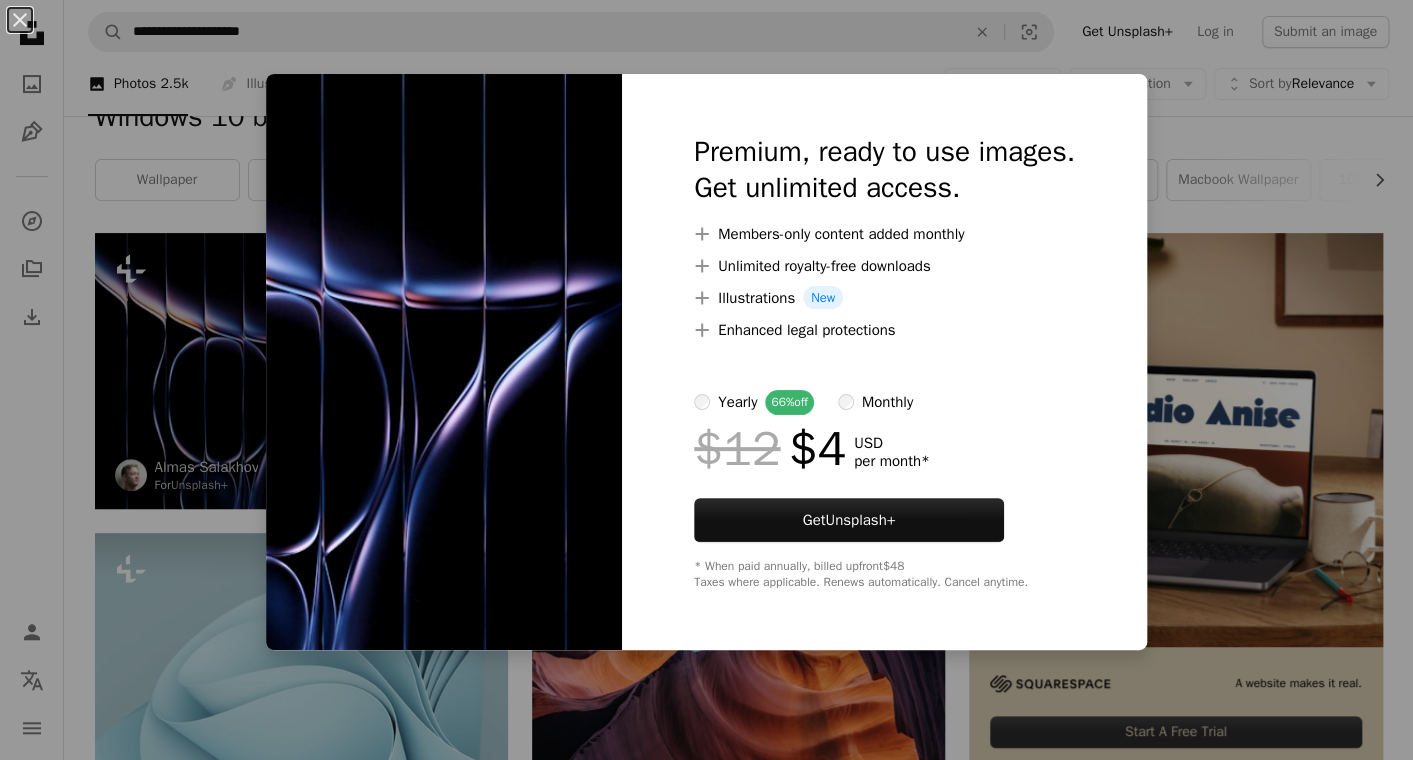 click on "An X shape Premium, ready to use images. Get unlimited access. A plus sign Members-only content added monthly A plus sign Unlimited royalty-free downloads A plus sign Illustrations  New A plus sign Enhanced legal protections yearly 66%  off monthly $12   $4 USD per month * Get  Unsplash+ * When paid annually, billed upfront  $48 Taxes where applicable. Renews automatically. Cancel anytime." at bounding box center [706, 380] 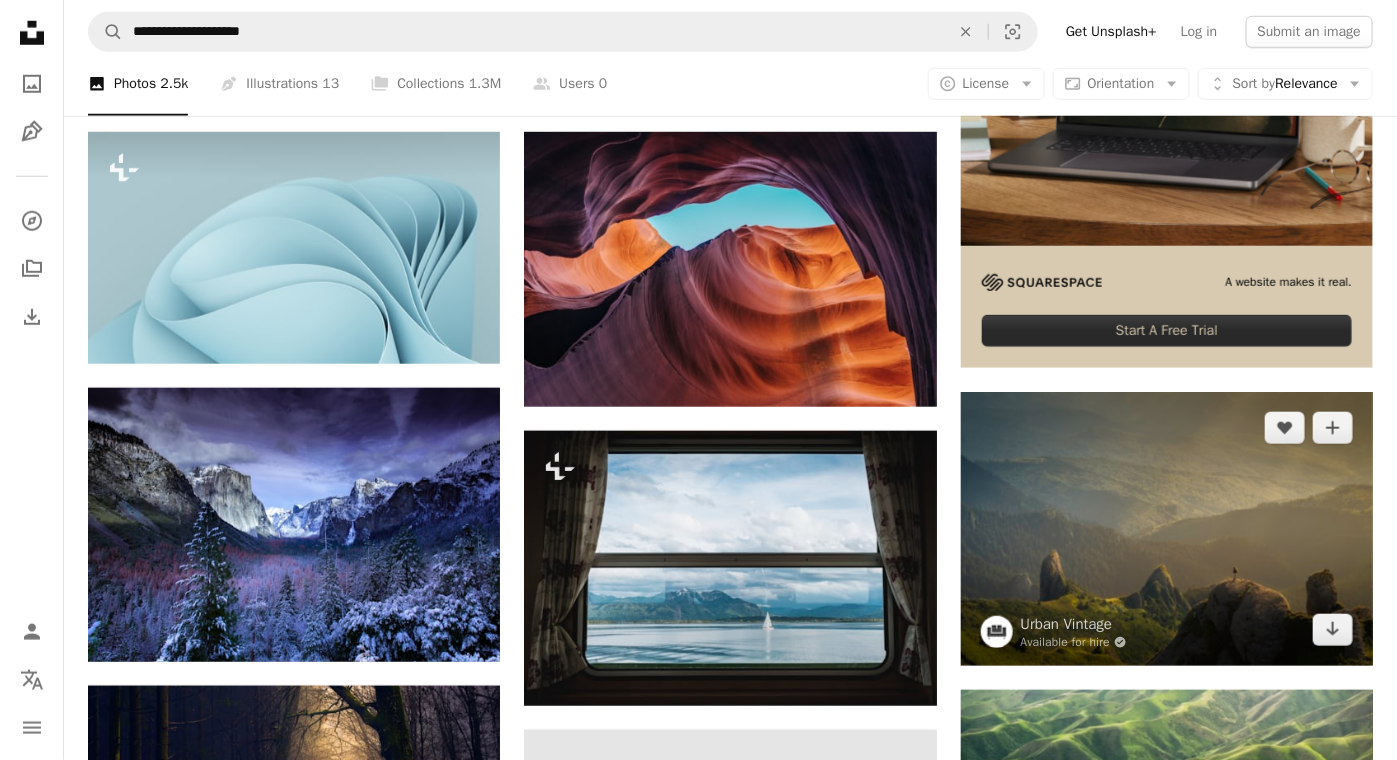 scroll, scrollTop: 799, scrollLeft: 0, axis: vertical 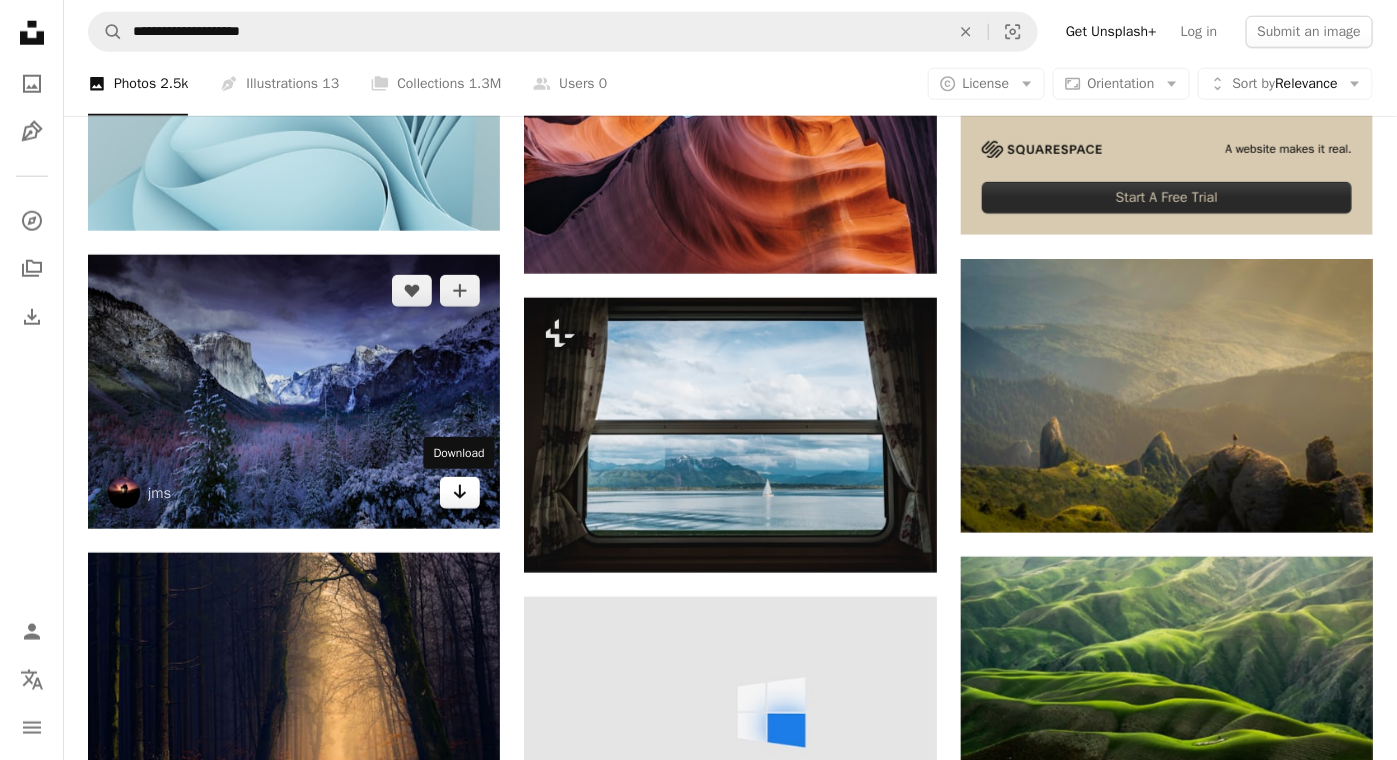 click on "Arrow pointing down" at bounding box center [460, 493] 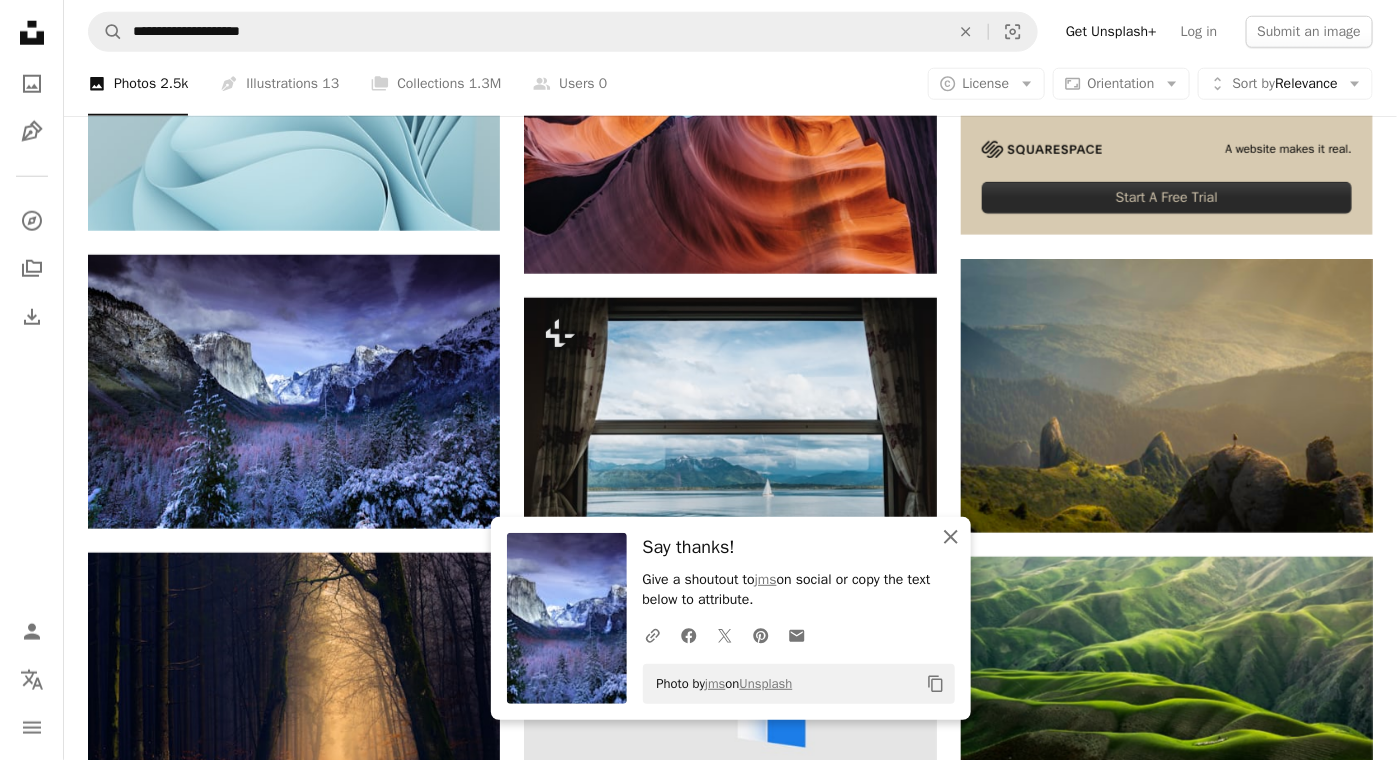 click on "An X shape" 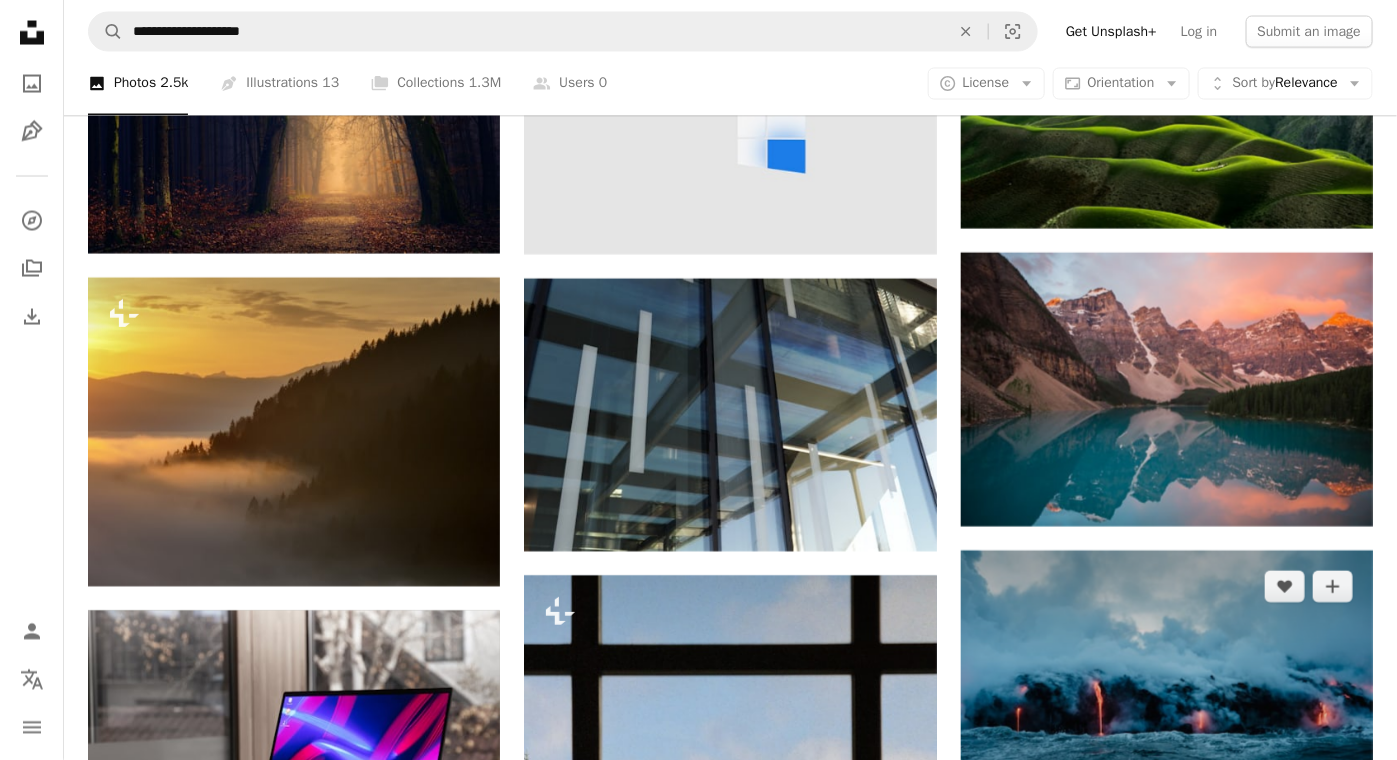 scroll, scrollTop: 1466, scrollLeft: 0, axis: vertical 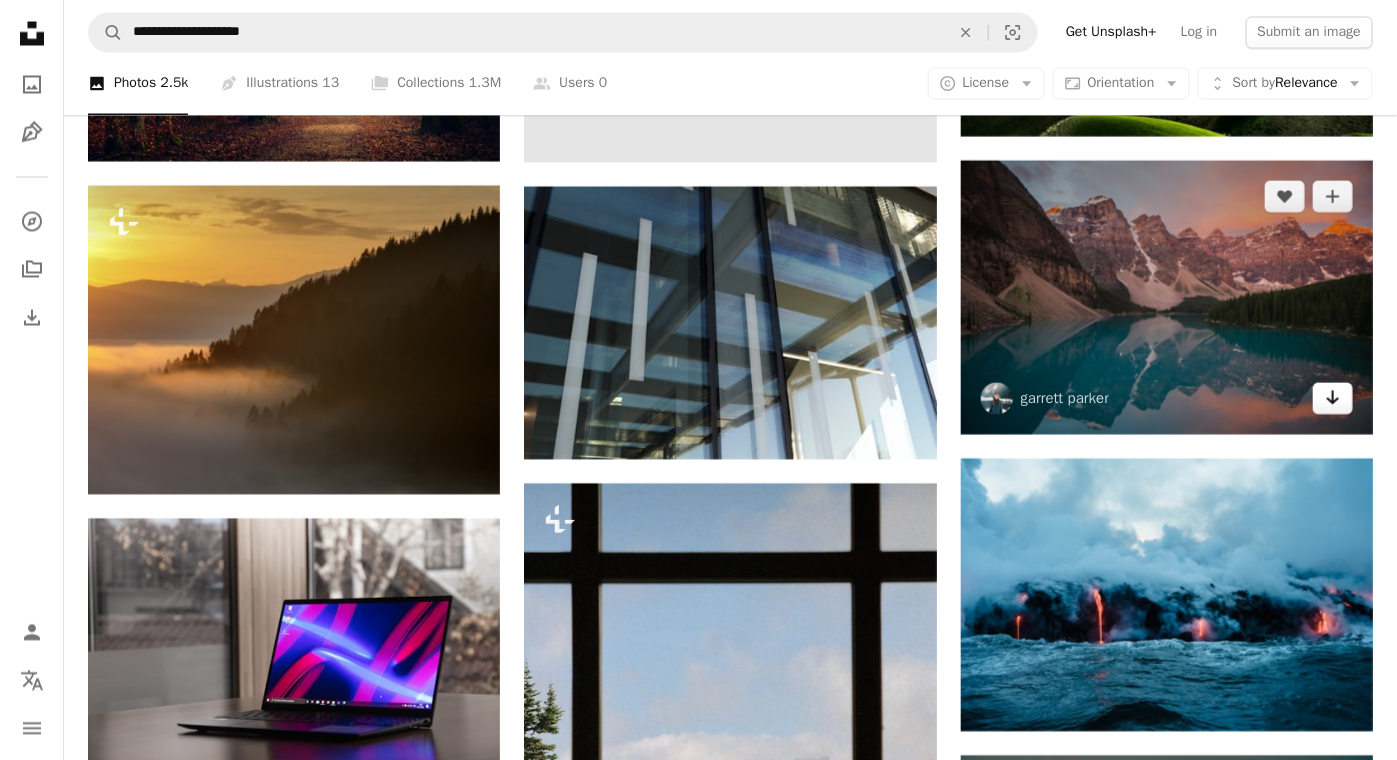 click on "Arrow pointing down" 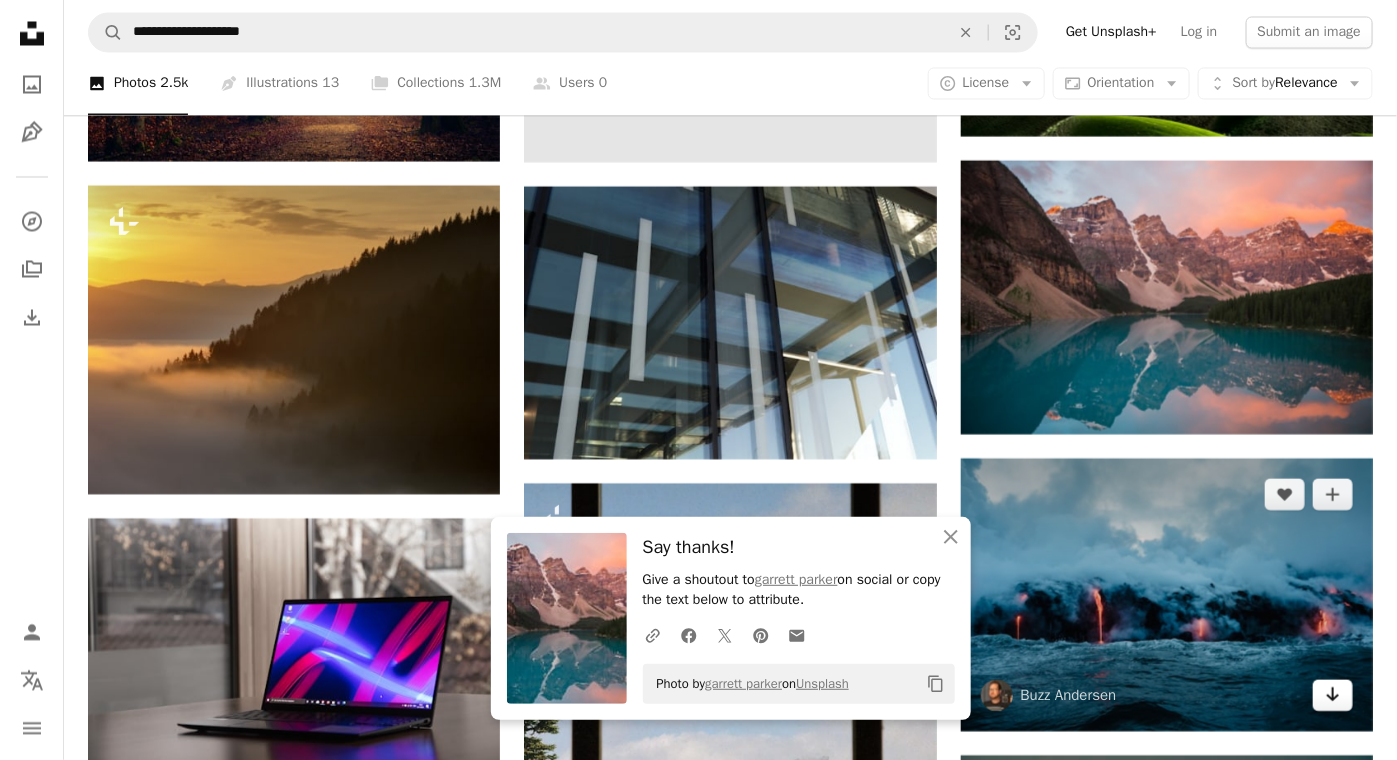 click on "Arrow pointing down" 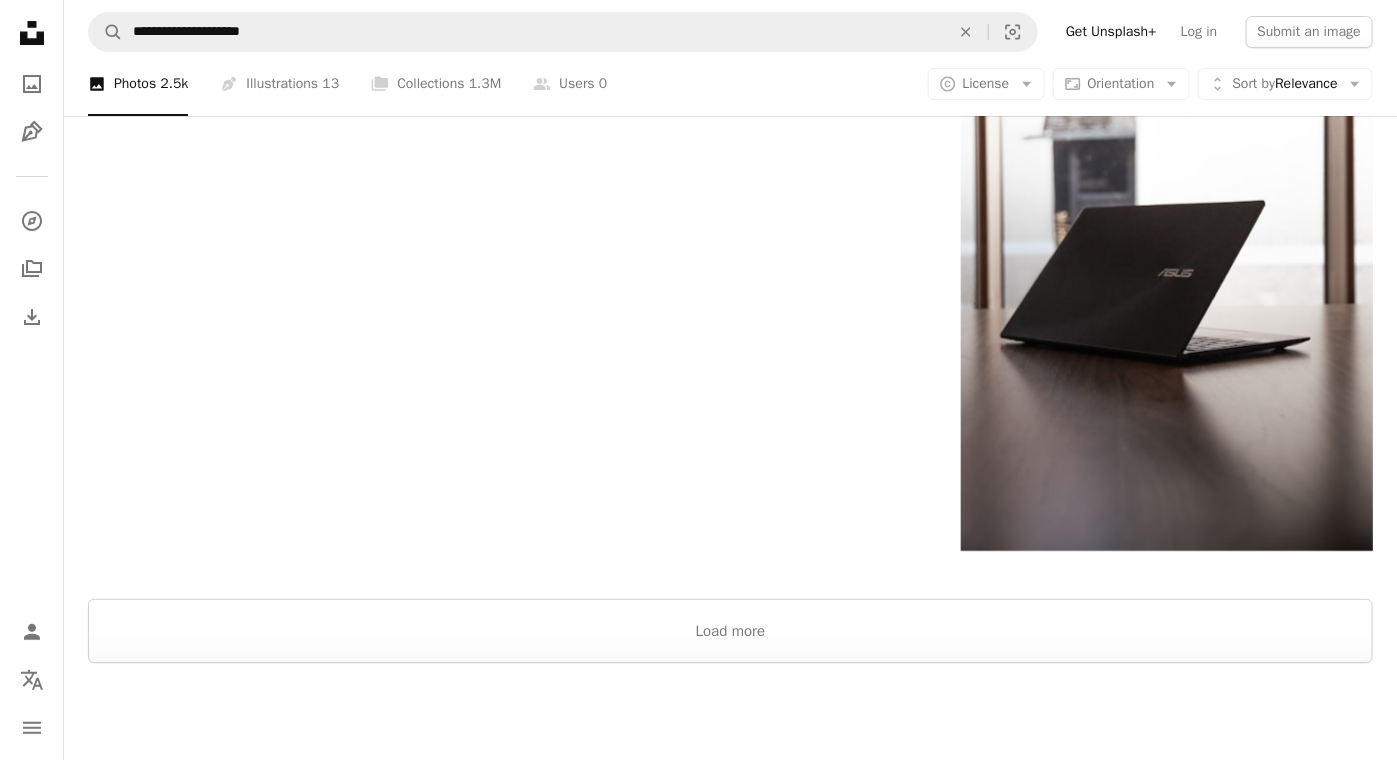 scroll, scrollTop: 2840, scrollLeft: 0, axis: vertical 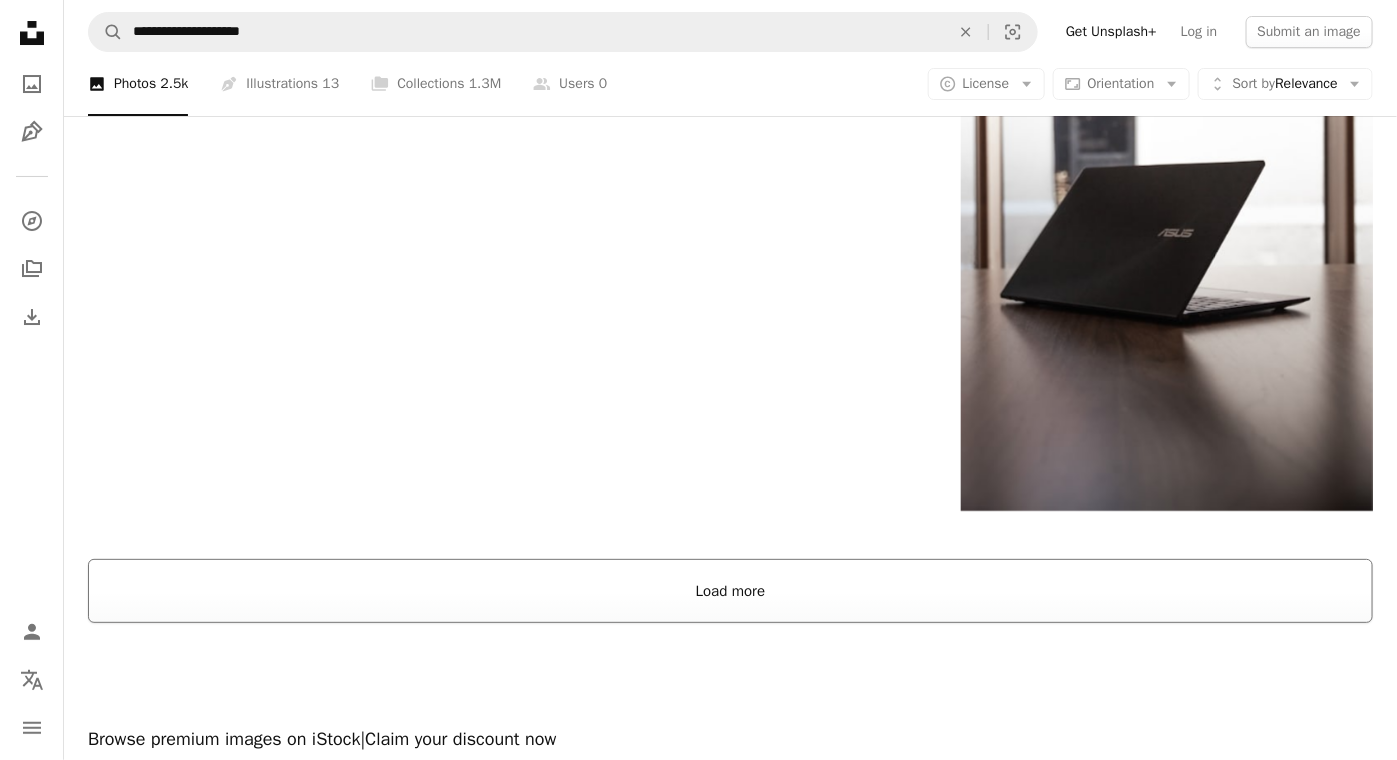 click on "Load more" at bounding box center (730, 591) 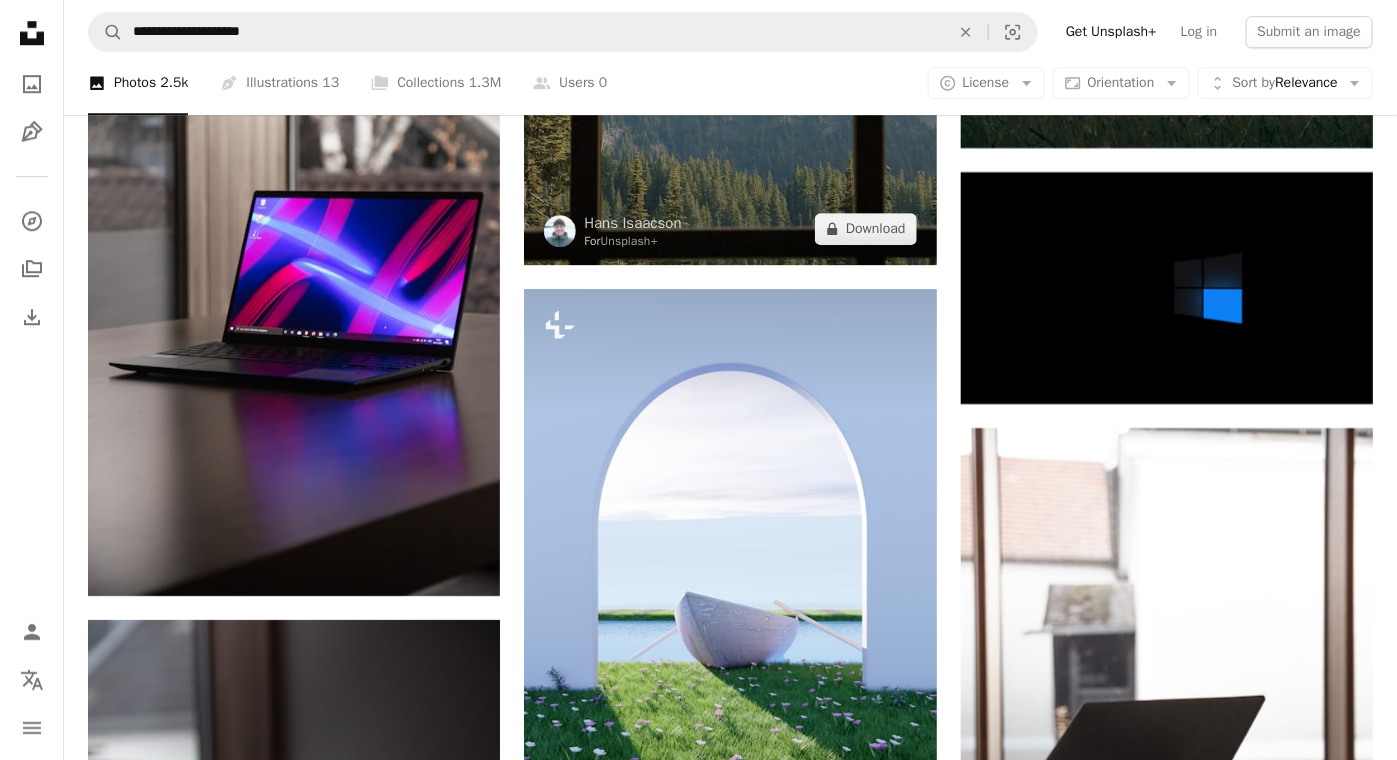 scroll, scrollTop: 2306, scrollLeft: 0, axis: vertical 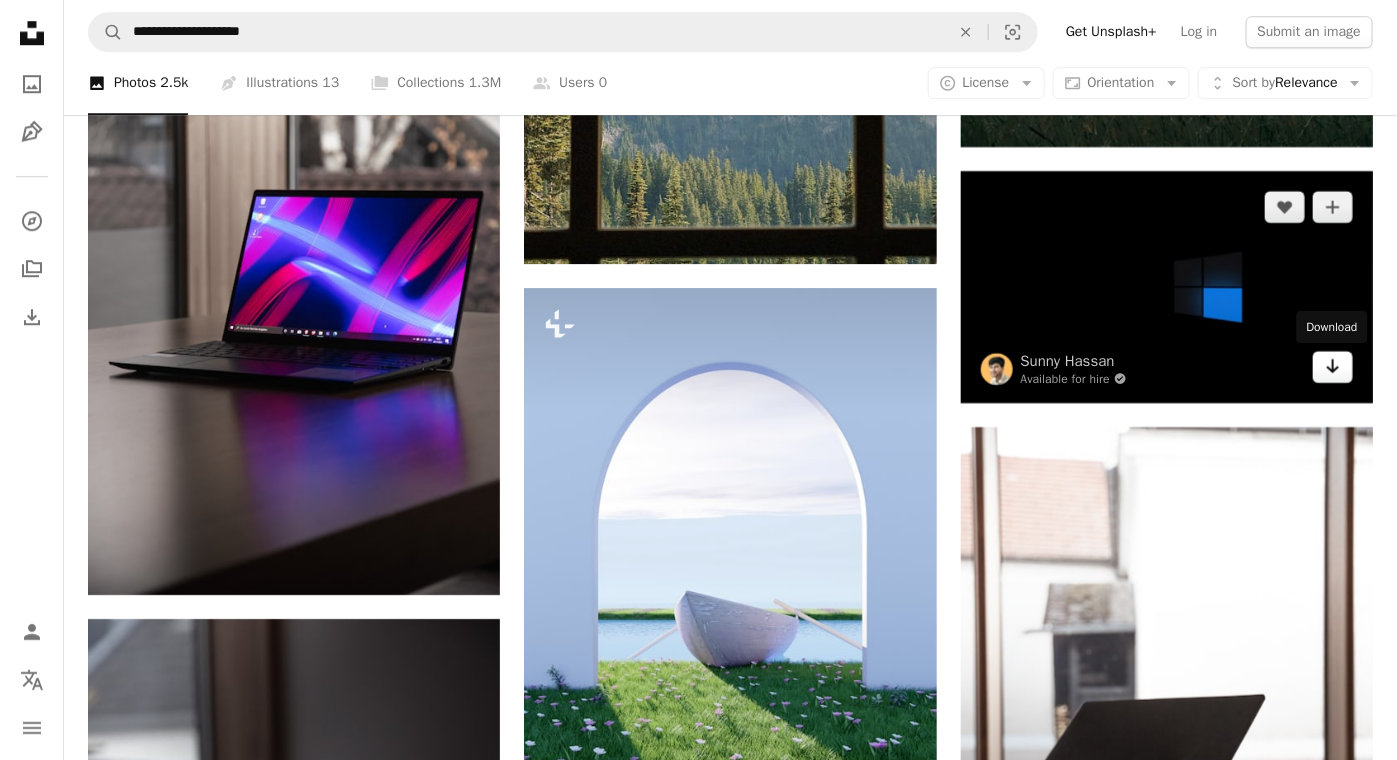 click 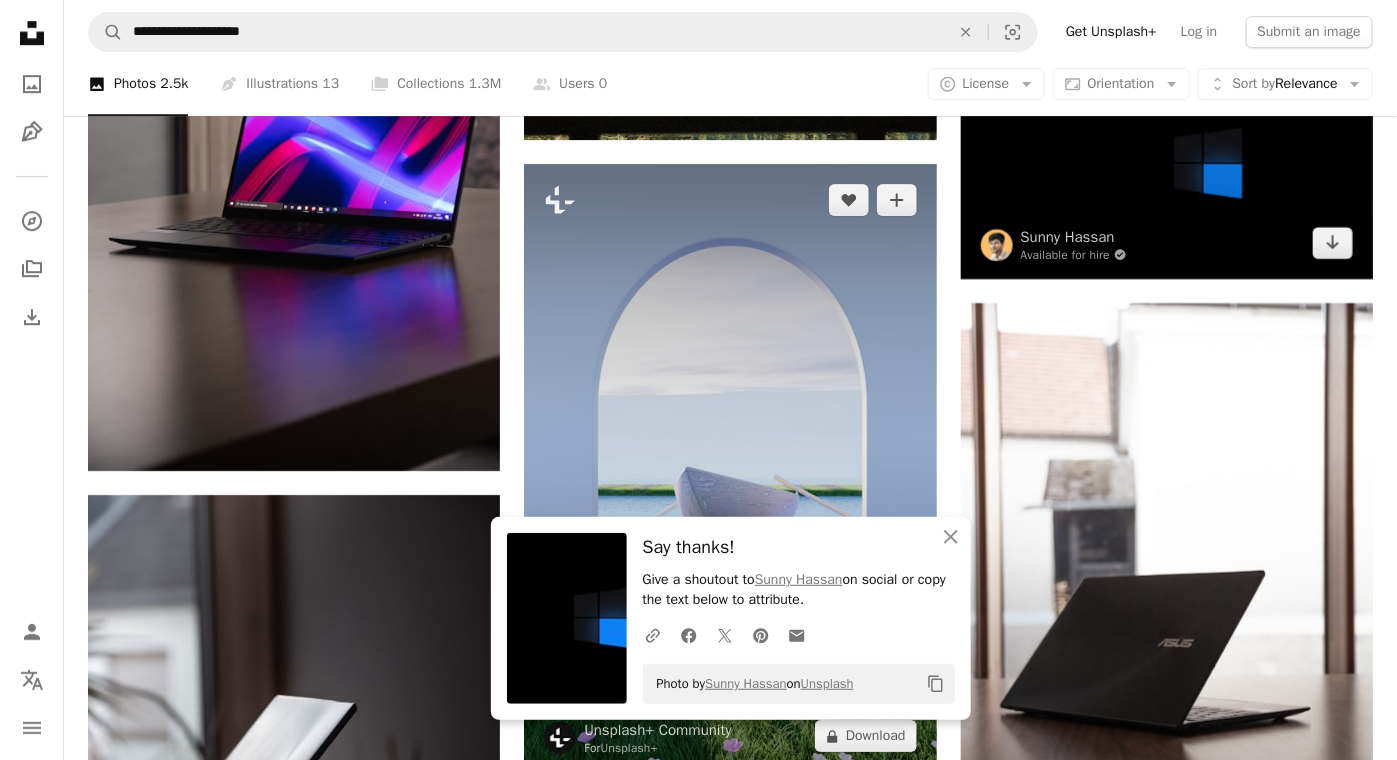 scroll, scrollTop: 2573, scrollLeft: 0, axis: vertical 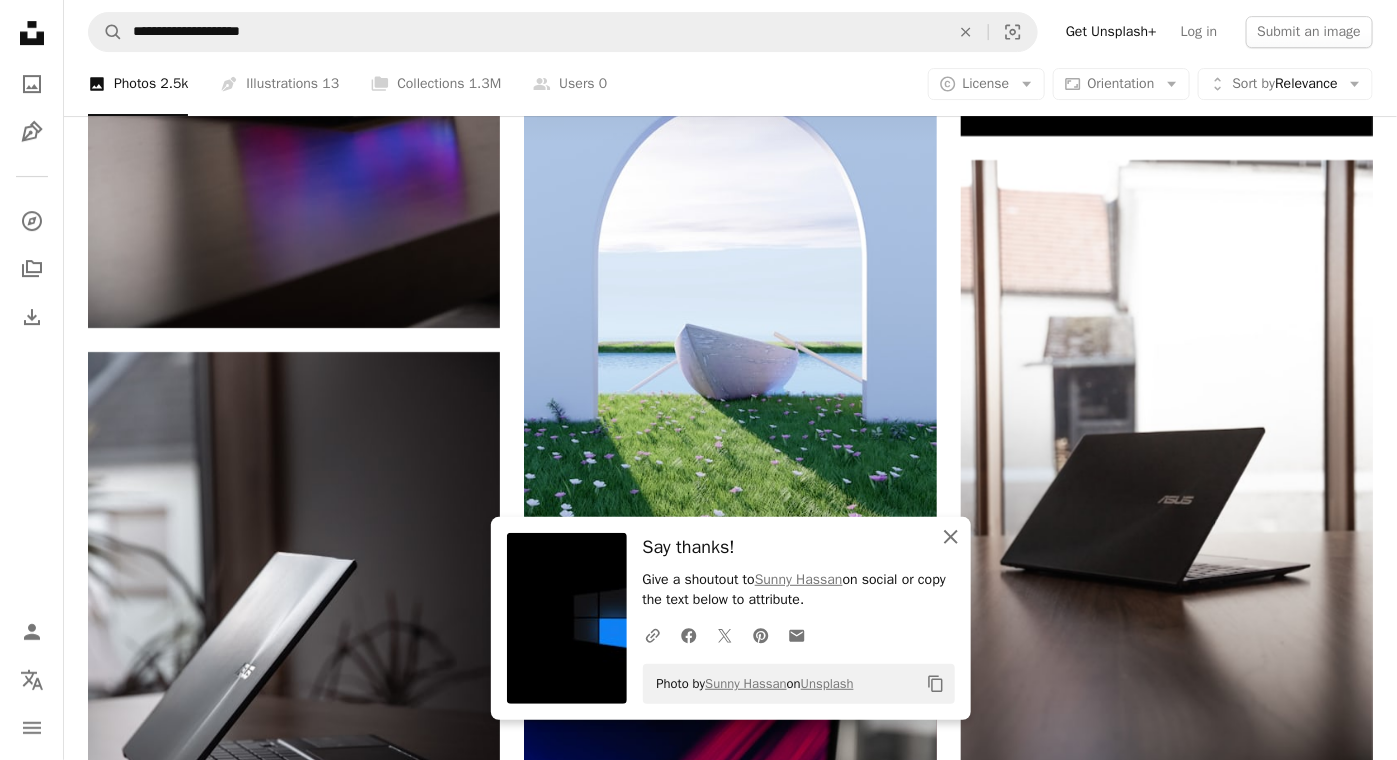 click on "An X shape" 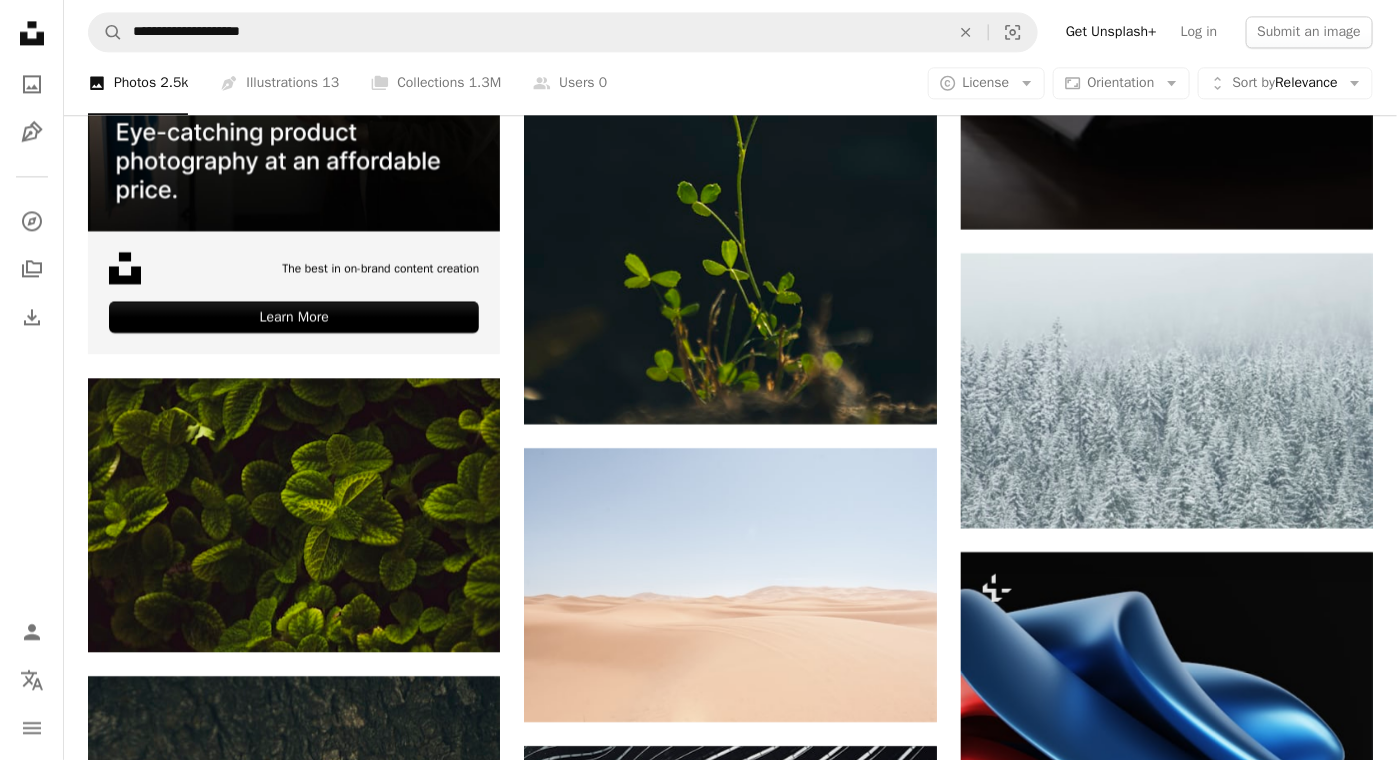scroll, scrollTop: 4840, scrollLeft: 0, axis: vertical 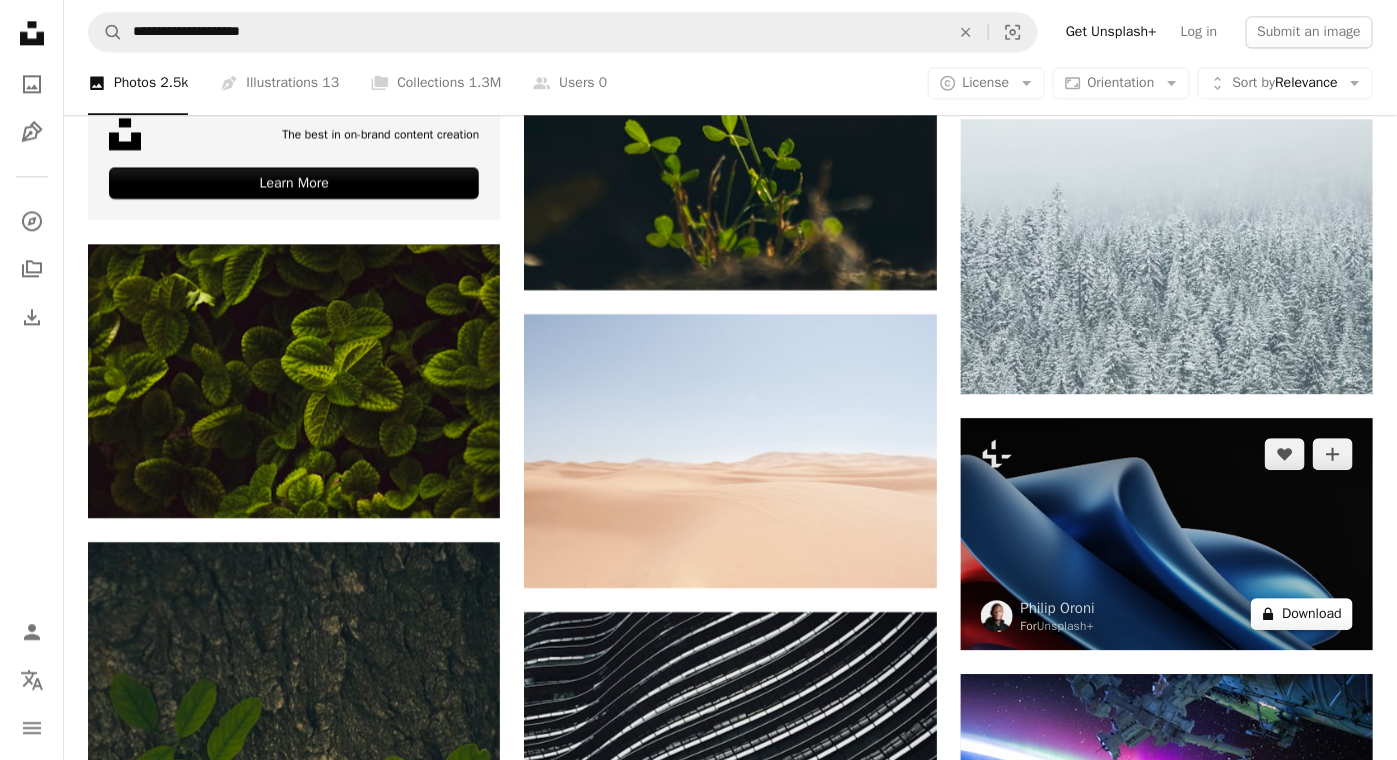 click on "A lock Download" at bounding box center (1302, 614) 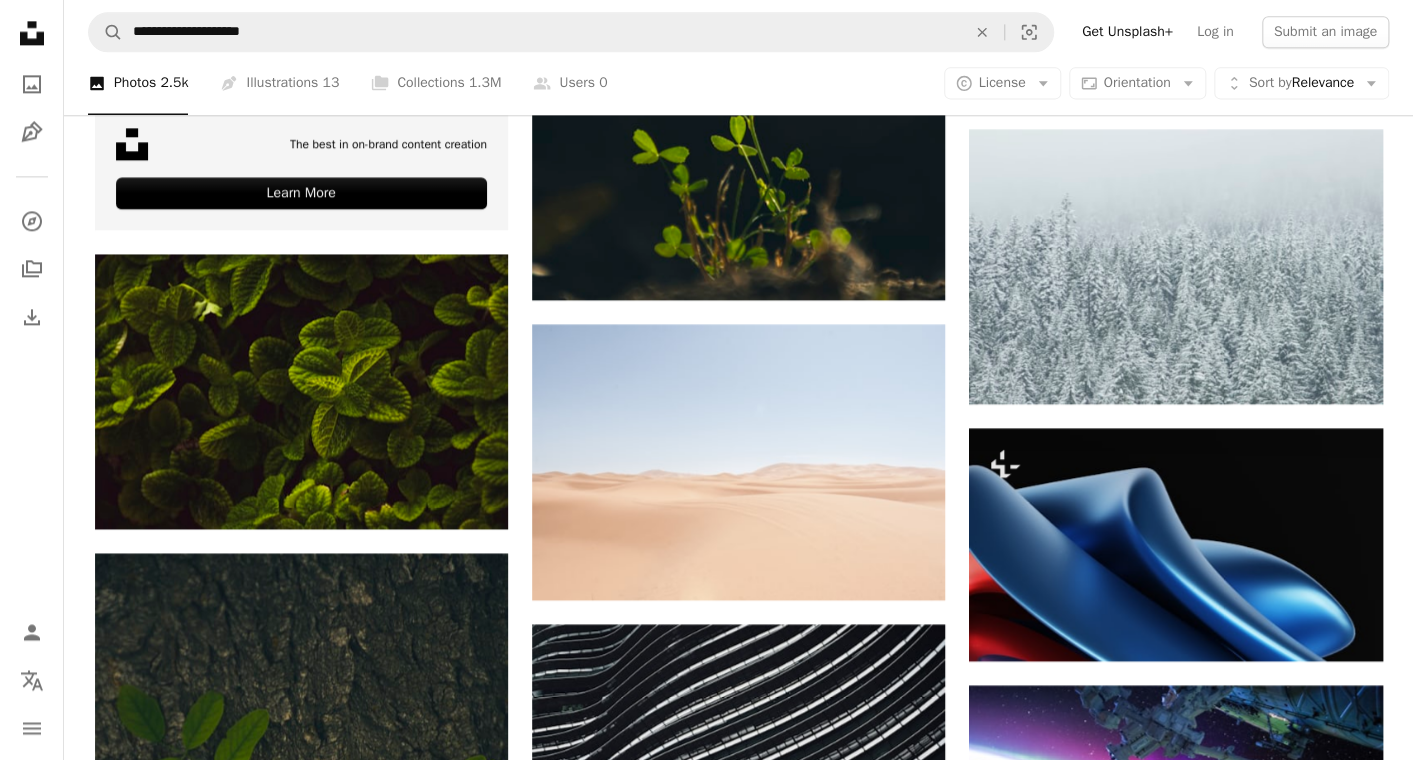 click on "An X shape Premium, ready to use images. Get unlimited access. A plus sign Members-only content added monthly A plus sign Unlimited royalty-free downloads A plus sign Illustrations  New A plus sign Enhanced legal protections yearly 66%  off monthly $12   $4 USD per month * Get  Unsplash+ * When paid annually, billed upfront  $48 Taxes where applicable. Renews automatically. Cancel anytime." at bounding box center [706, 5179] 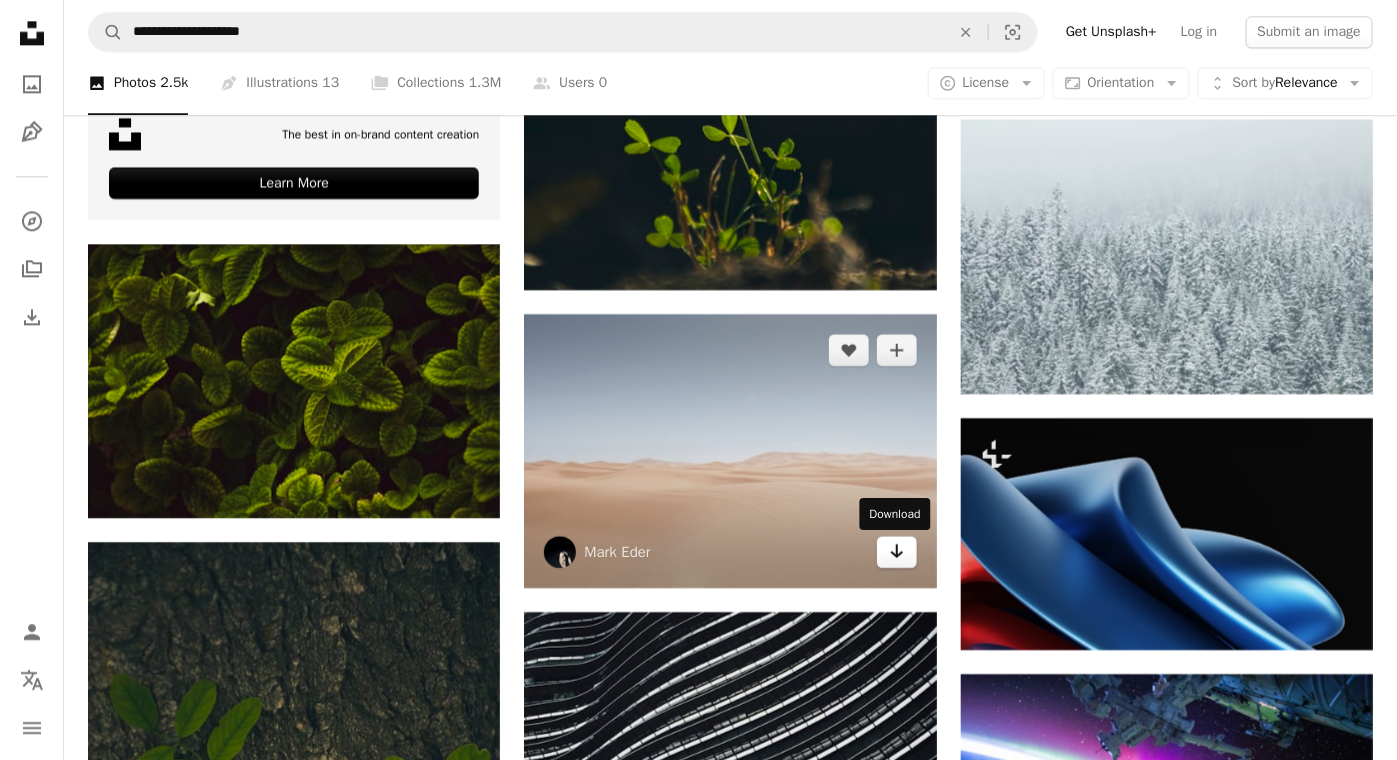 click on "Arrow pointing down" 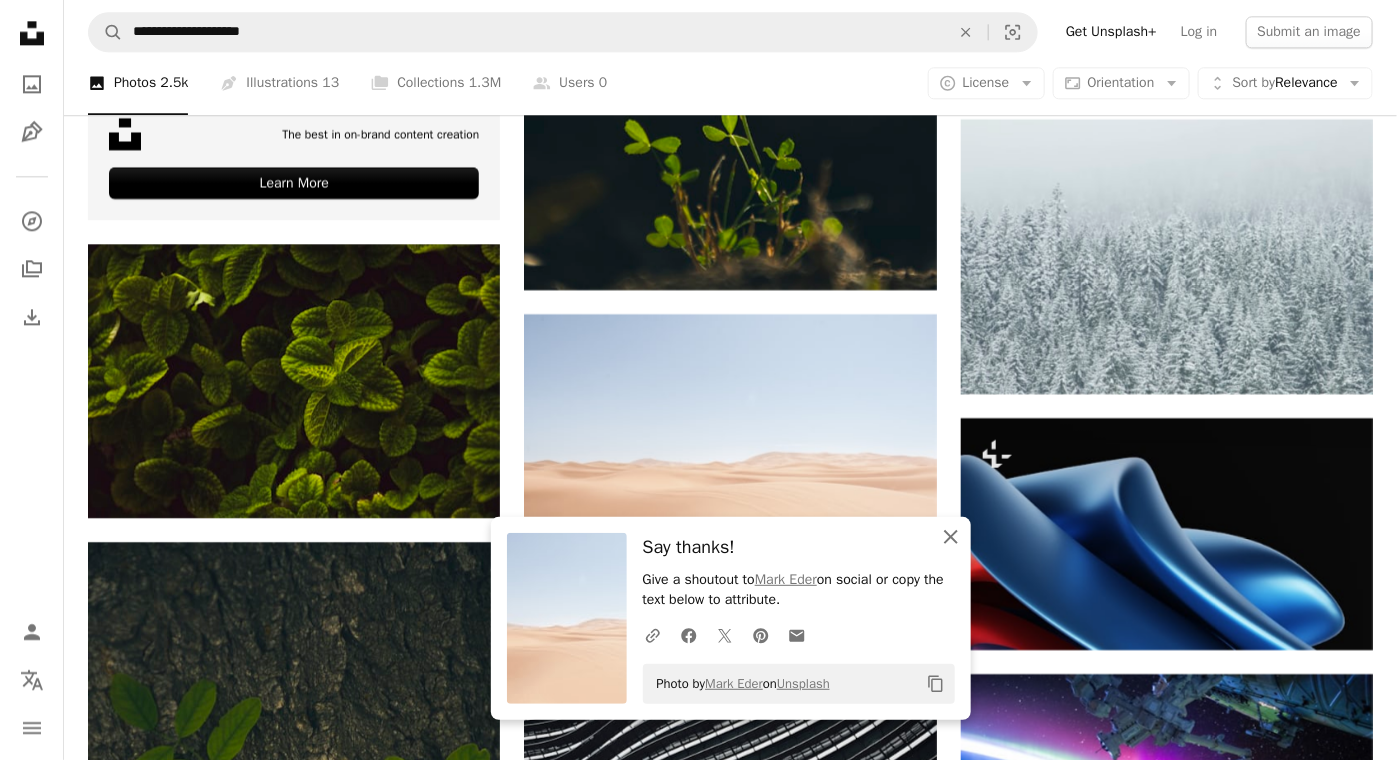 click 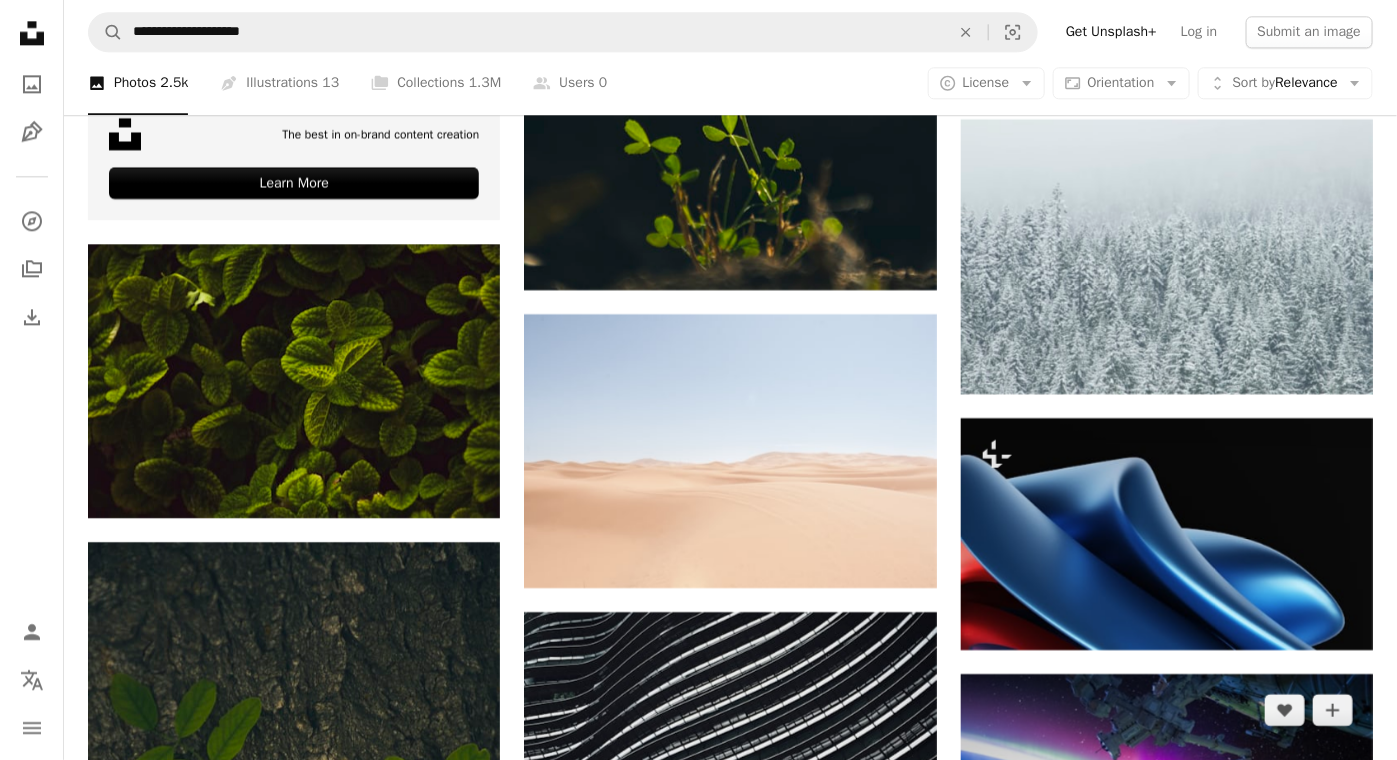 scroll, scrollTop: 5240, scrollLeft: 0, axis: vertical 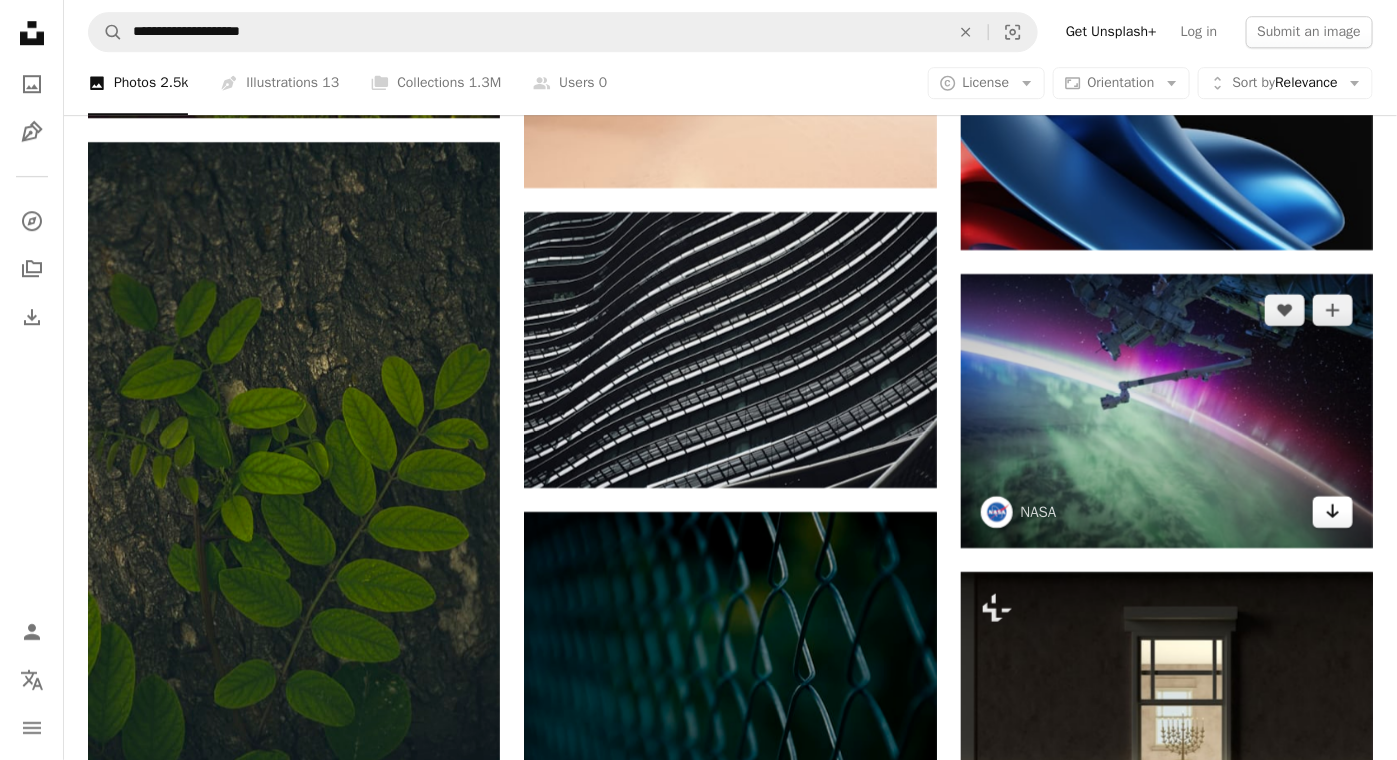 click on "Arrow pointing down" 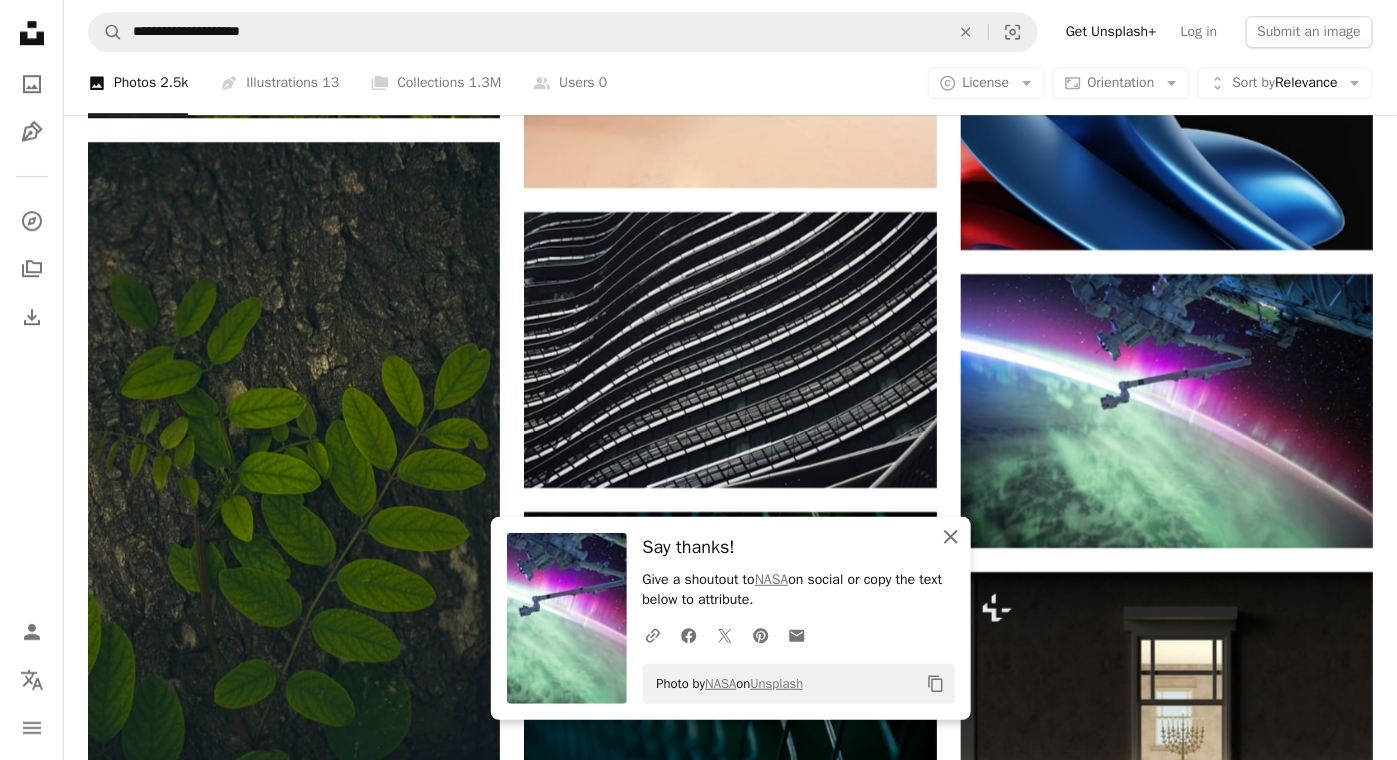 click 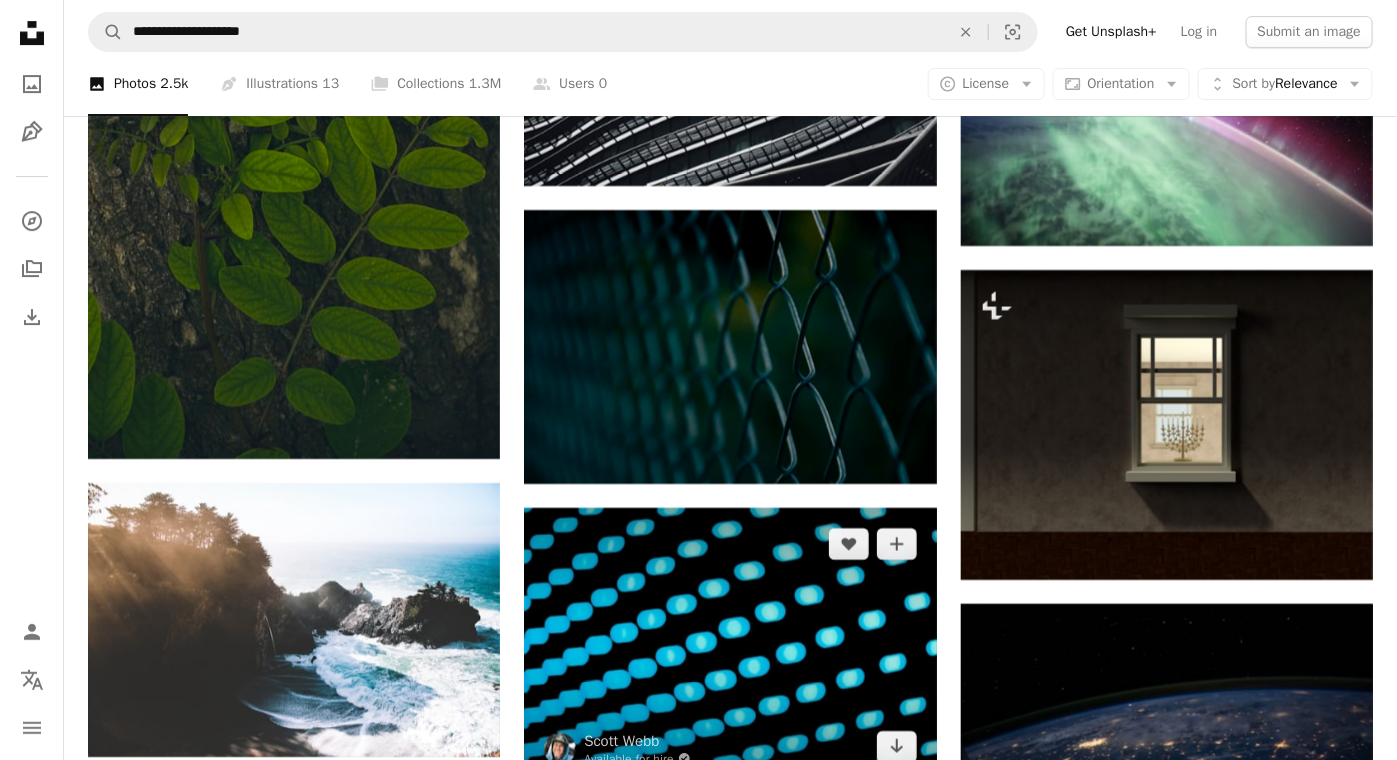 scroll, scrollTop: 5640, scrollLeft: 0, axis: vertical 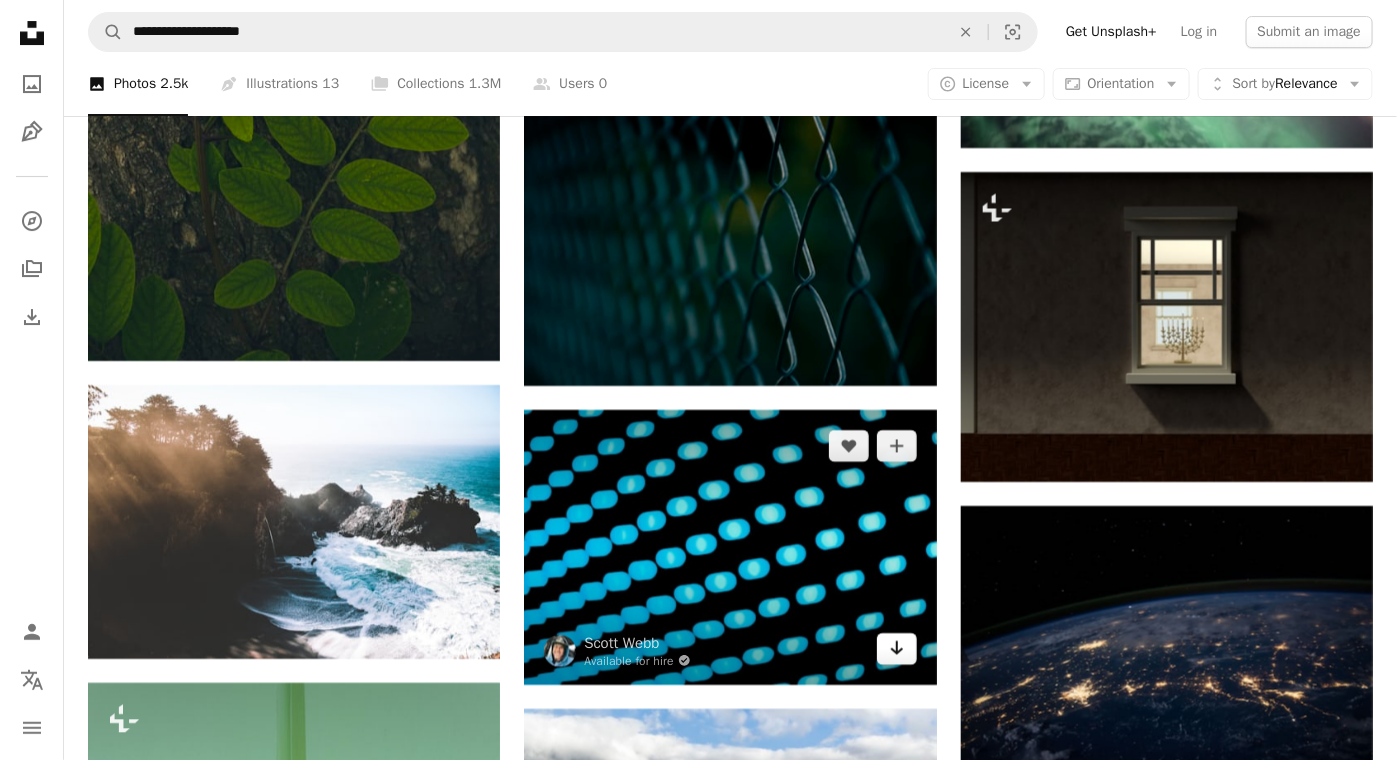 click on "Arrow pointing down" 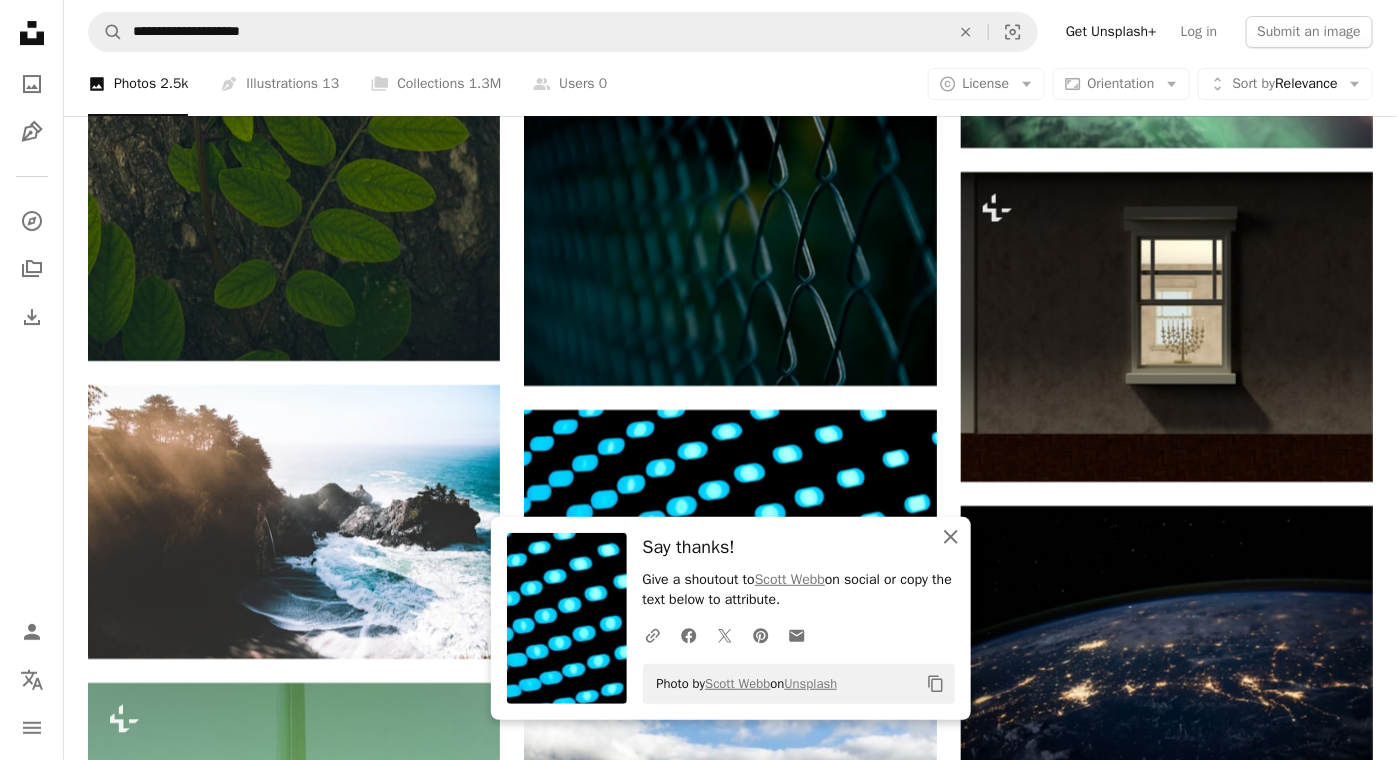 click on "An X shape" 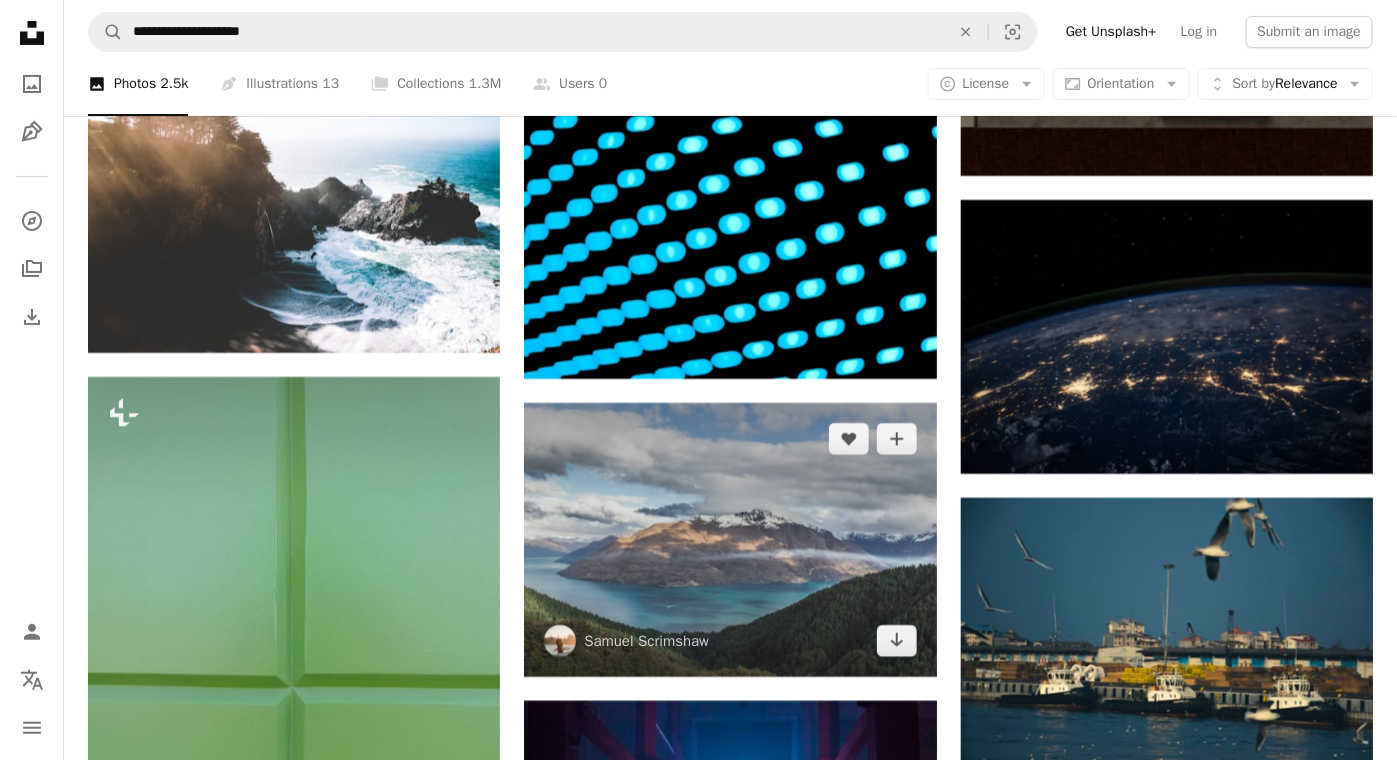 scroll, scrollTop: 5906, scrollLeft: 0, axis: vertical 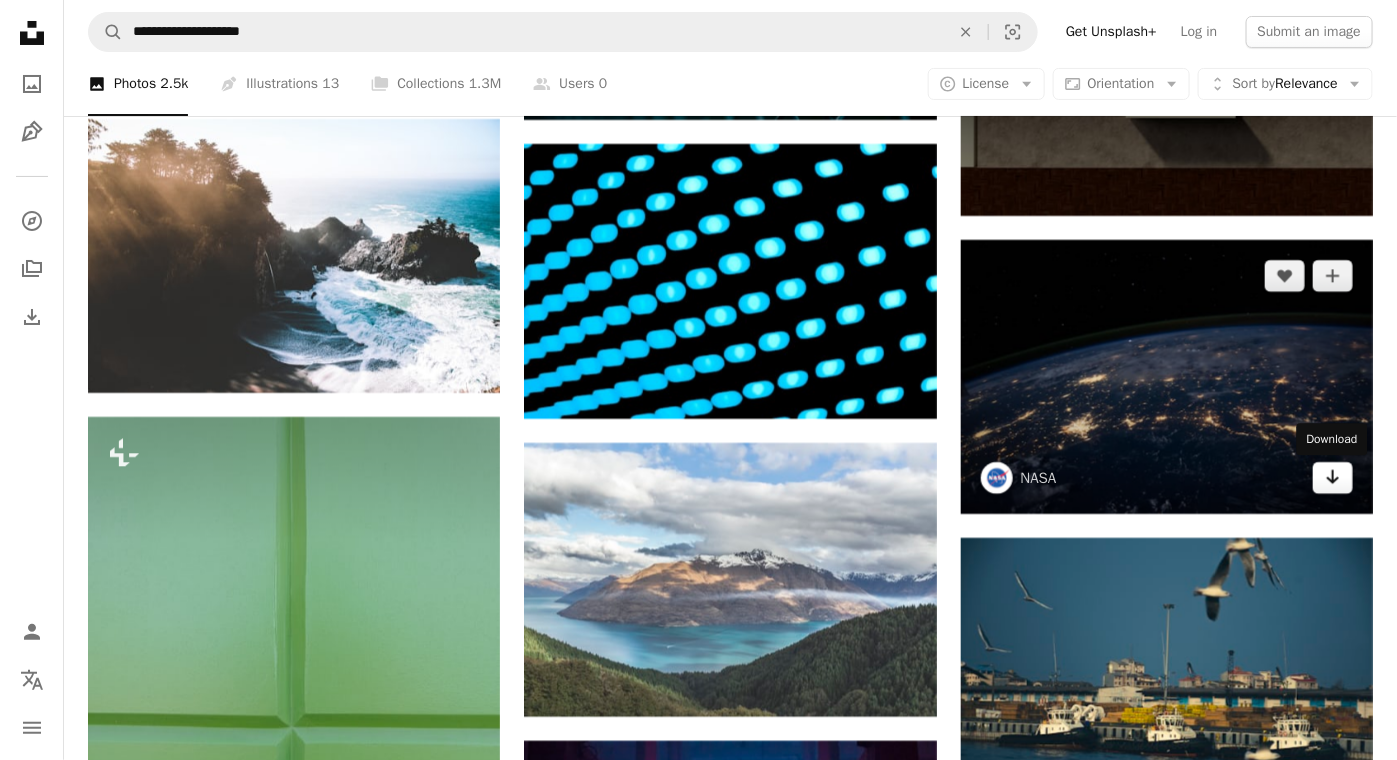 click 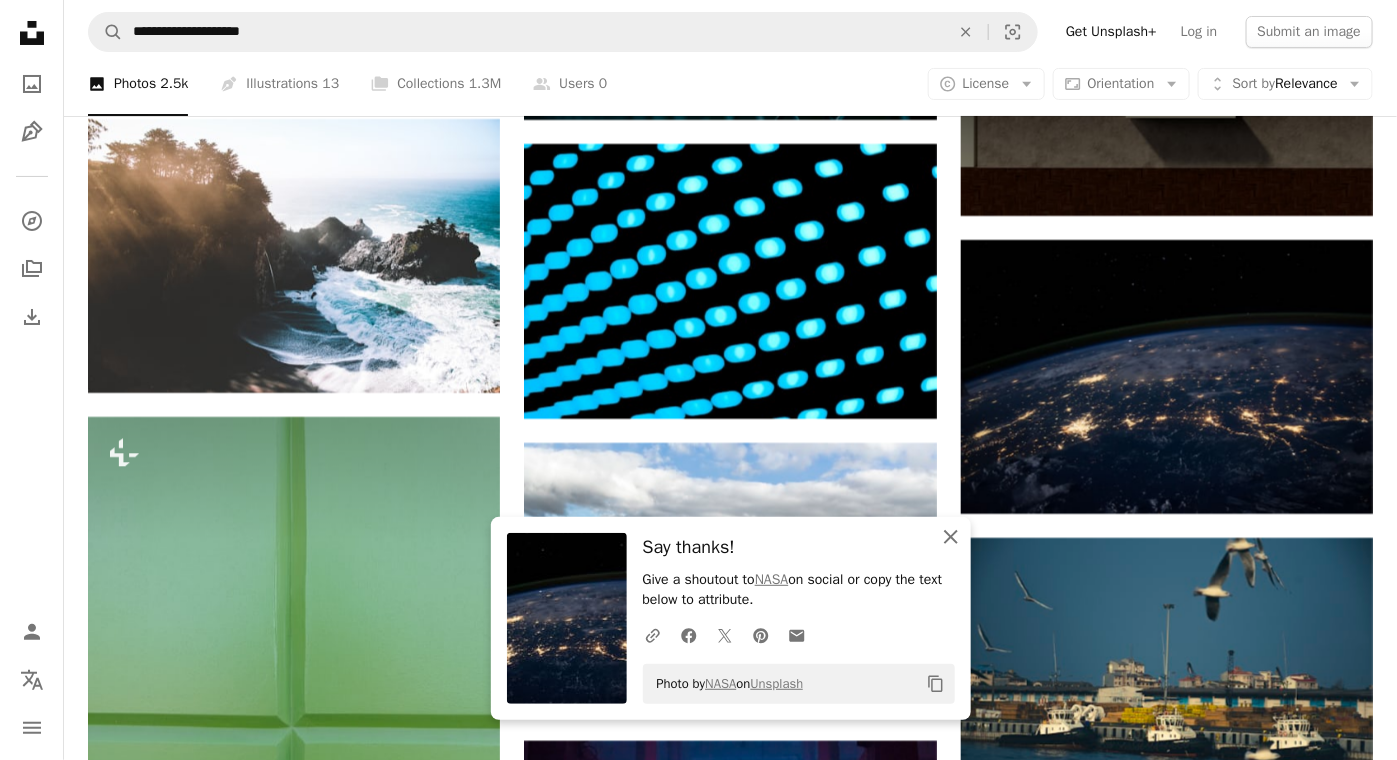click on "An X shape" 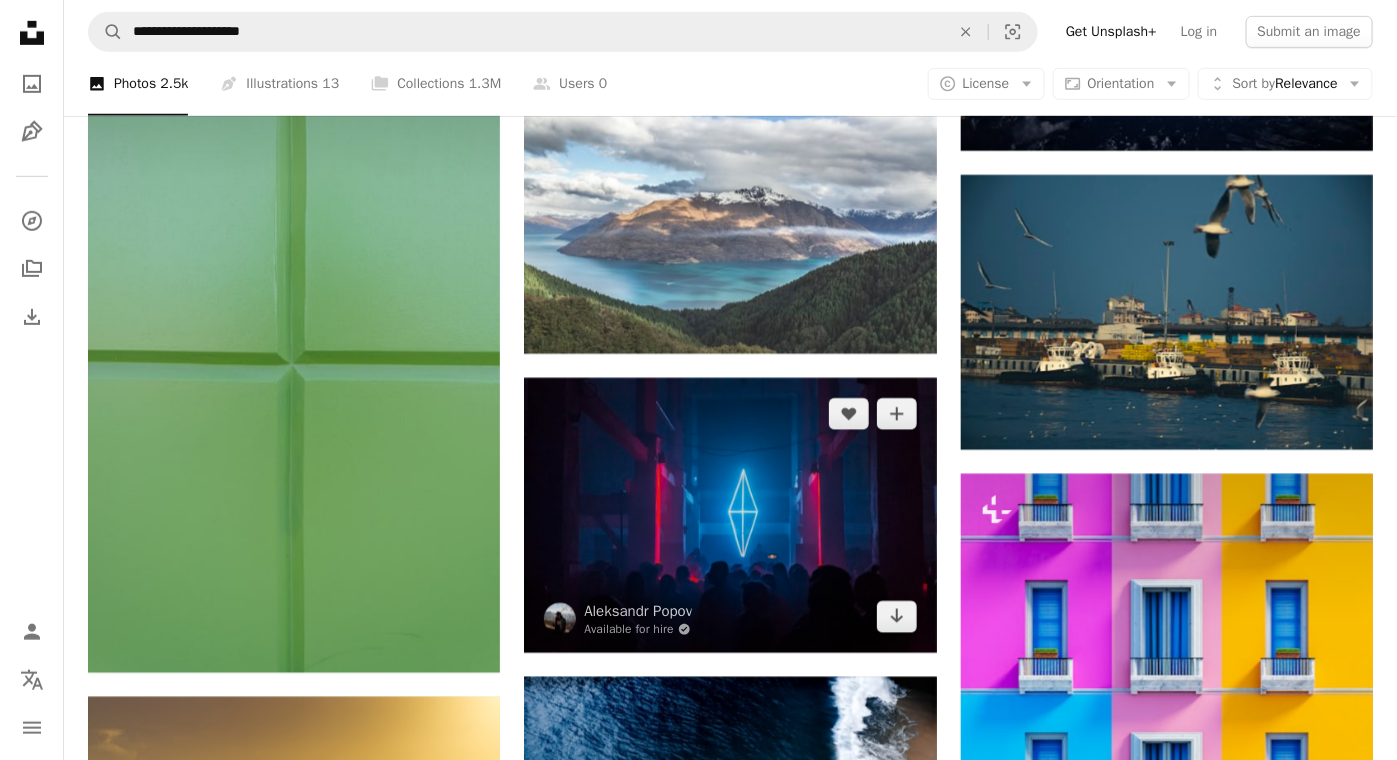 scroll, scrollTop: 6306, scrollLeft: 0, axis: vertical 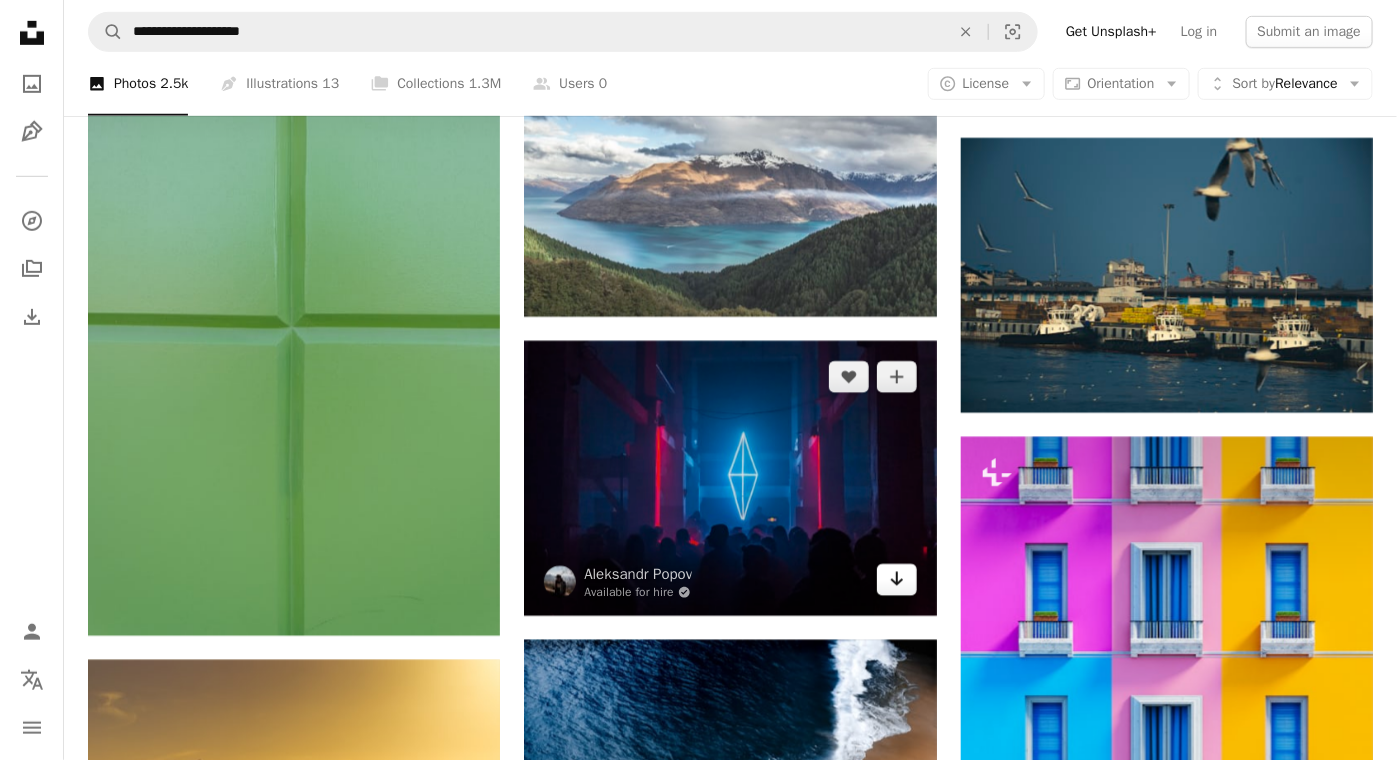 click on "Arrow pointing down" at bounding box center [897, 580] 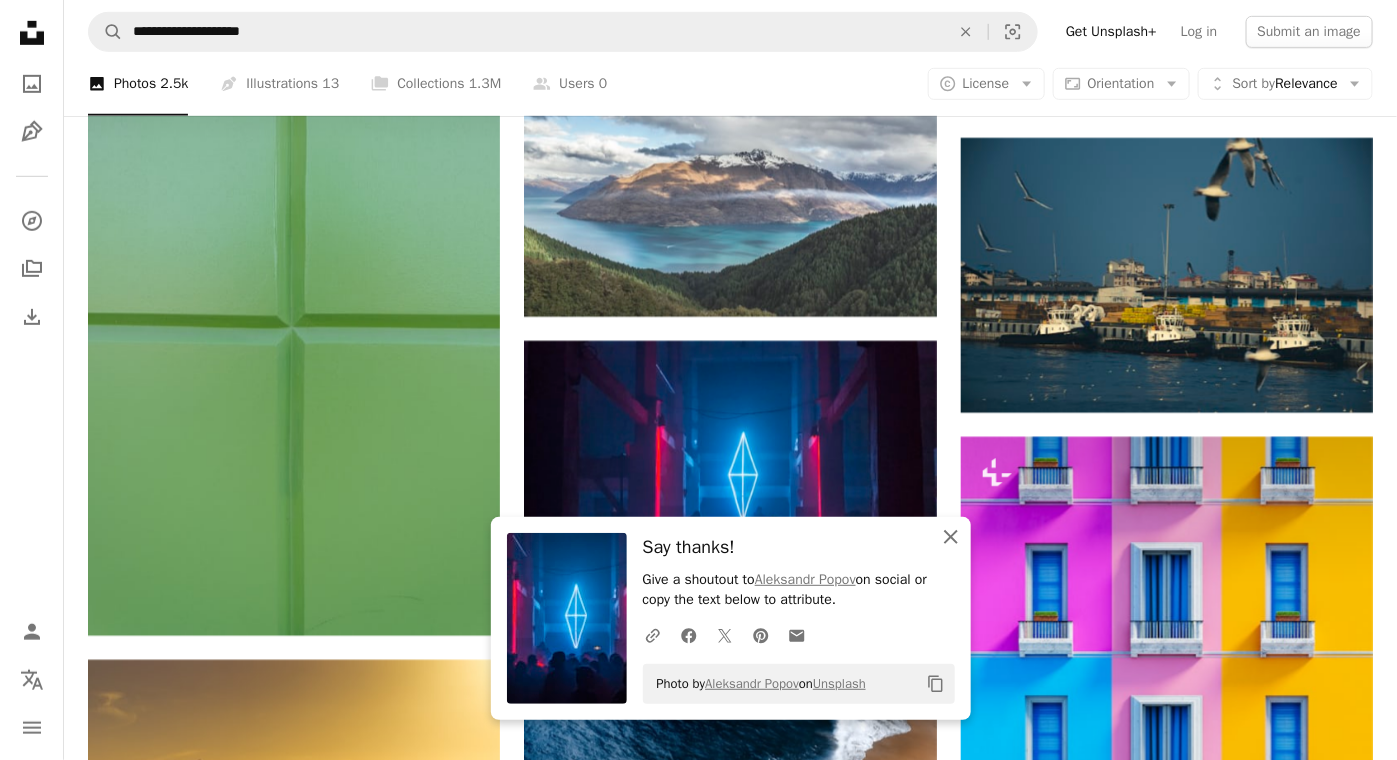 click on "An X shape" 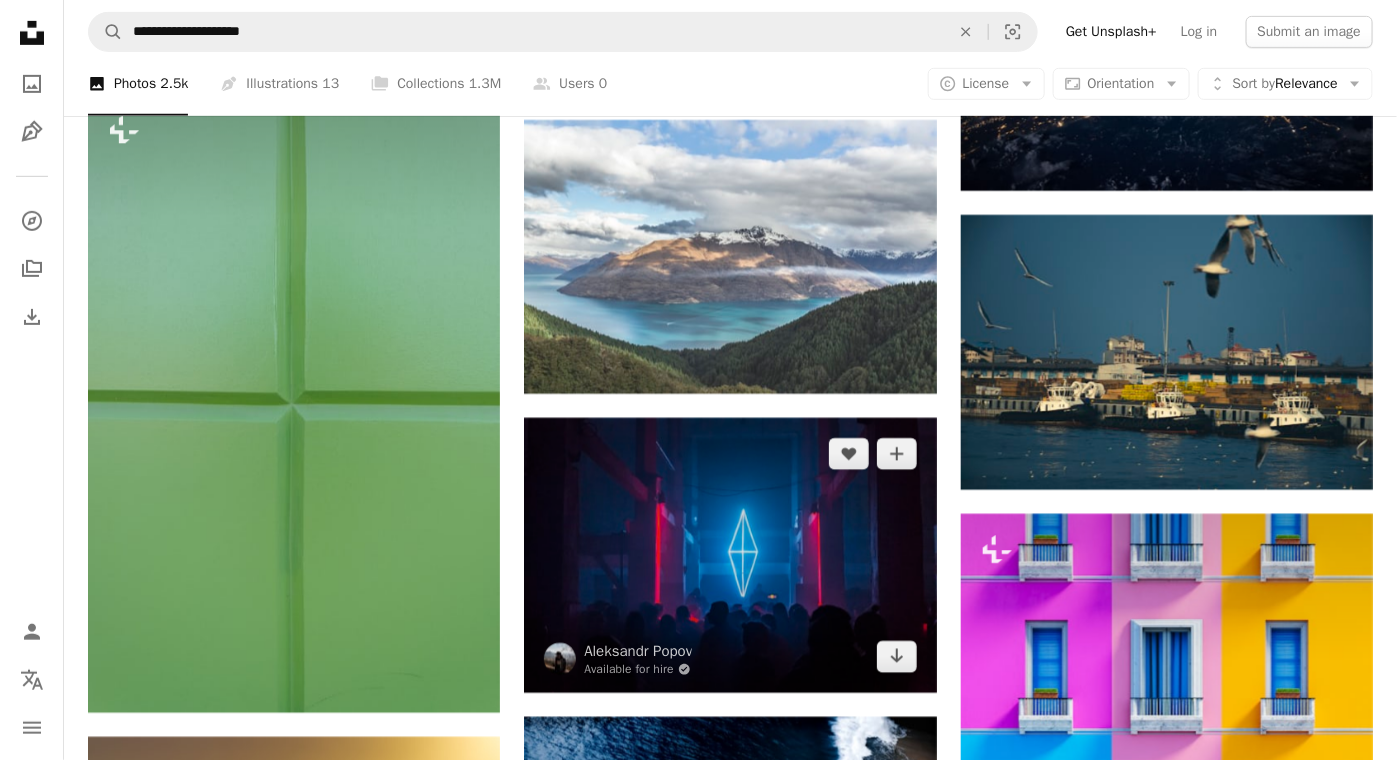 scroll, scrollTop: 6173, scrollLeft: 0, axis: vertical 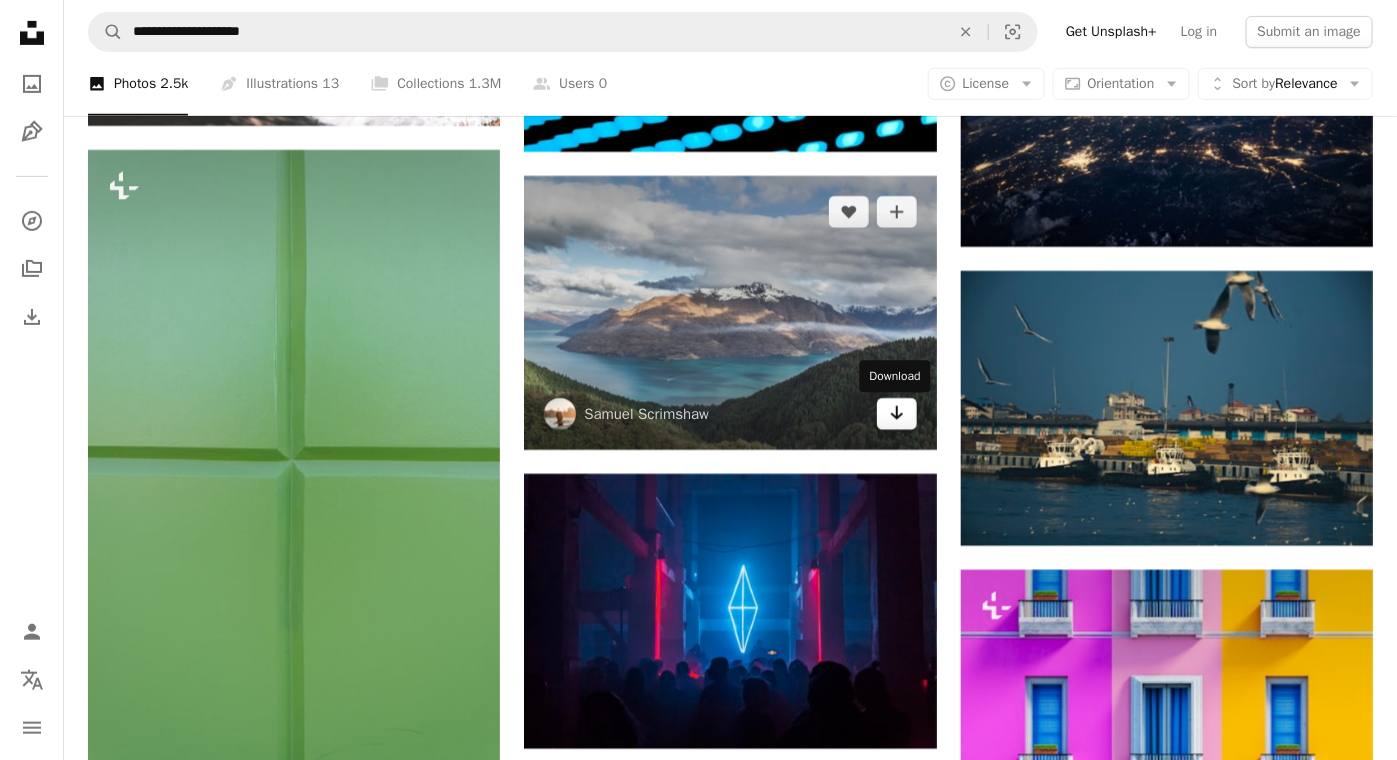 click 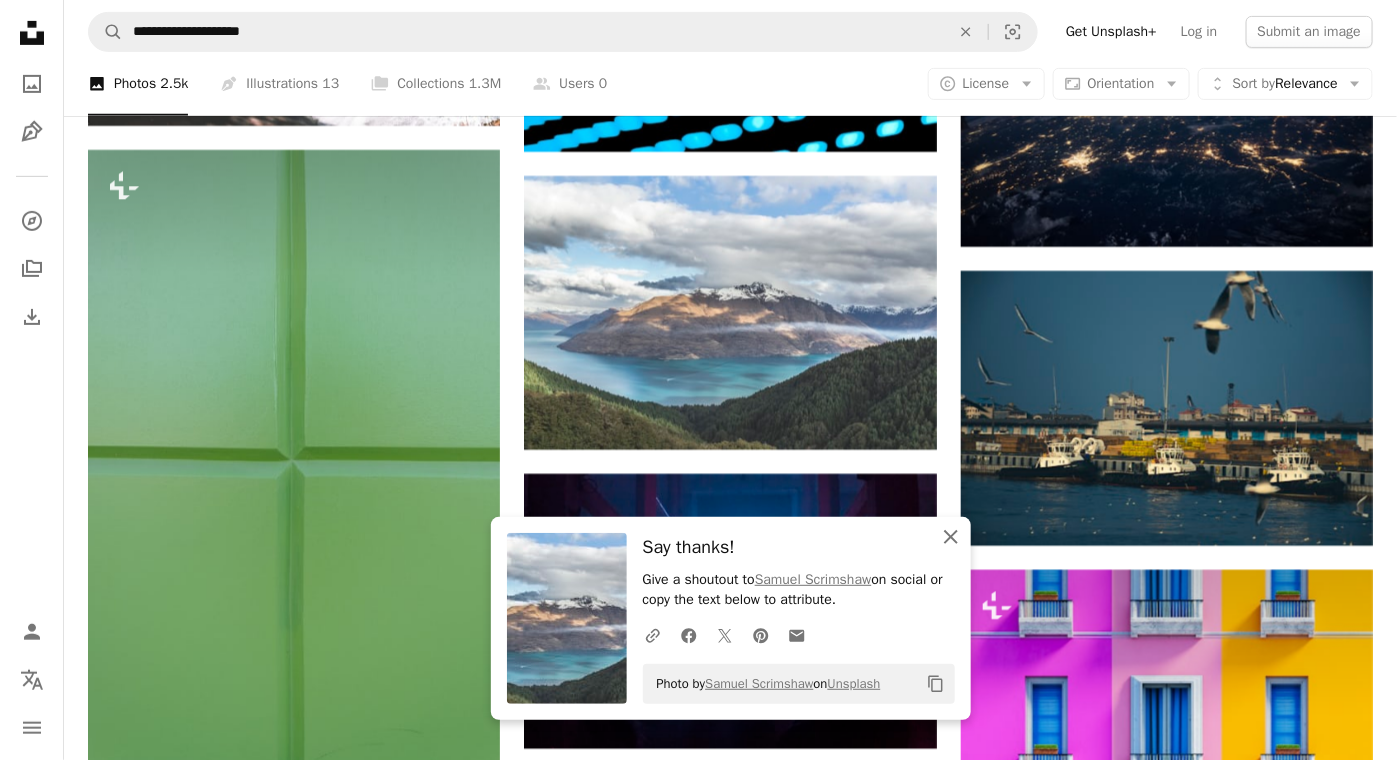 click on "An X shape" 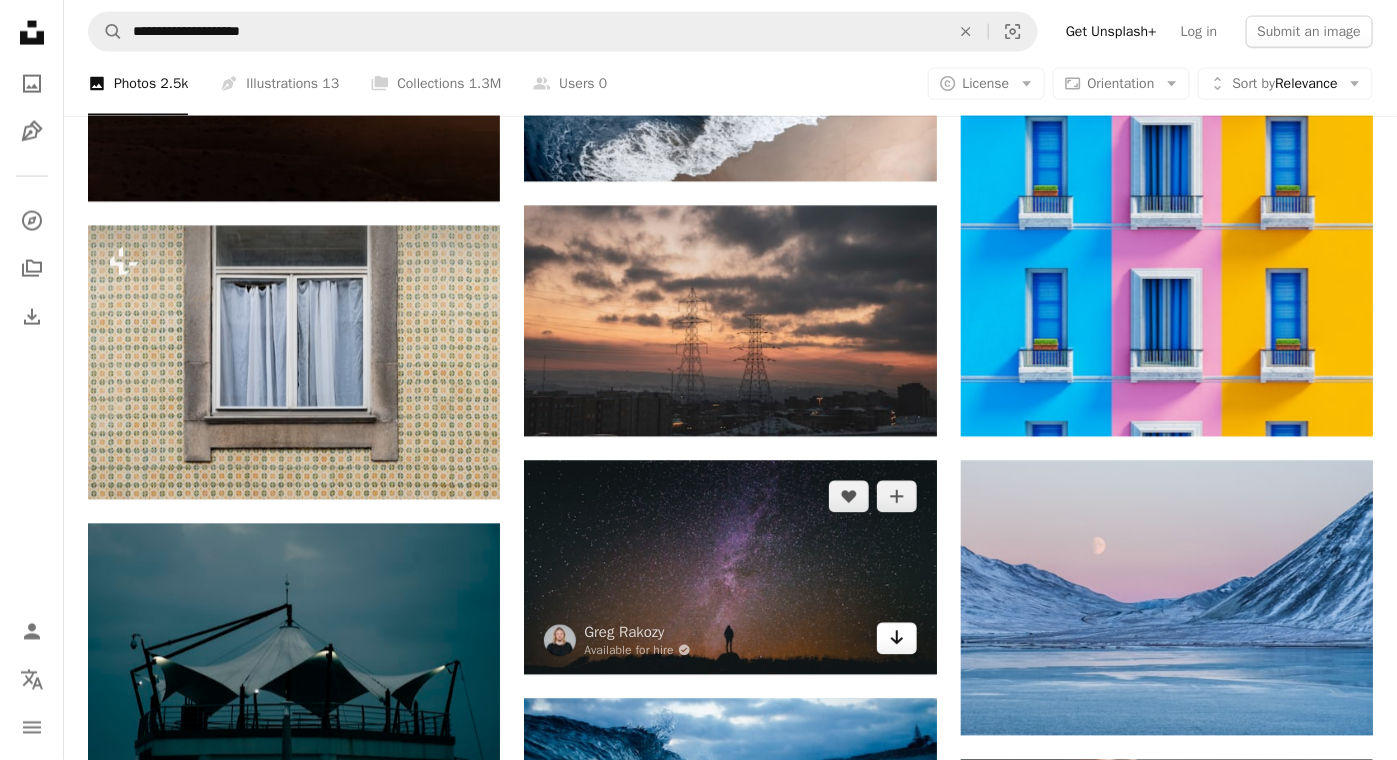 scroll, scrollTop: 7240, scrollLeft: 0, axis: vertical 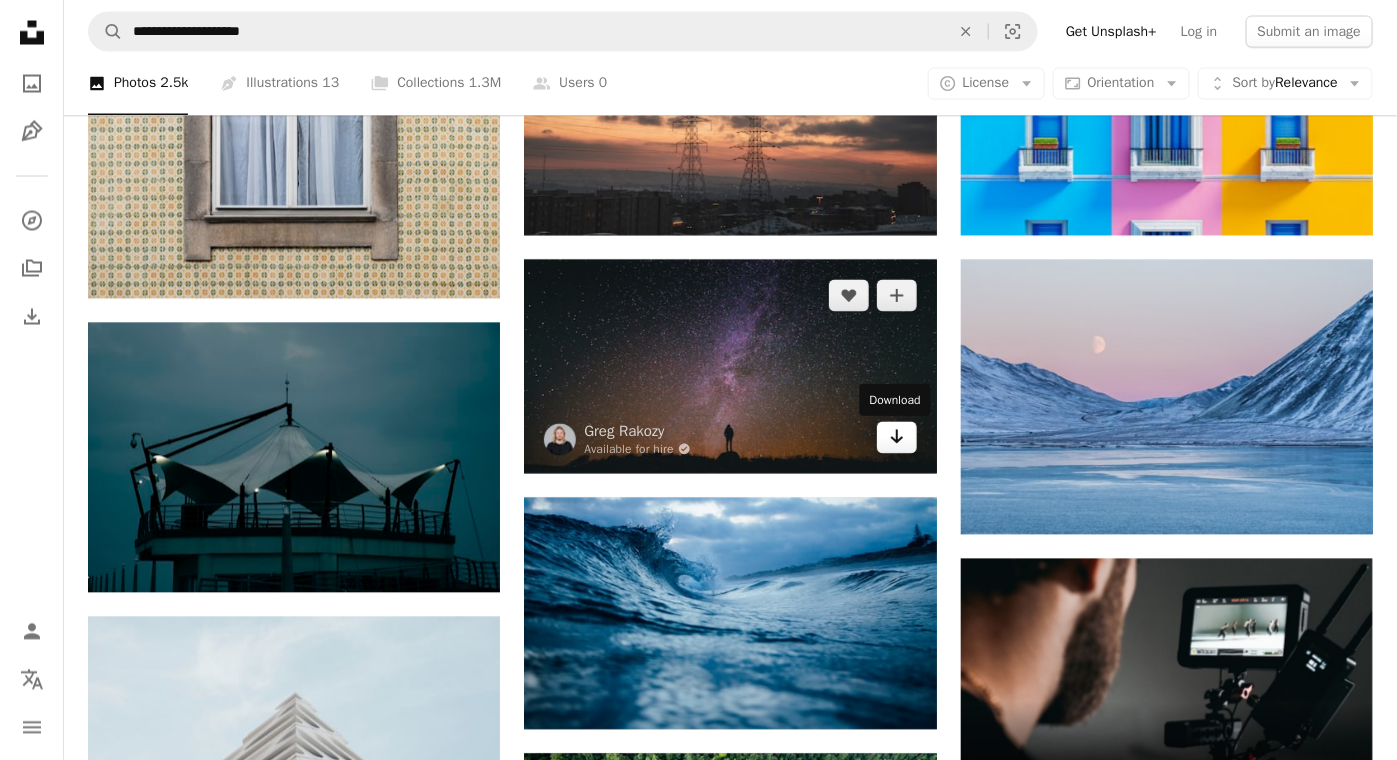 click on "Arrow pointing down" at bounding box center [897, 438] 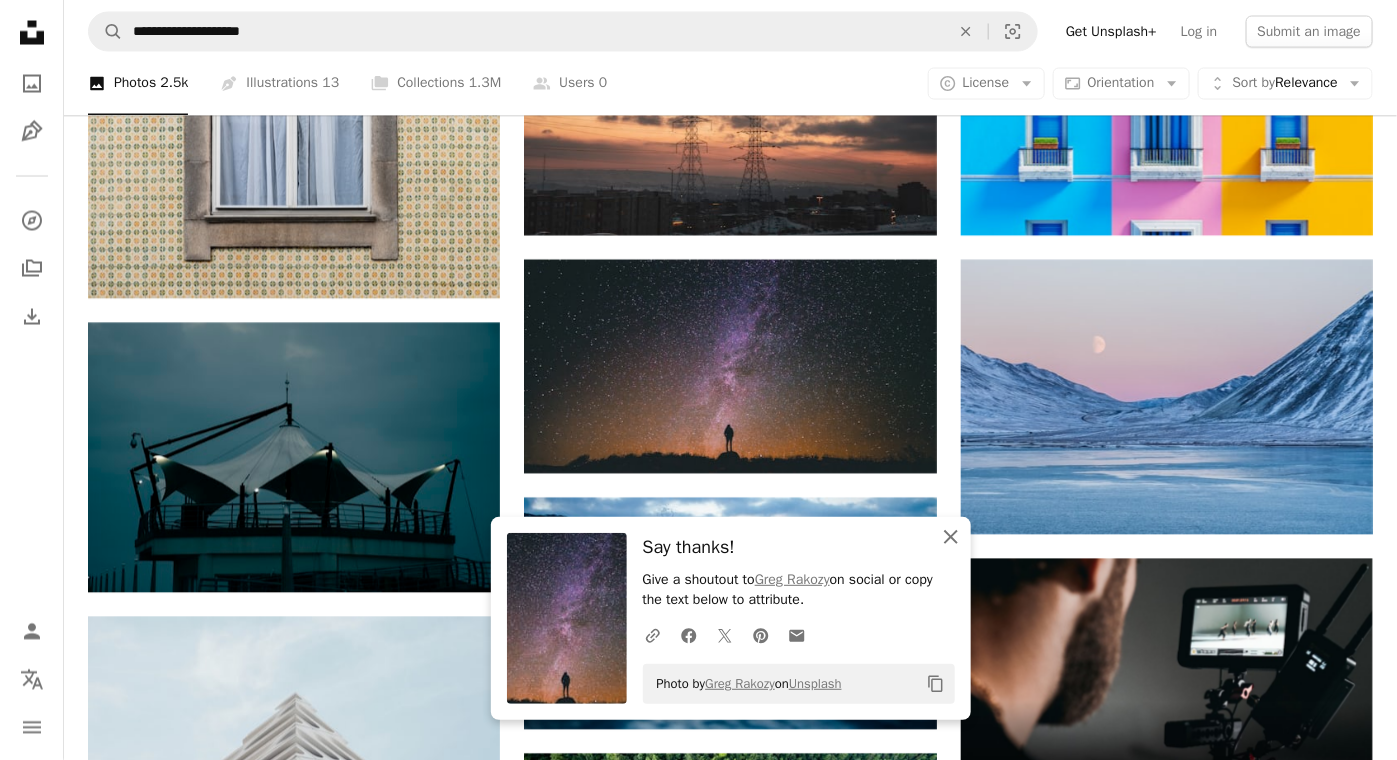 click on "An X shape" 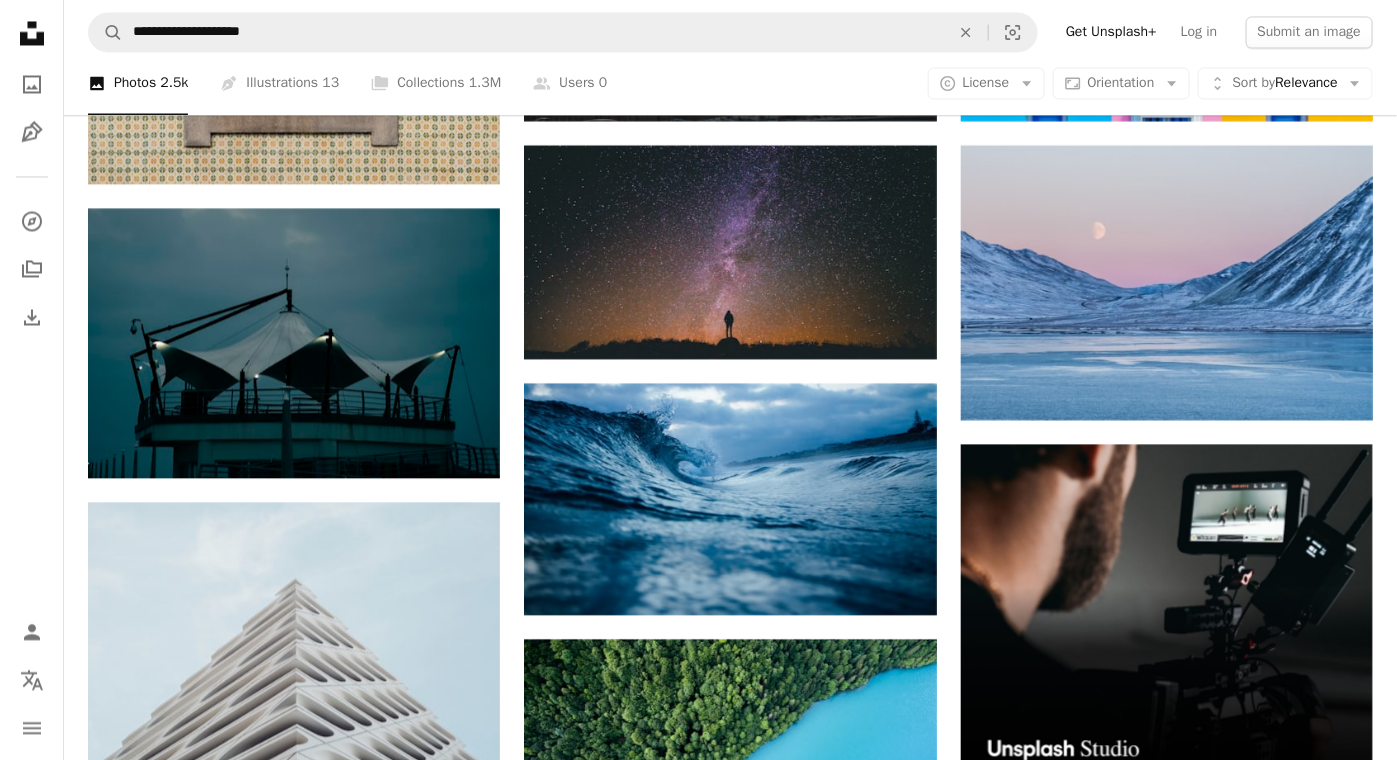scroll, scrollTop: 7506, scrollLeft: 0, axis: vertical 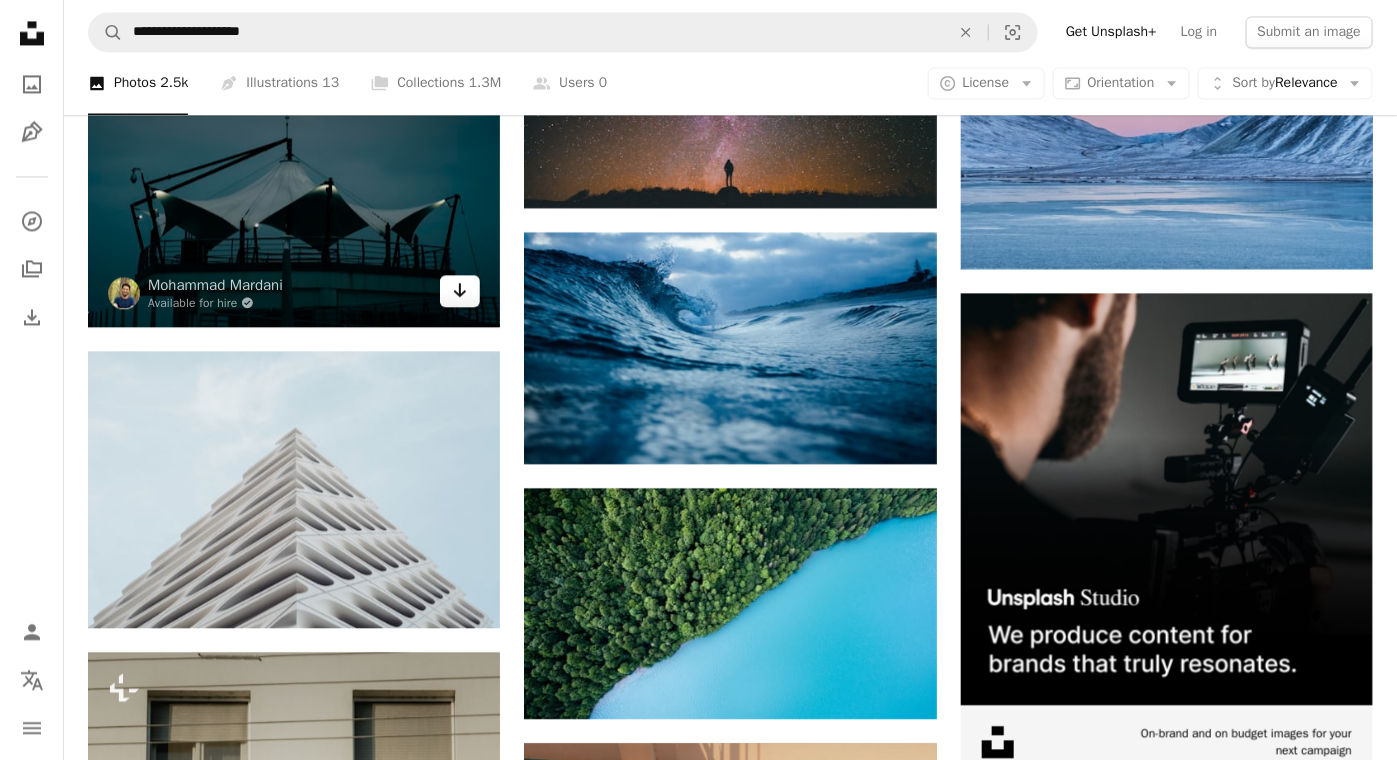 click on "Arrow pointing down" 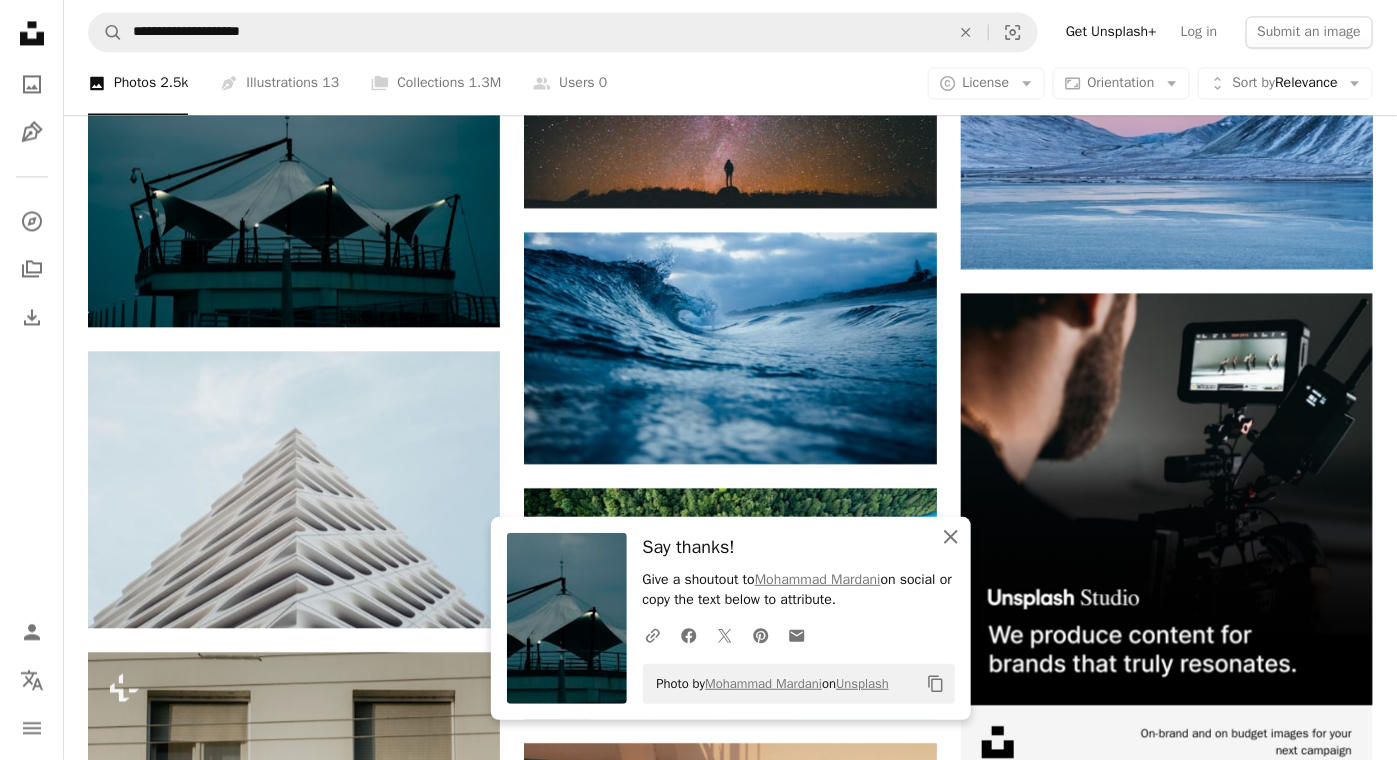 click on "An X shape" 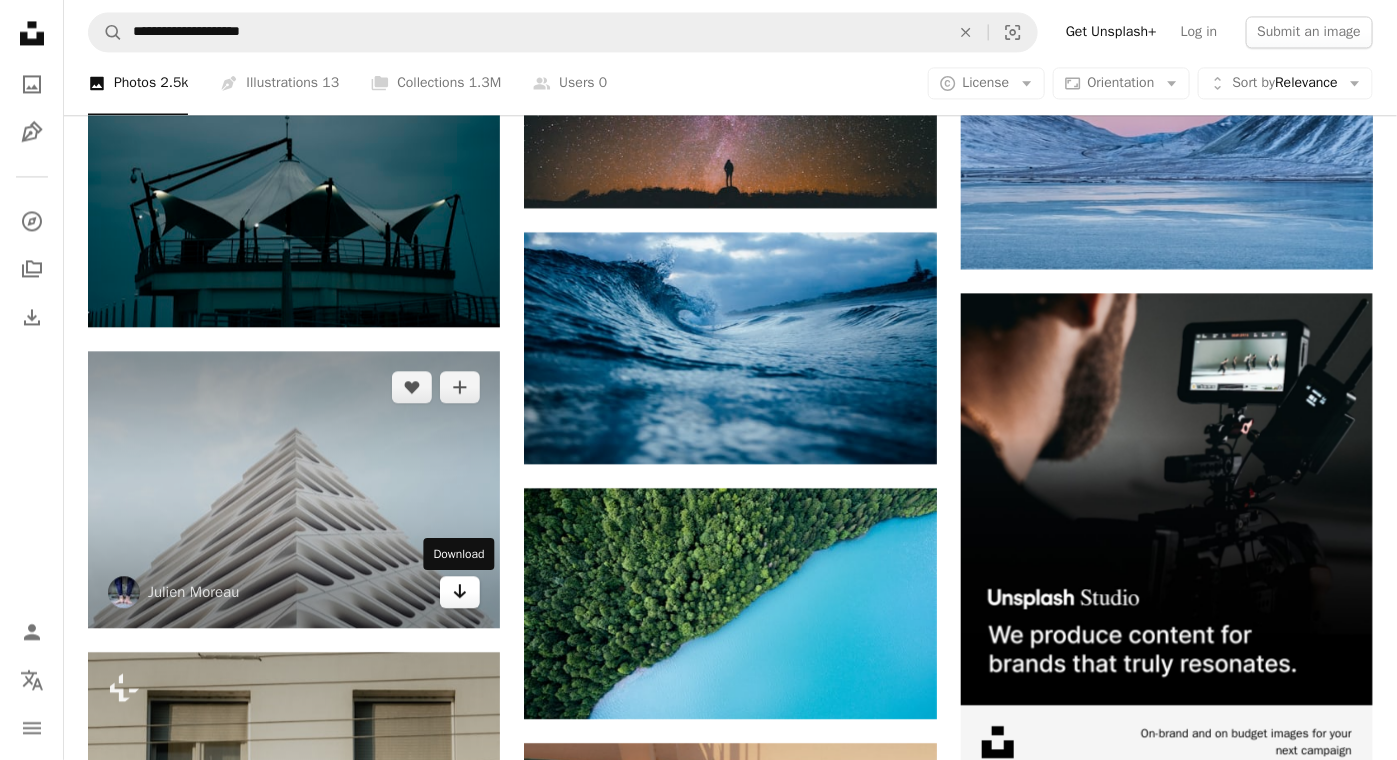 click on "Arrow pointing down" at bounding box center (460, 592) 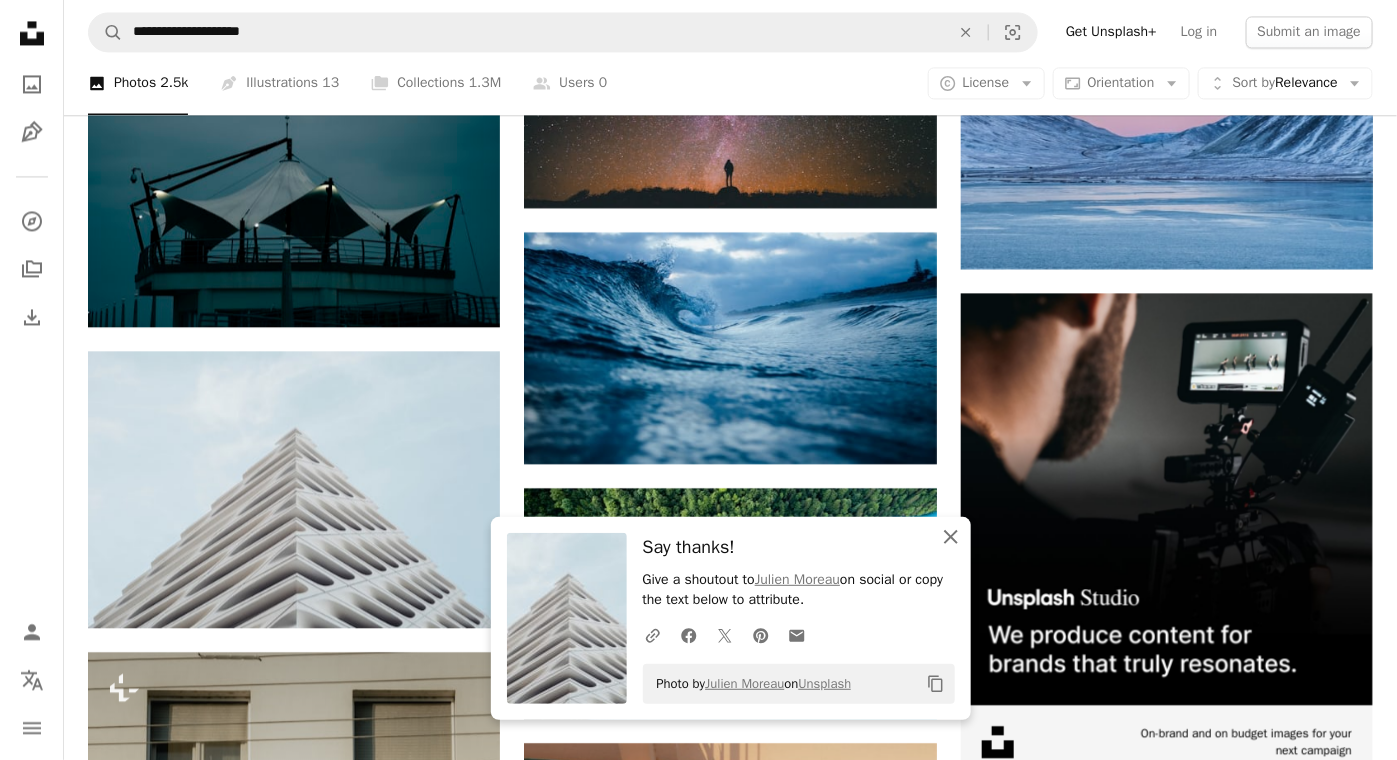 click 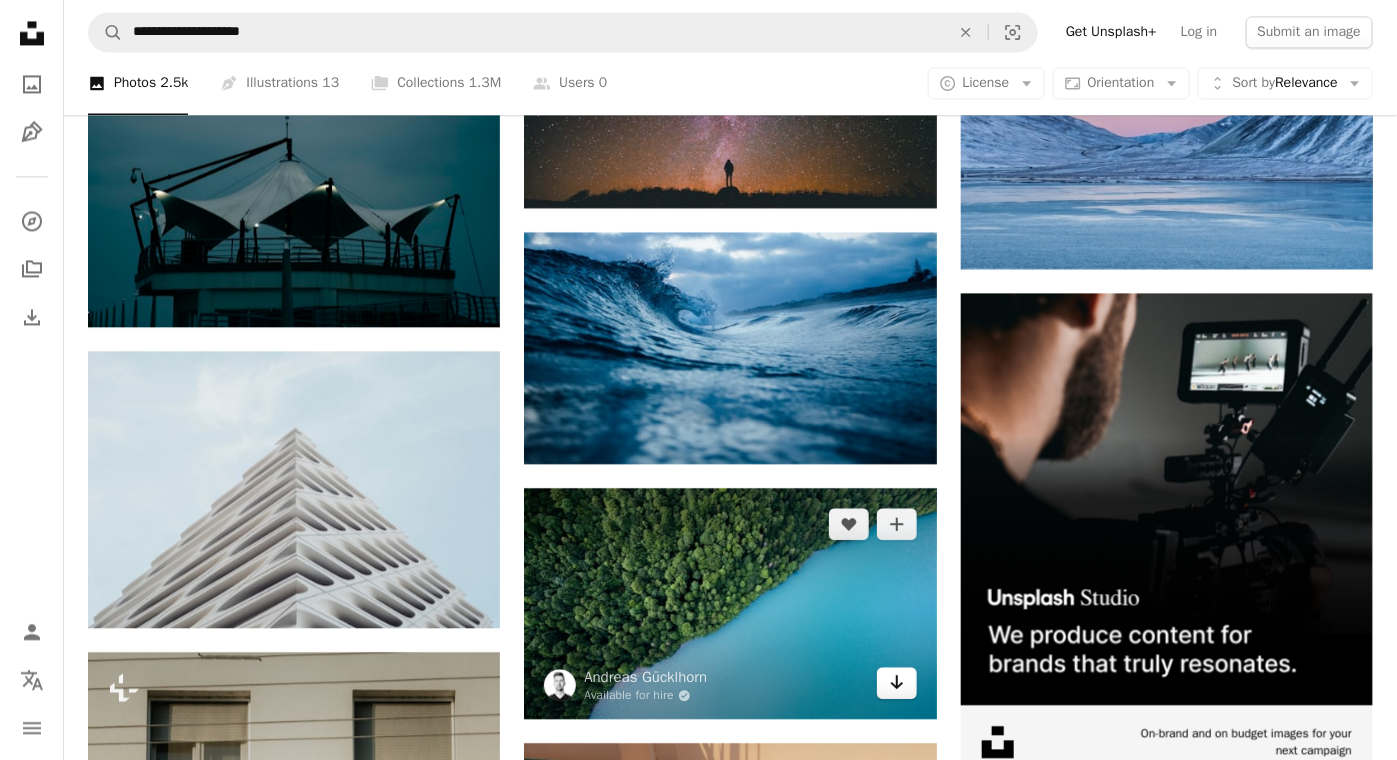 click on "Arrow pointing down" 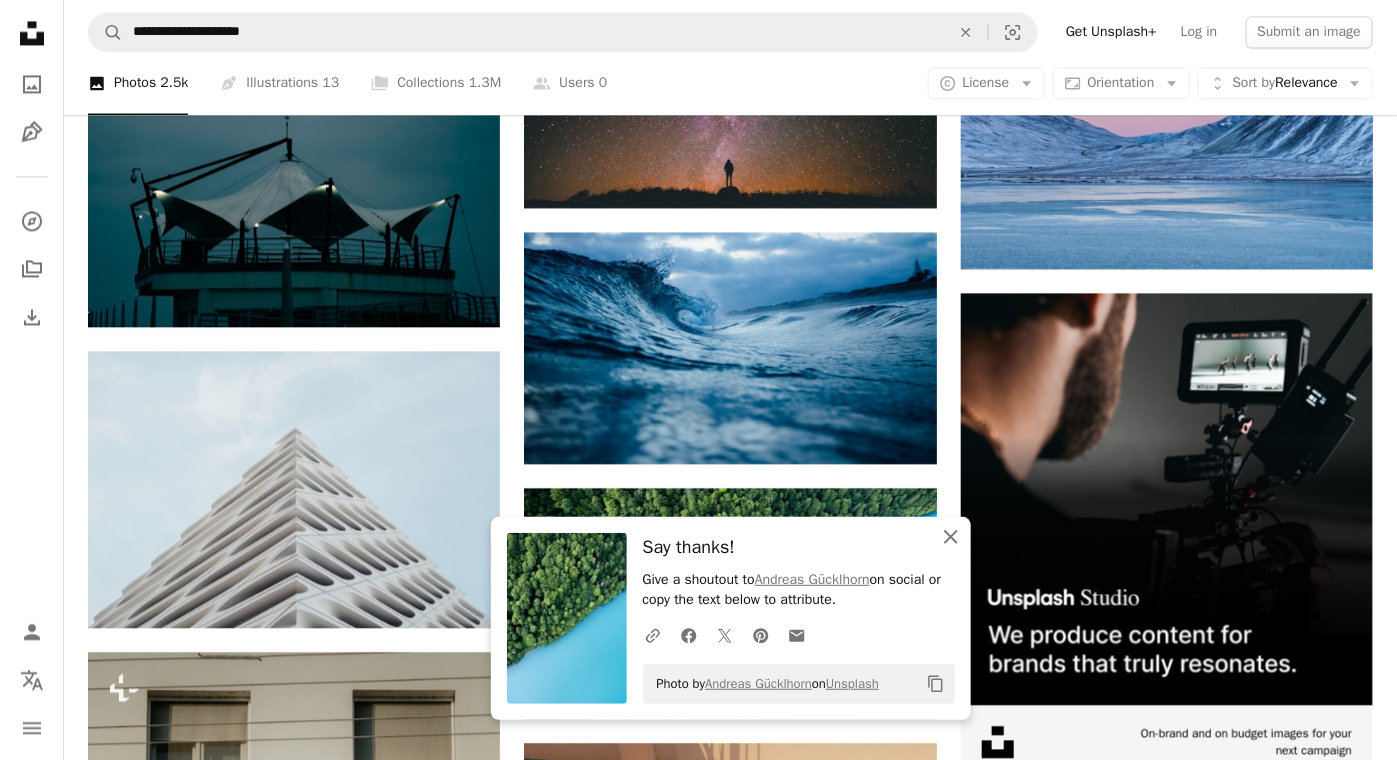 drag, startPoint x: 947, startPoint y: 535, endPoint x: 938, endPoint y: 518, distance: 19.235384 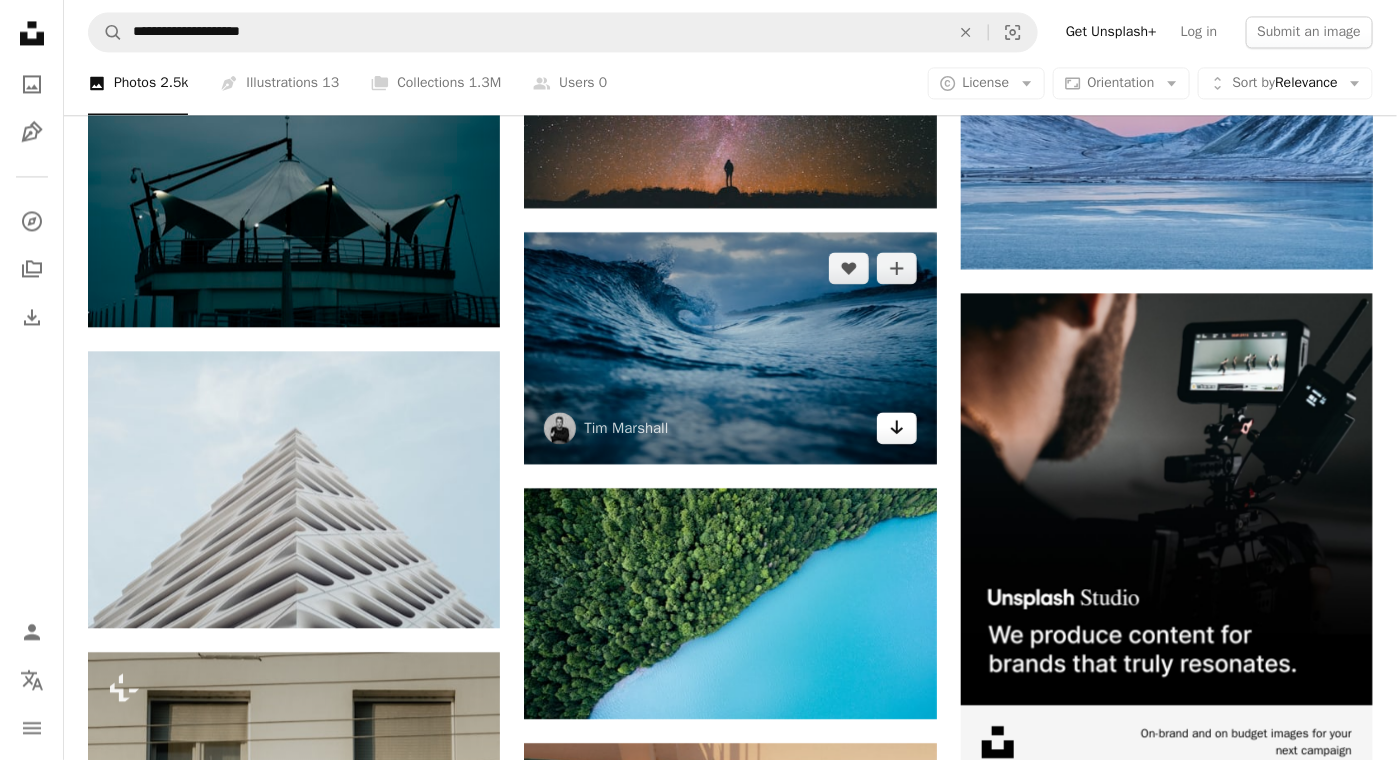 click on "Arrow pointing down" 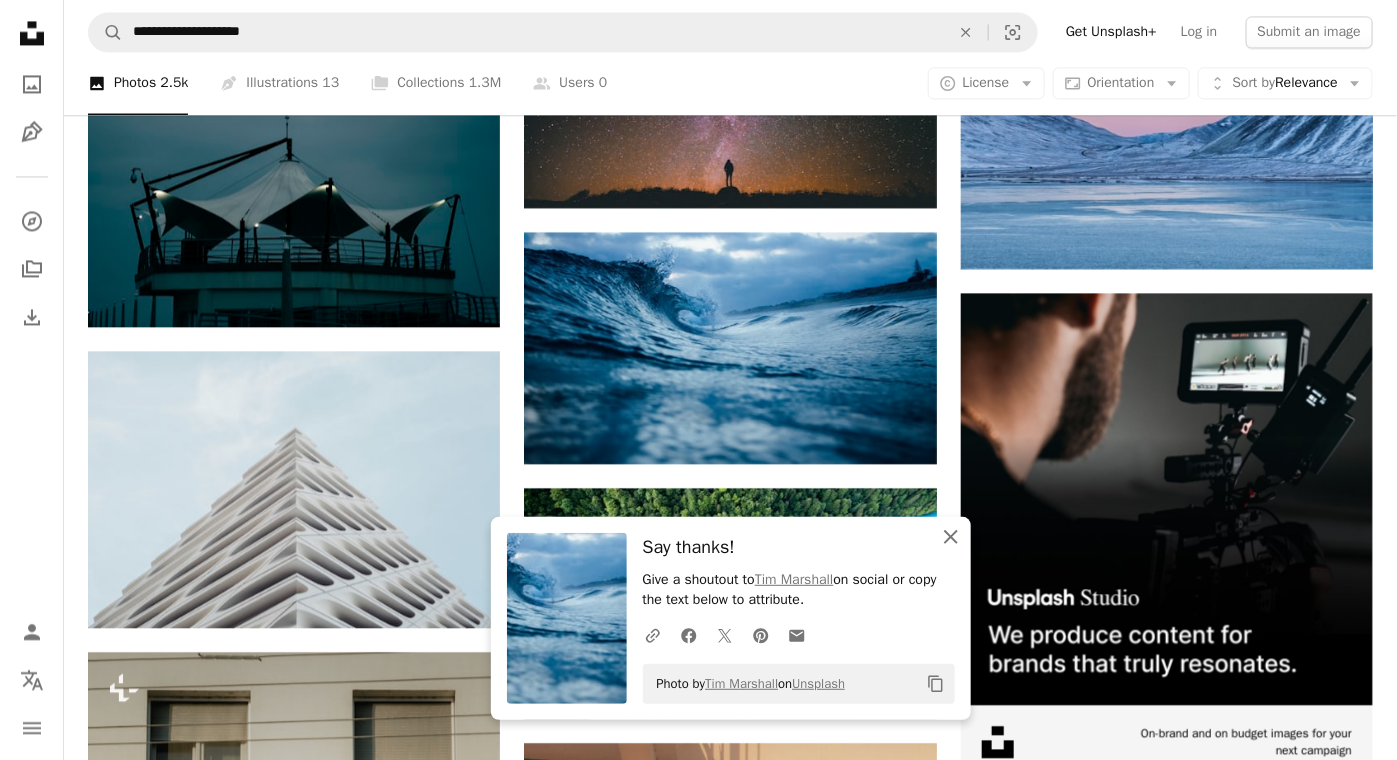 click on "An X shape" 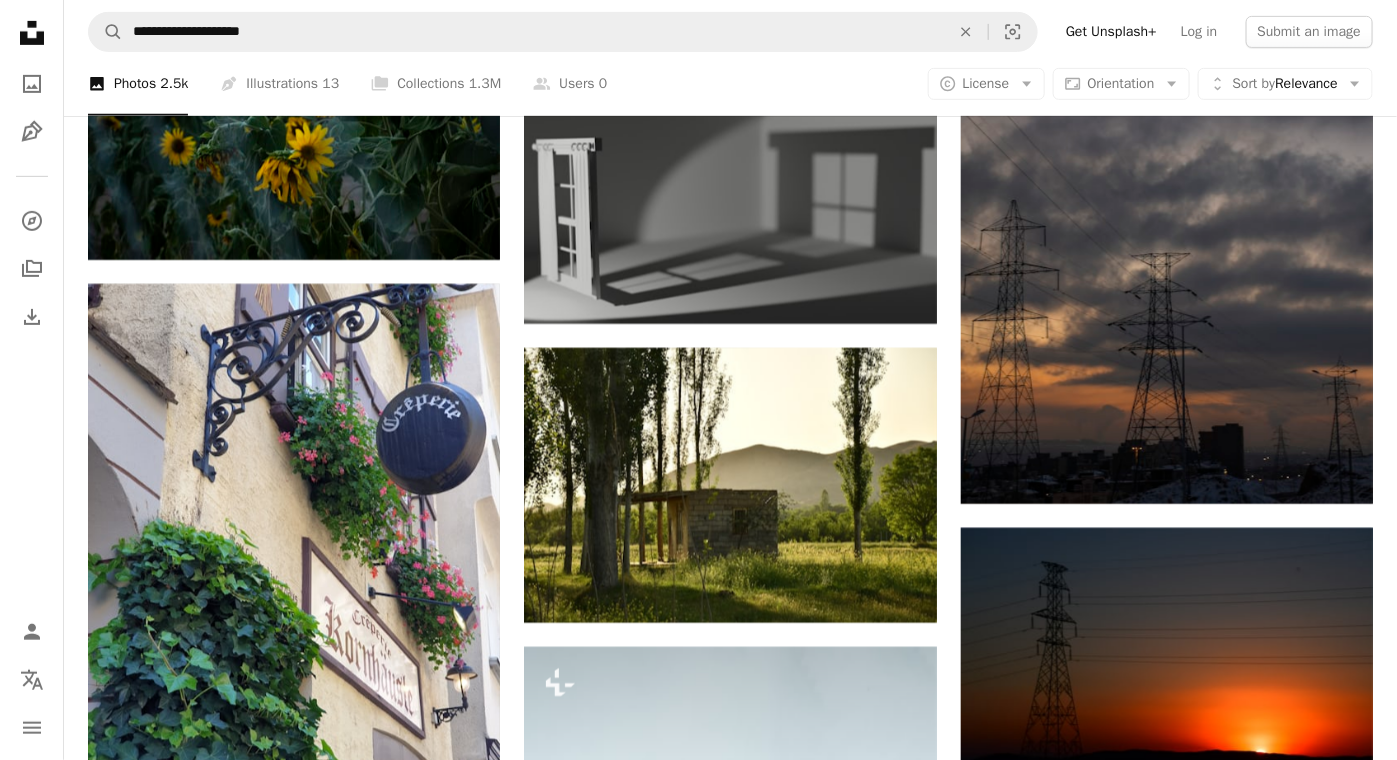 scroll, scrollTop: 9240, scrollLeft: 0, axis: vertical 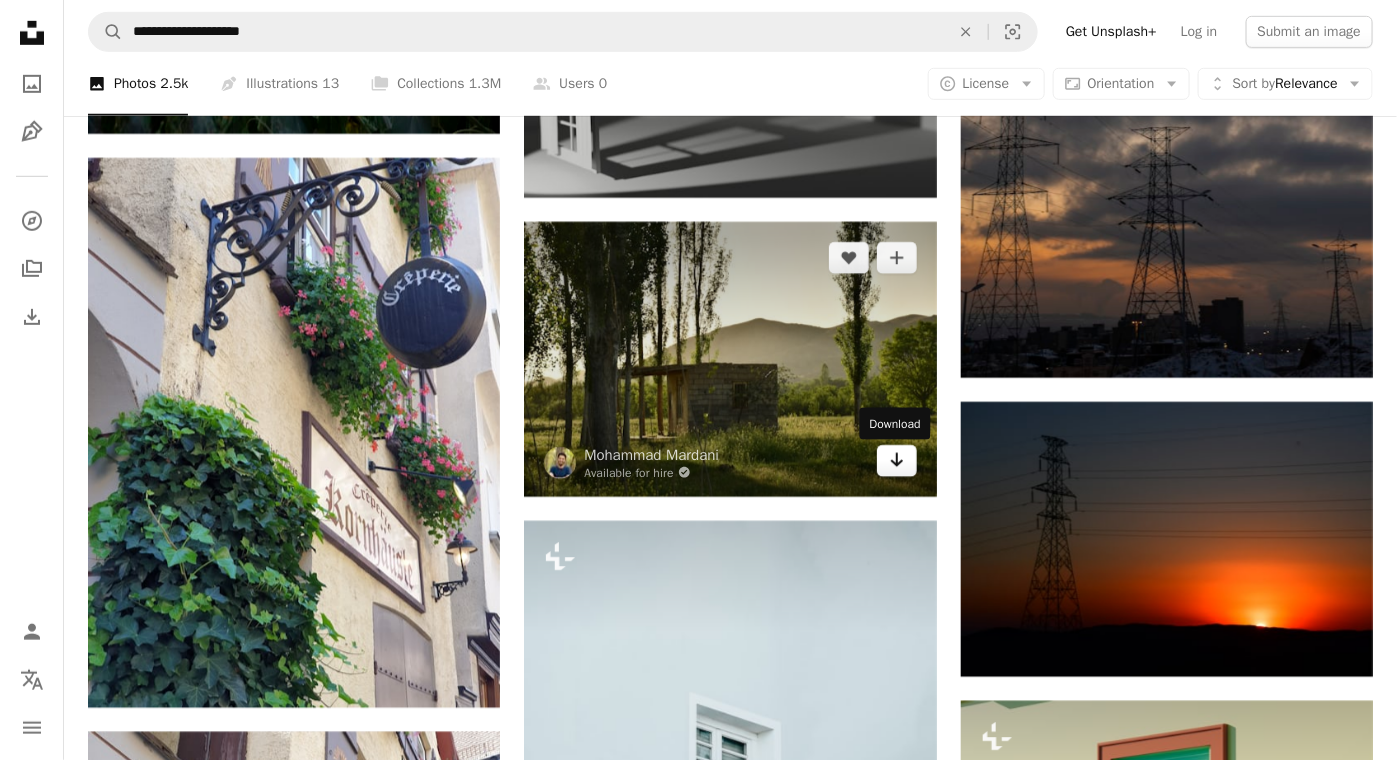 click on "Arrow pointing down" 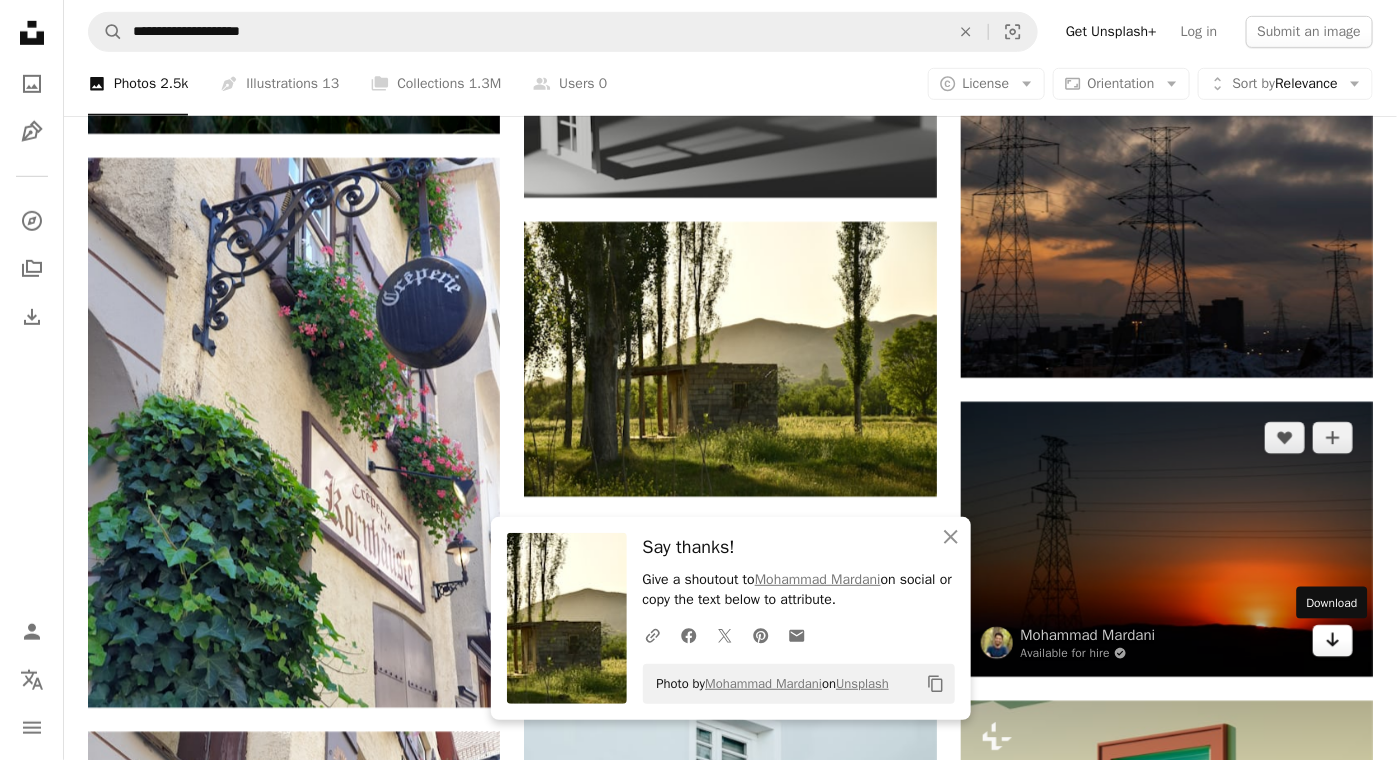 click on "Arrow pointing down" 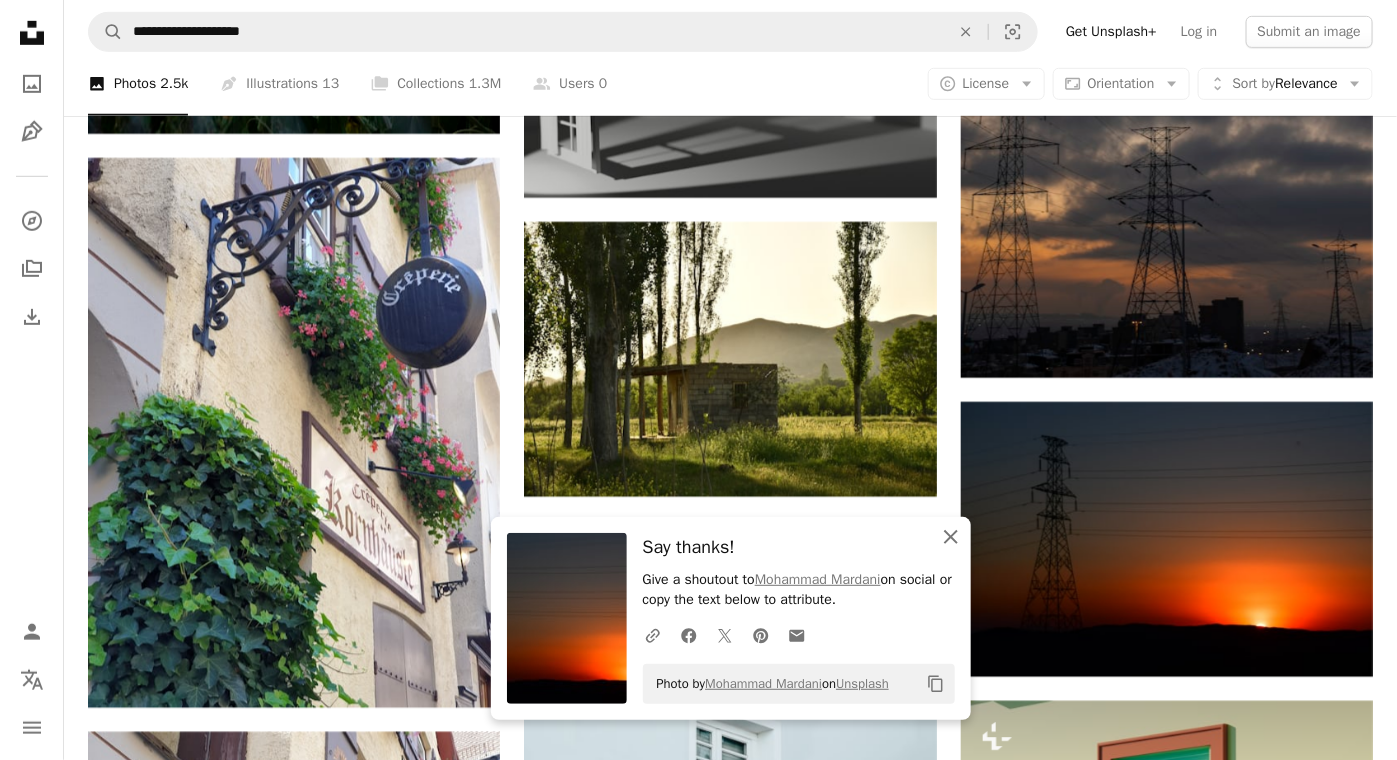 click on "An X shape" 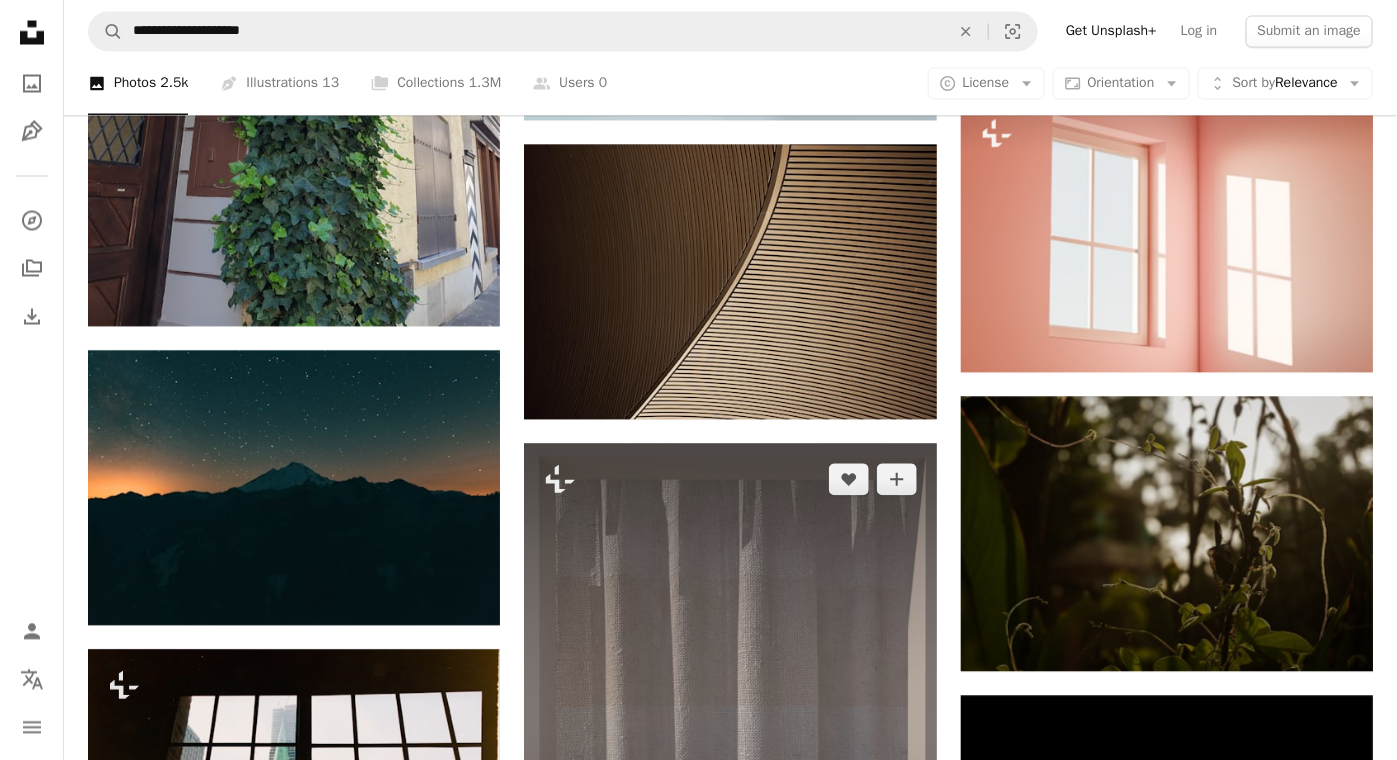 scroll, scrollTop: 10306, scrollLeft: 0, axis: vertical 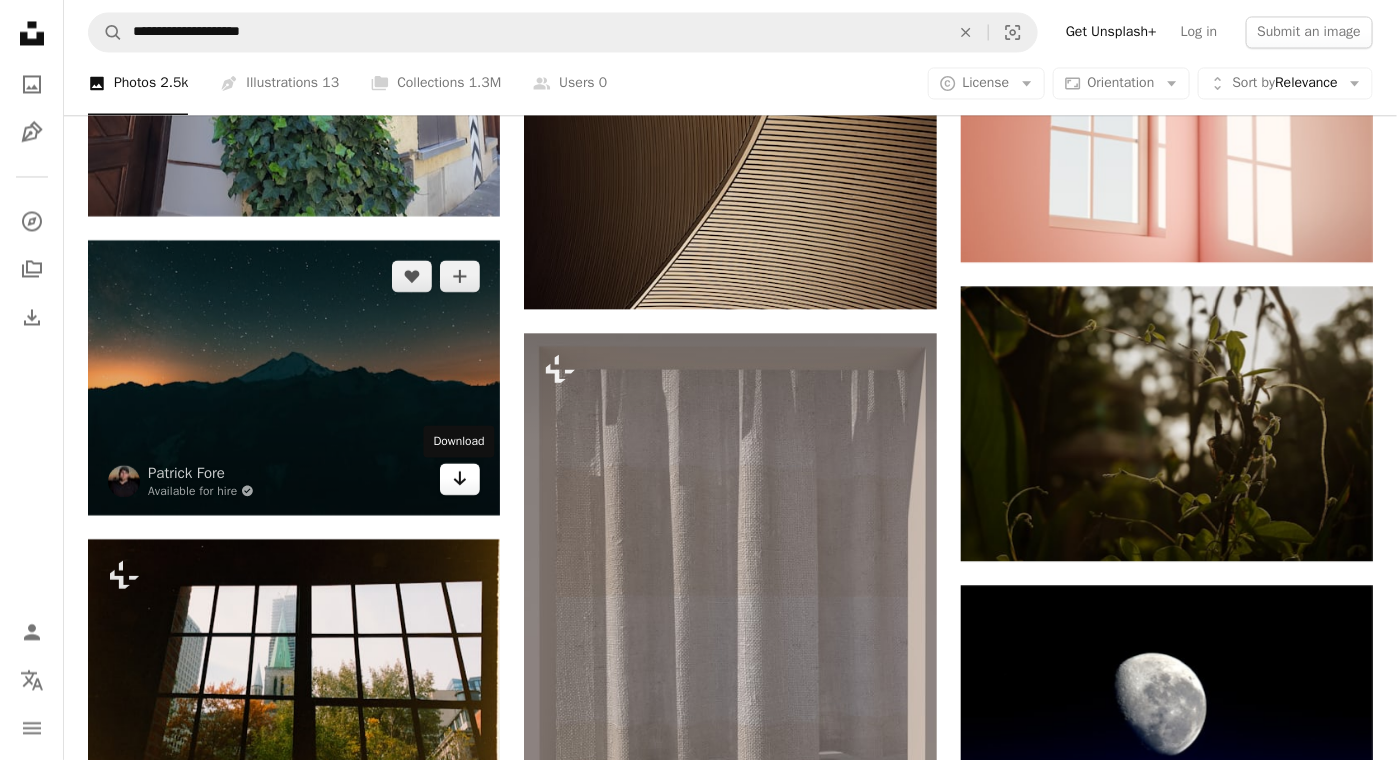 click on "Arrow pointing down" 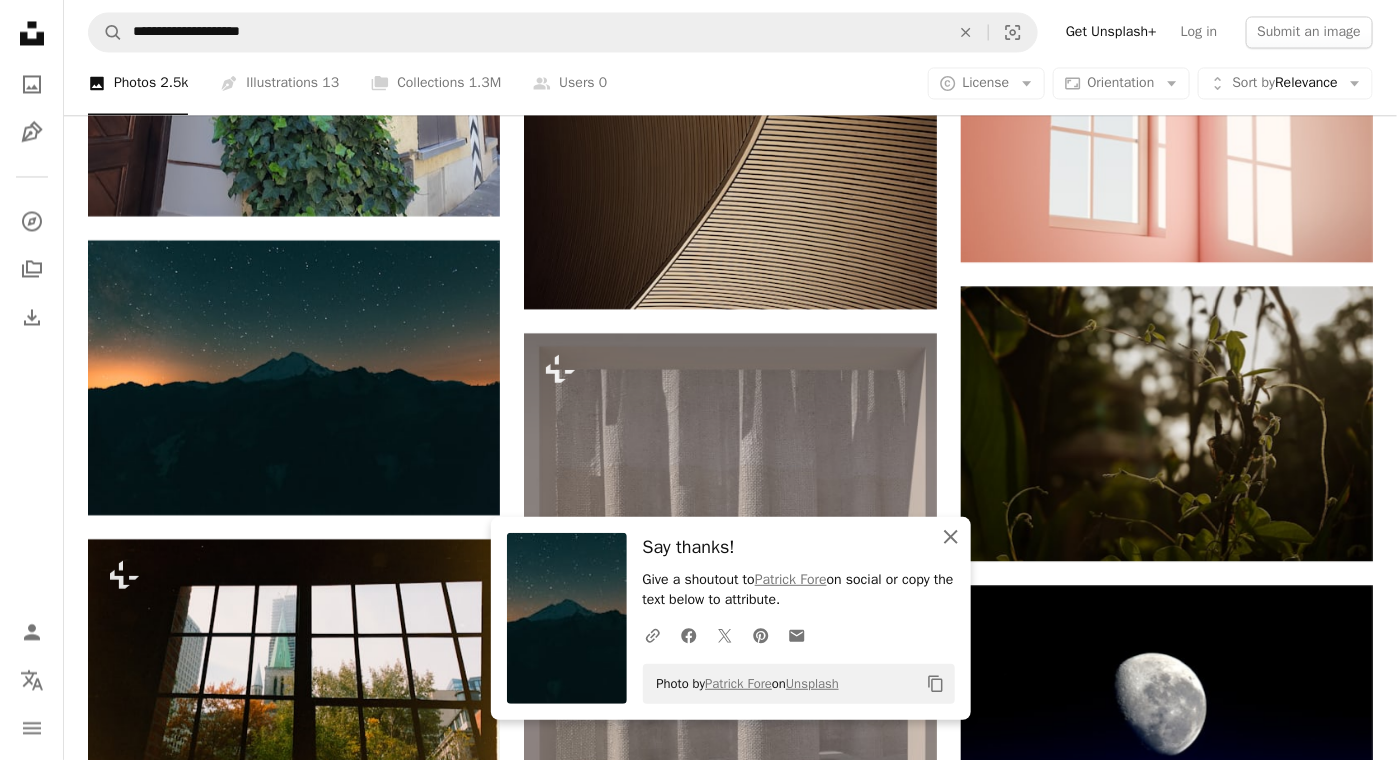 drag, startPoint x: 941, startPoint y: 528, endPoint x: 937, endPoint y: 562, distance: 34.234486 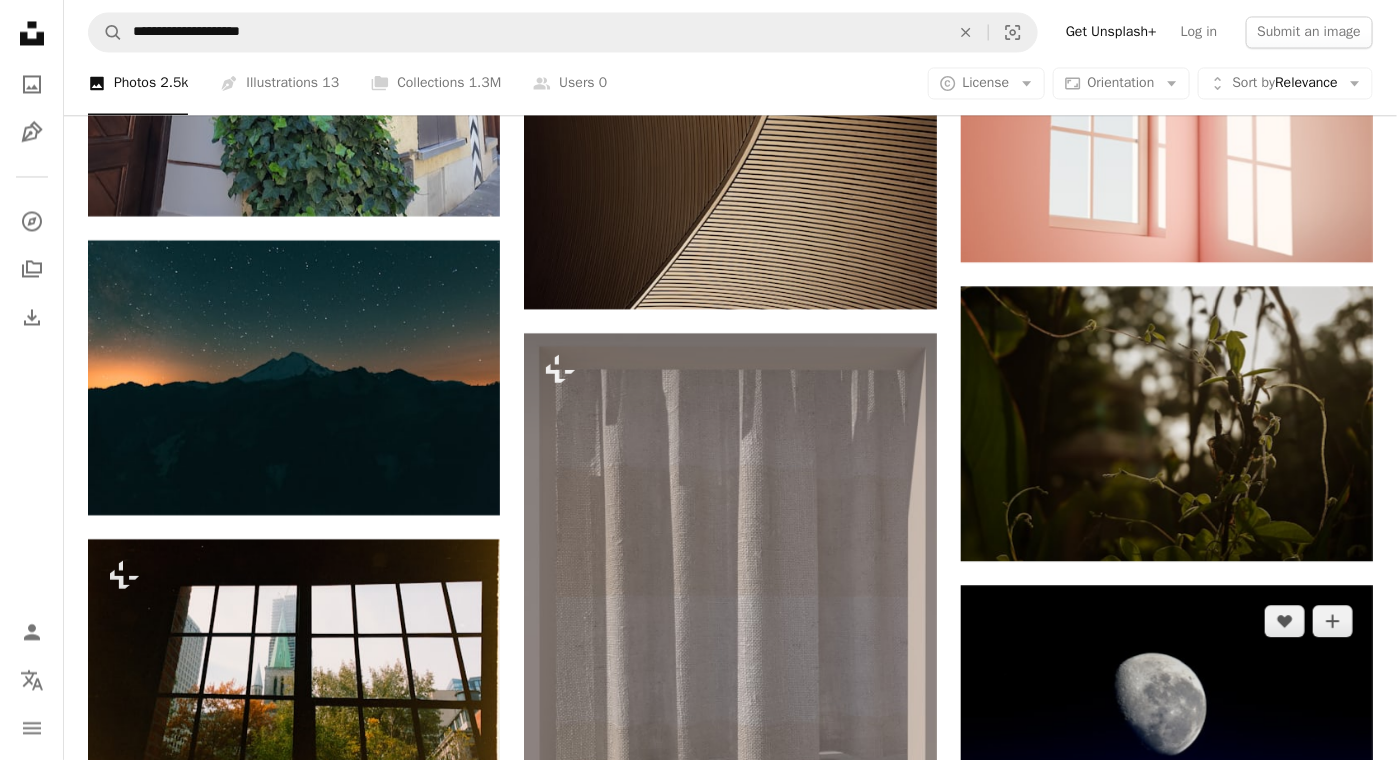 scroll, scrollTop: 10573, scrollLeft: 0, axis: vertical 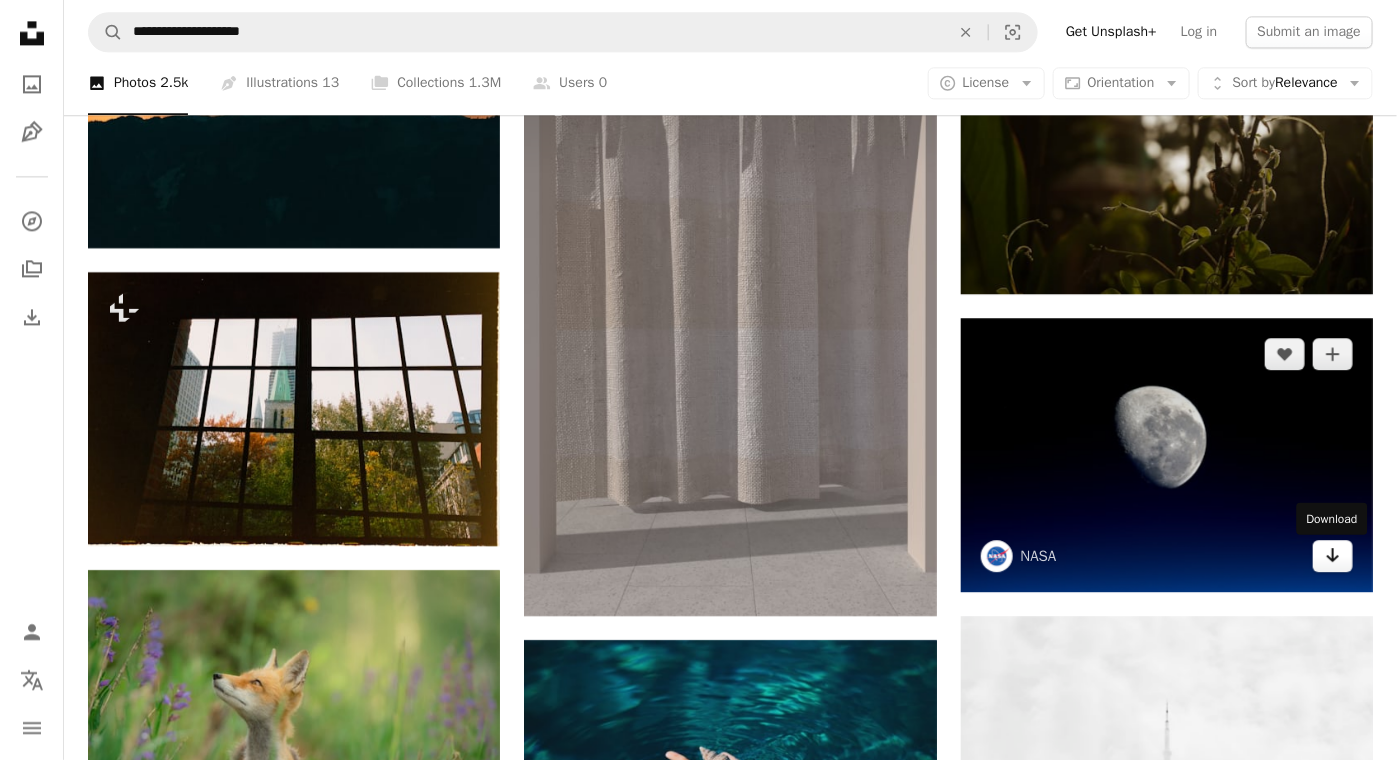 click on "Arrow pointing down" 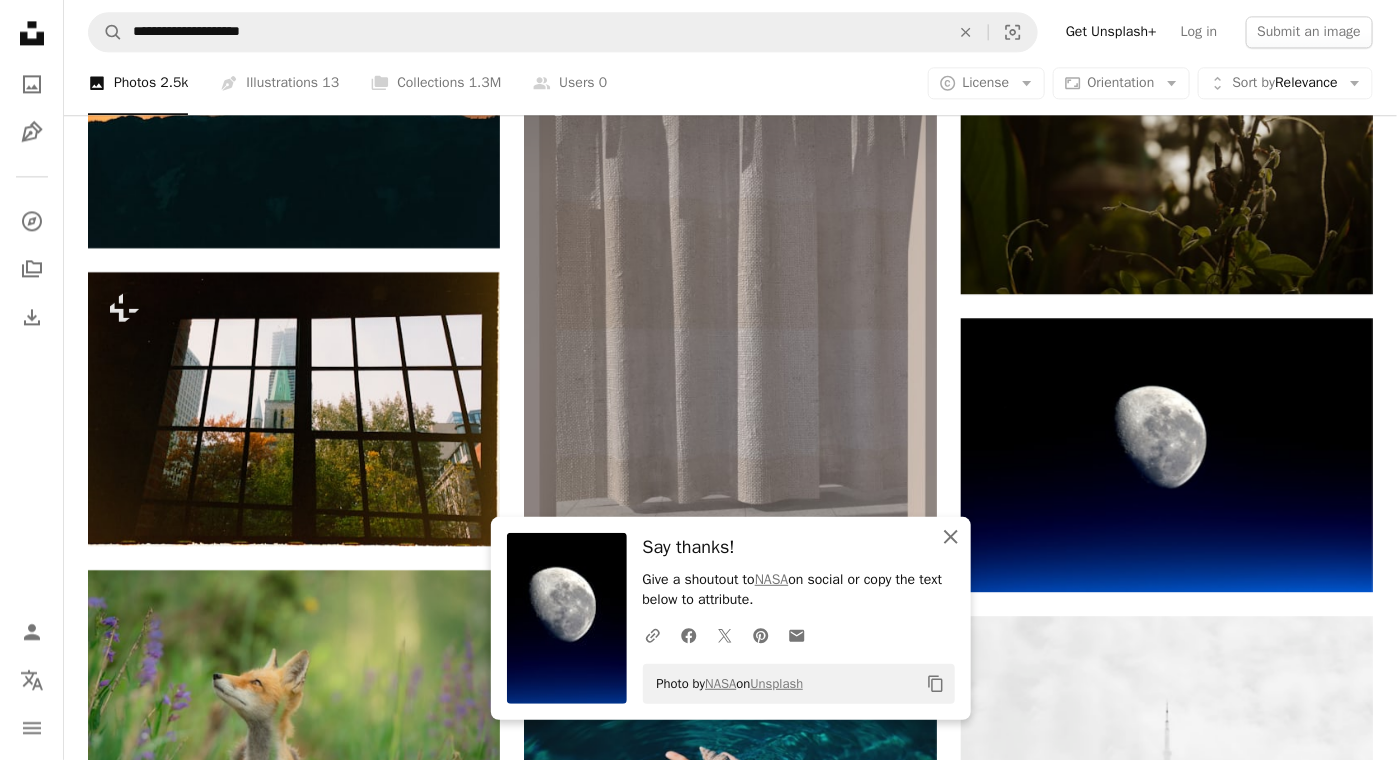 click 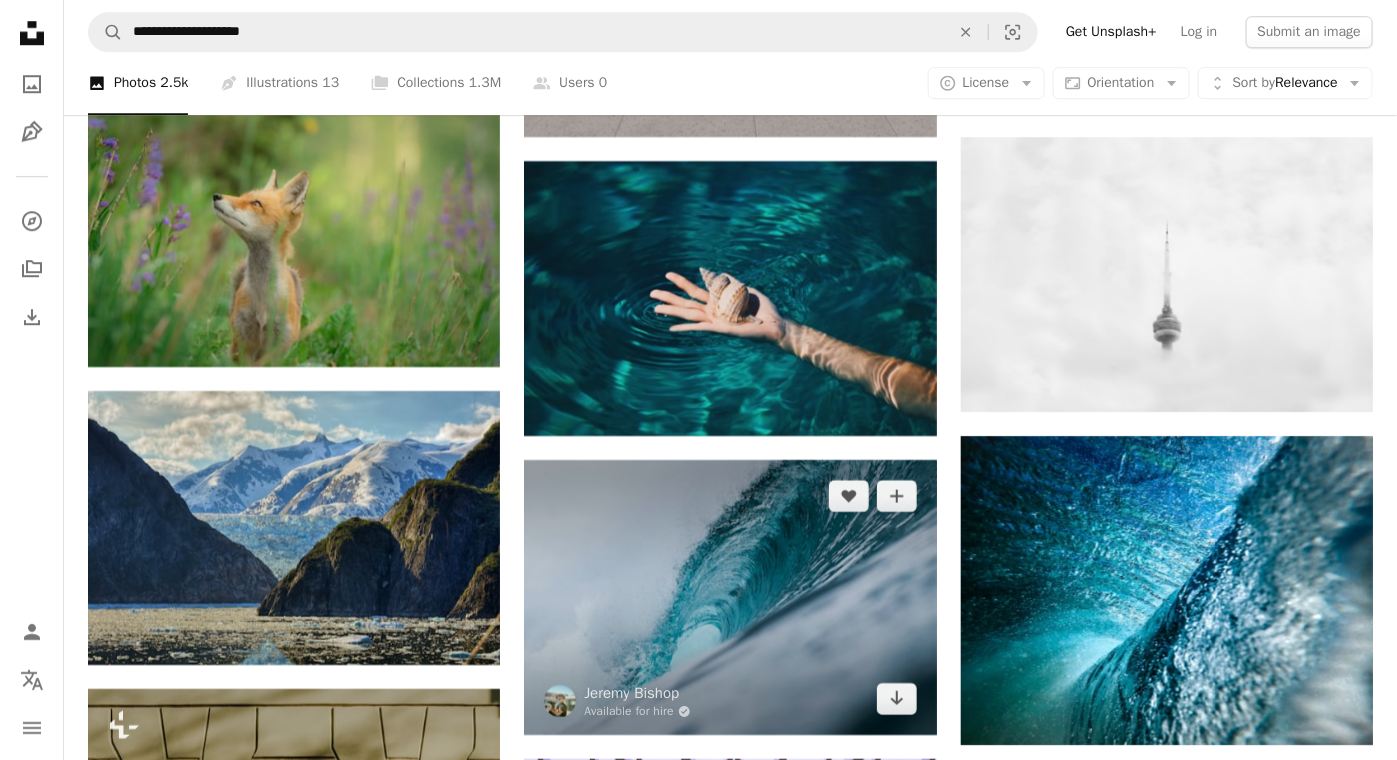 scroll, scrollTop: 11106, scrollLeft: 0, axis: vertical 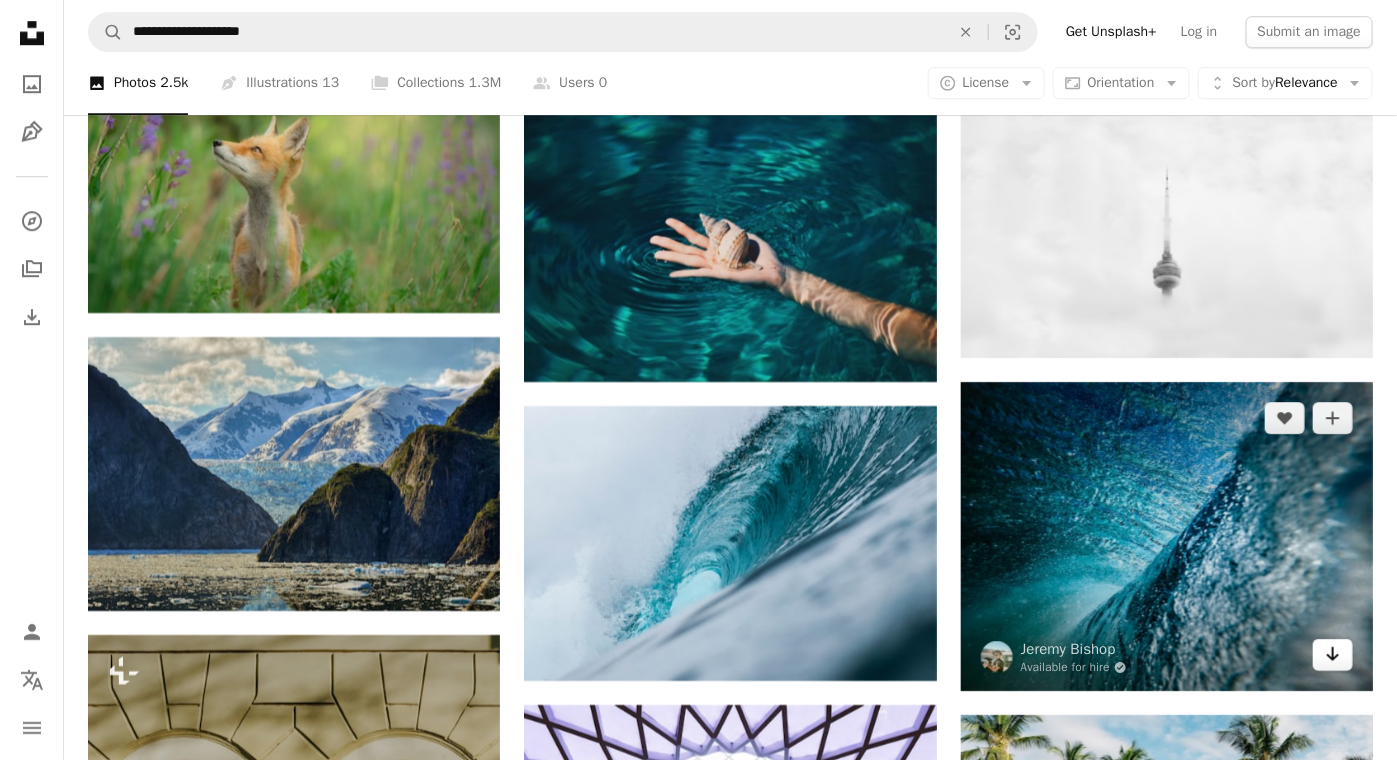 click on "Arrow pointing down" at bounding box center [1333, 655] 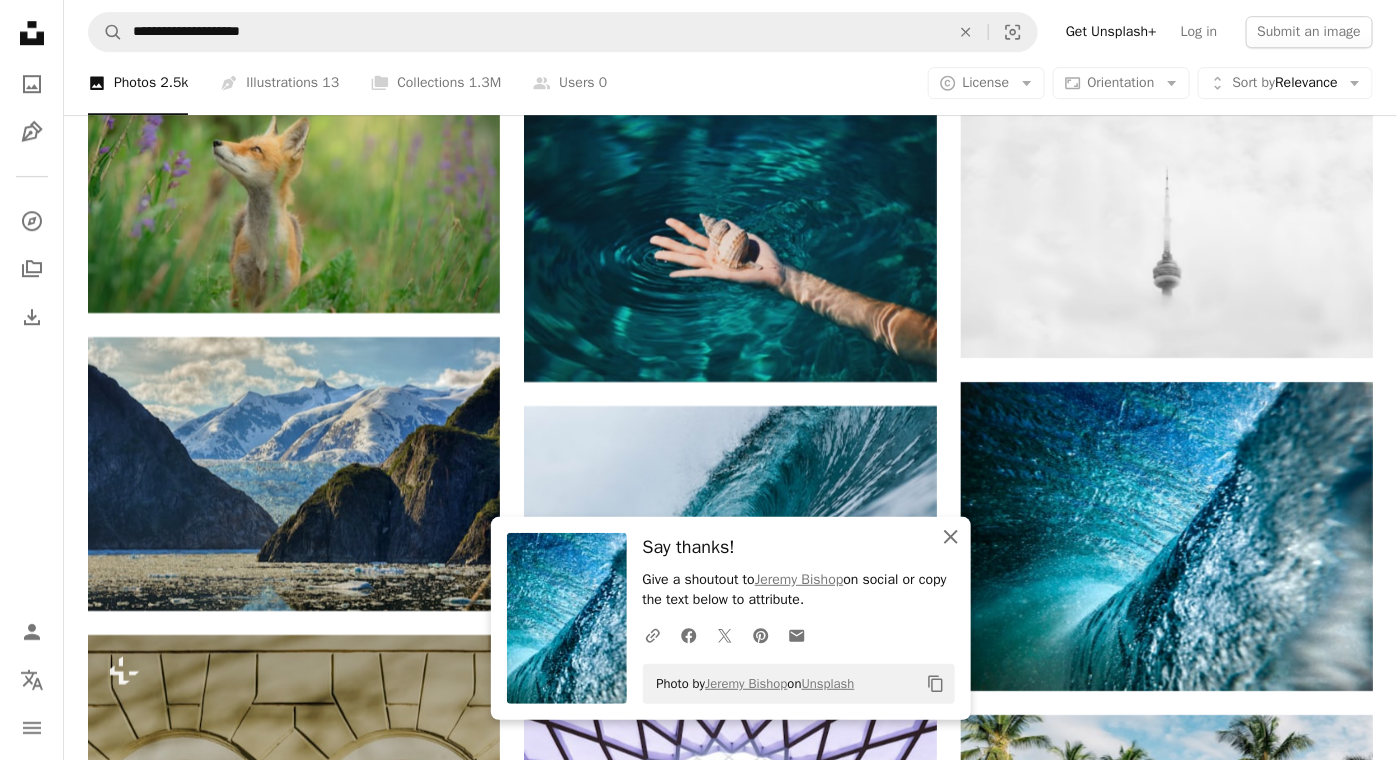 click 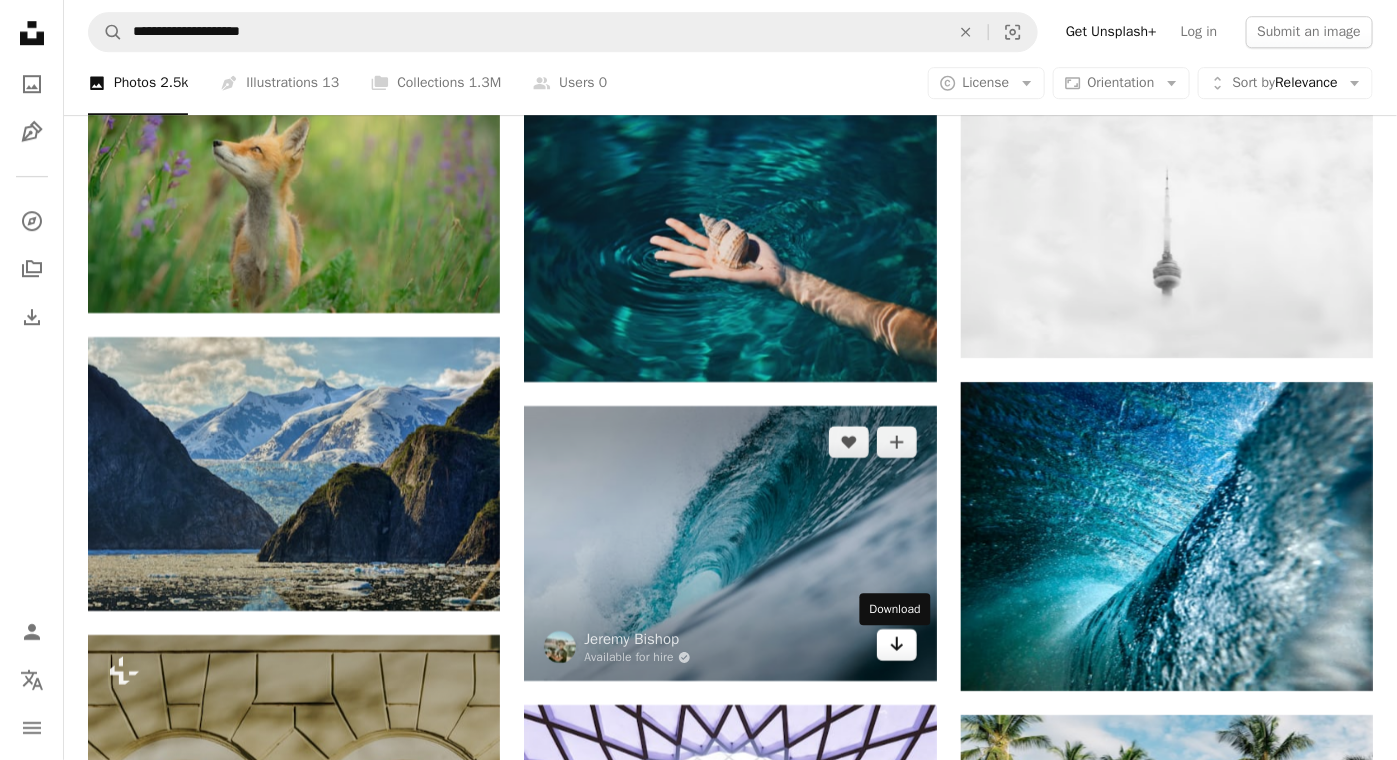 click on "Arrow pointing down" 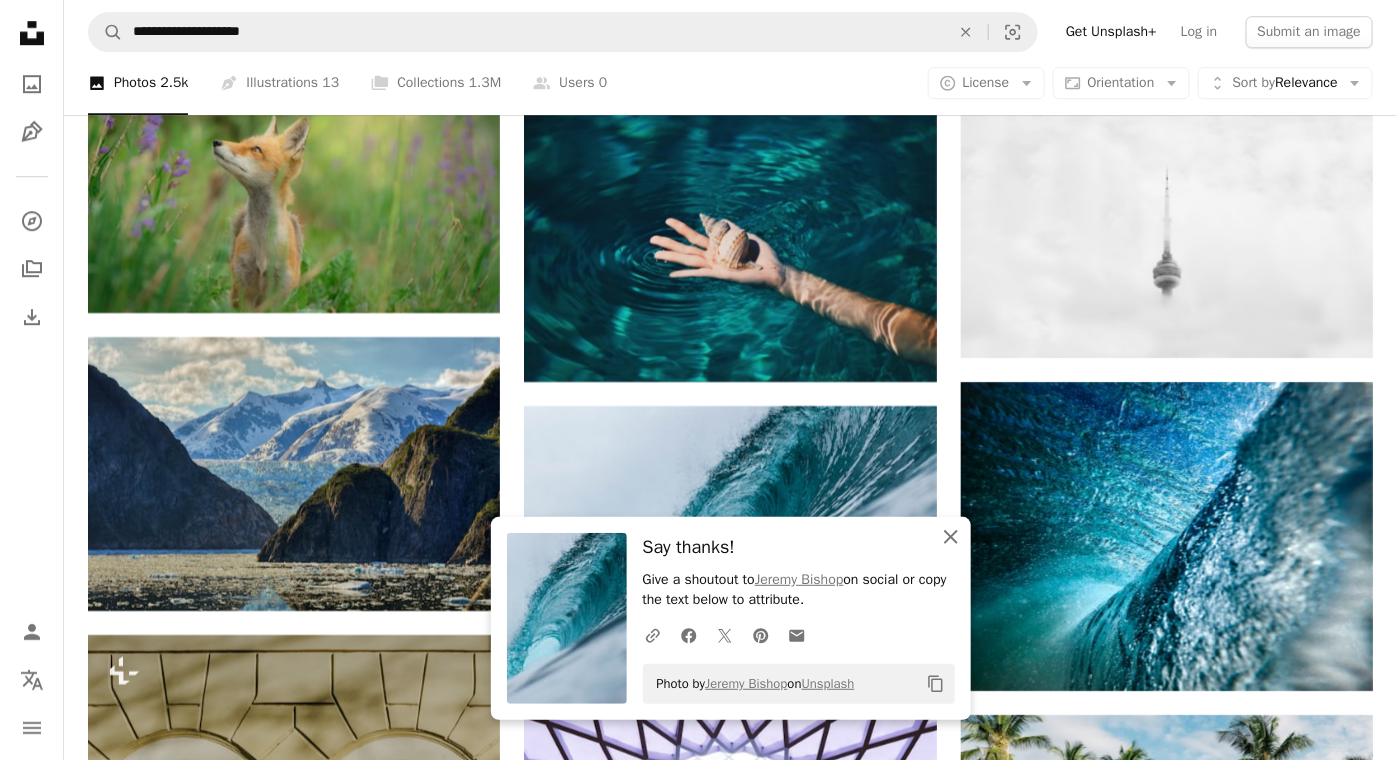 click on "An X shape" 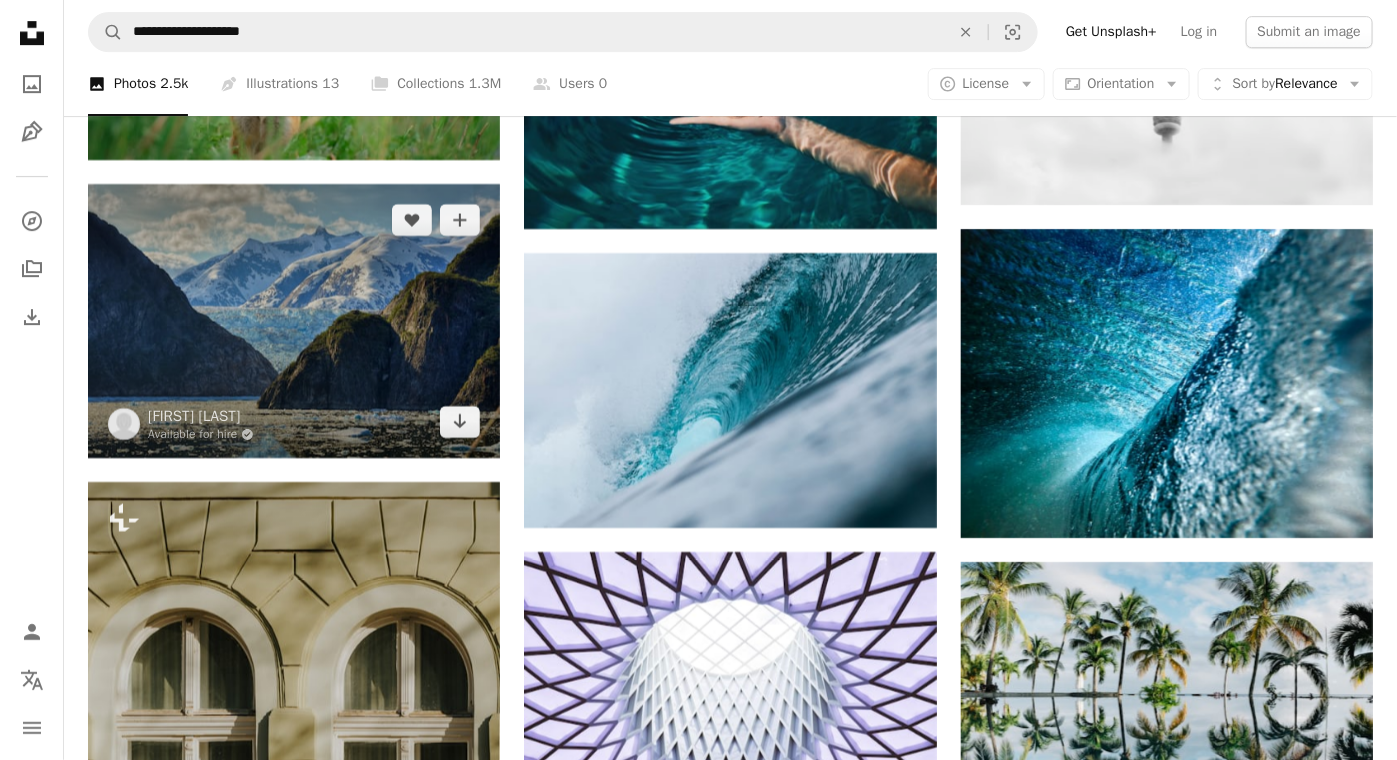 scroll, scrollTop: 11240, scrollLeft: 0, axis: vertical 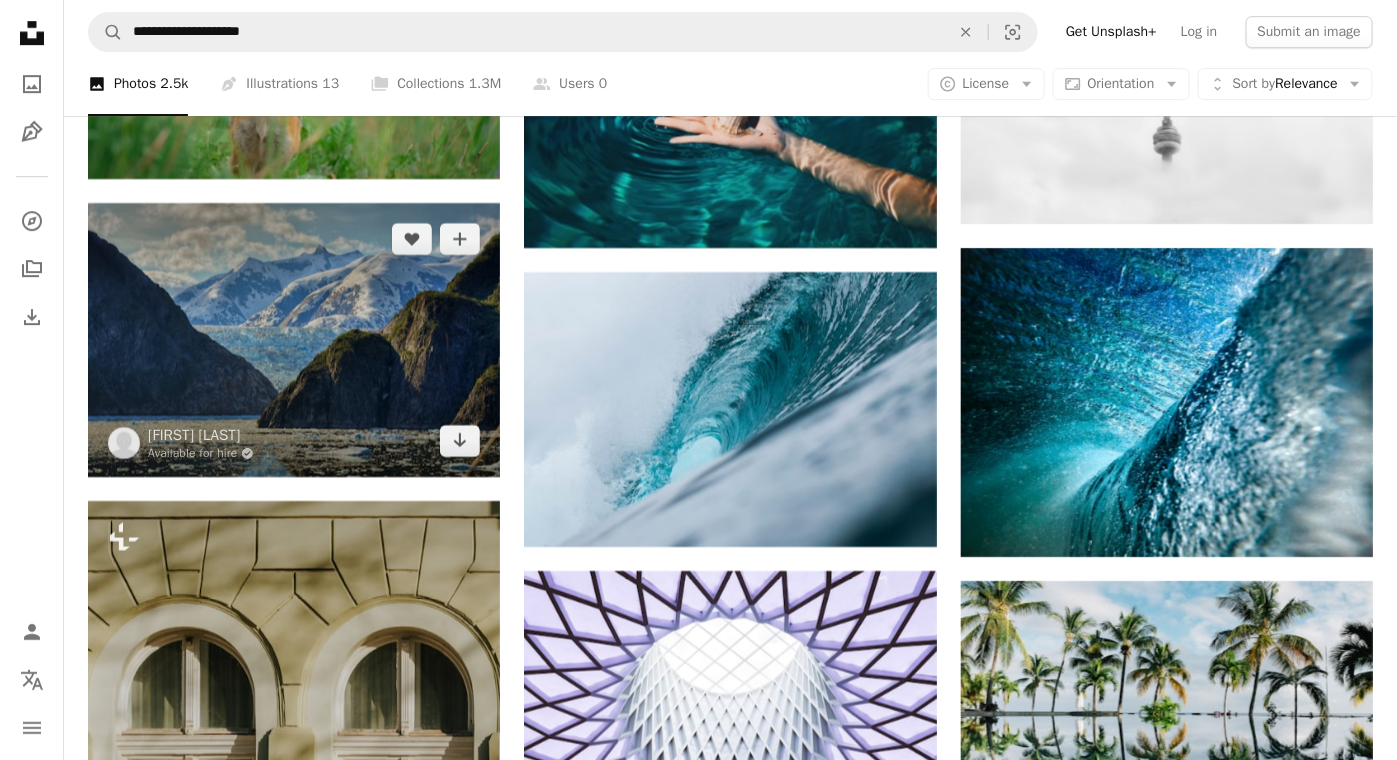 click on "Arrow pointing down" at bounding box center (460, 441) 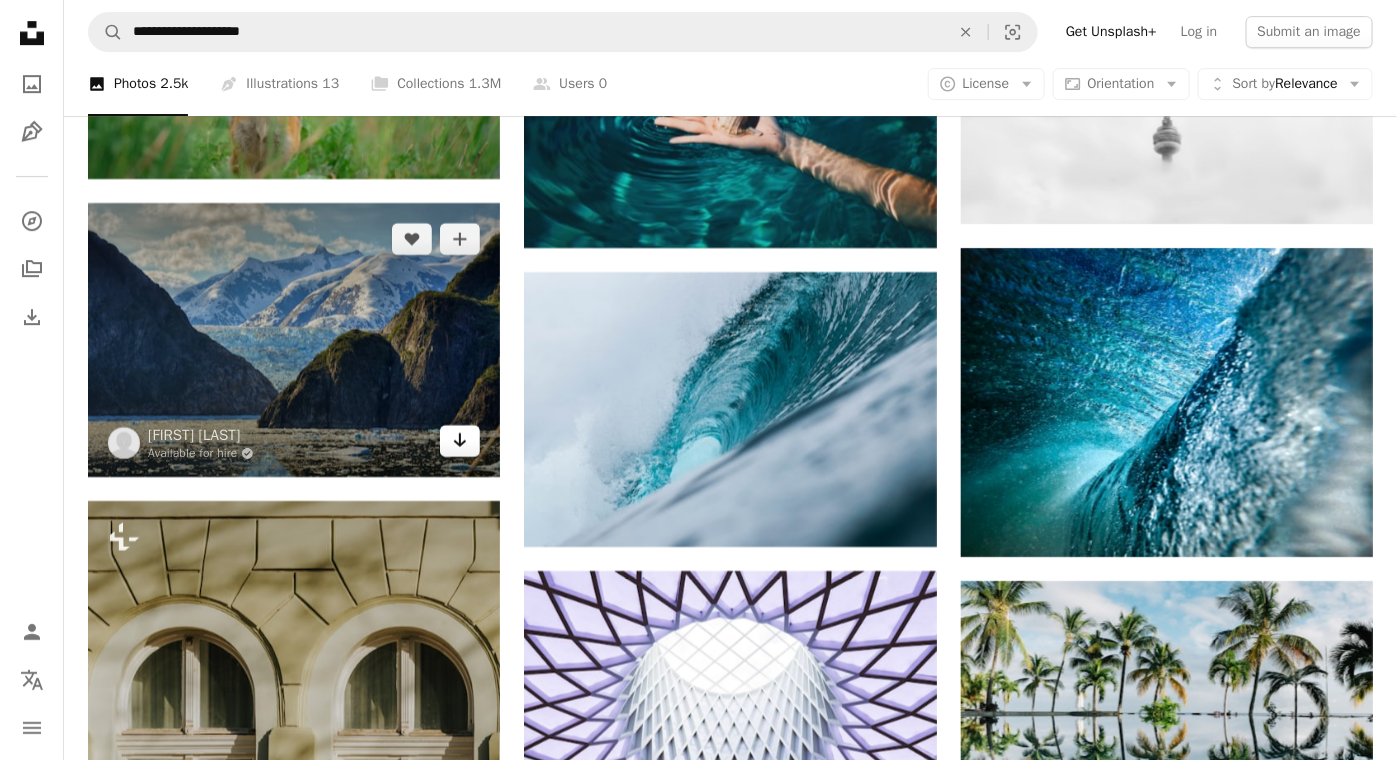 click on "Arrow pointing down" at bounding box center [460, 441] 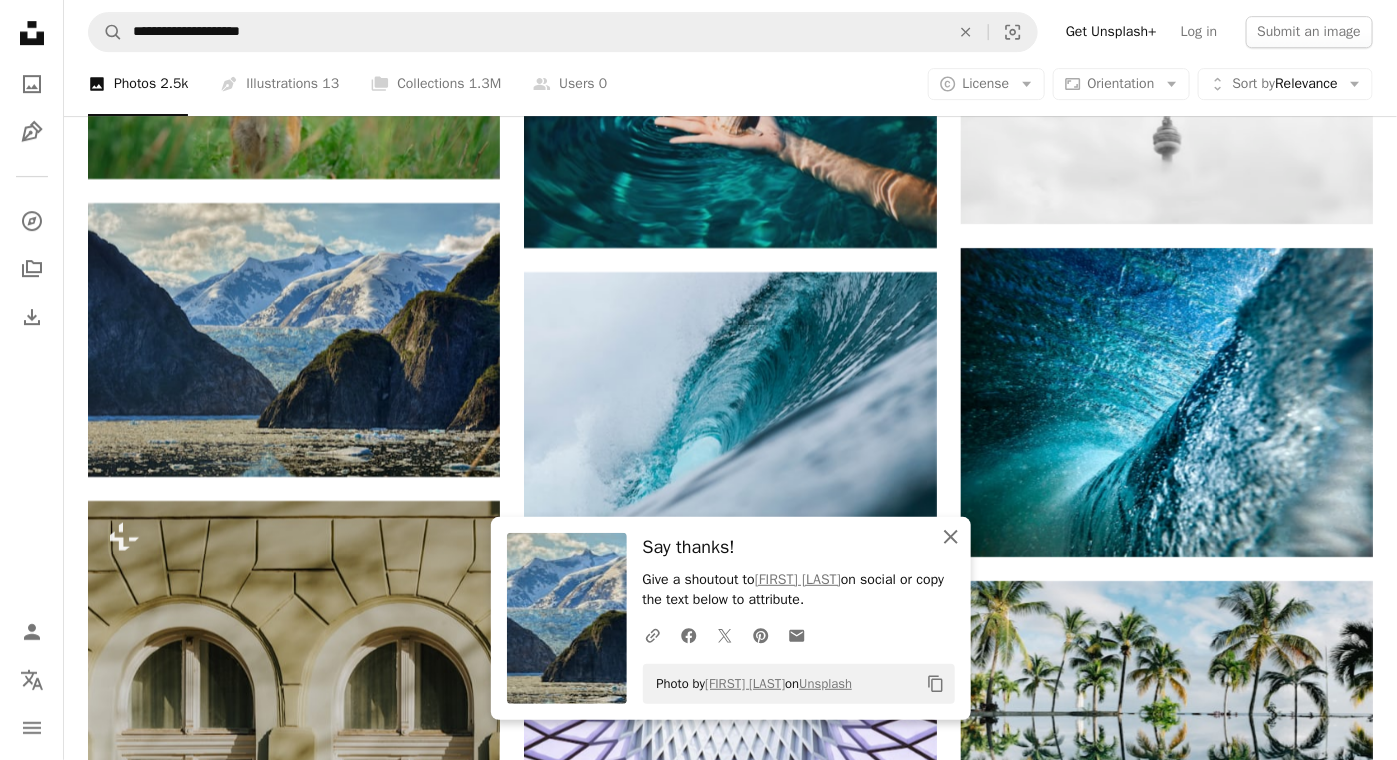 click 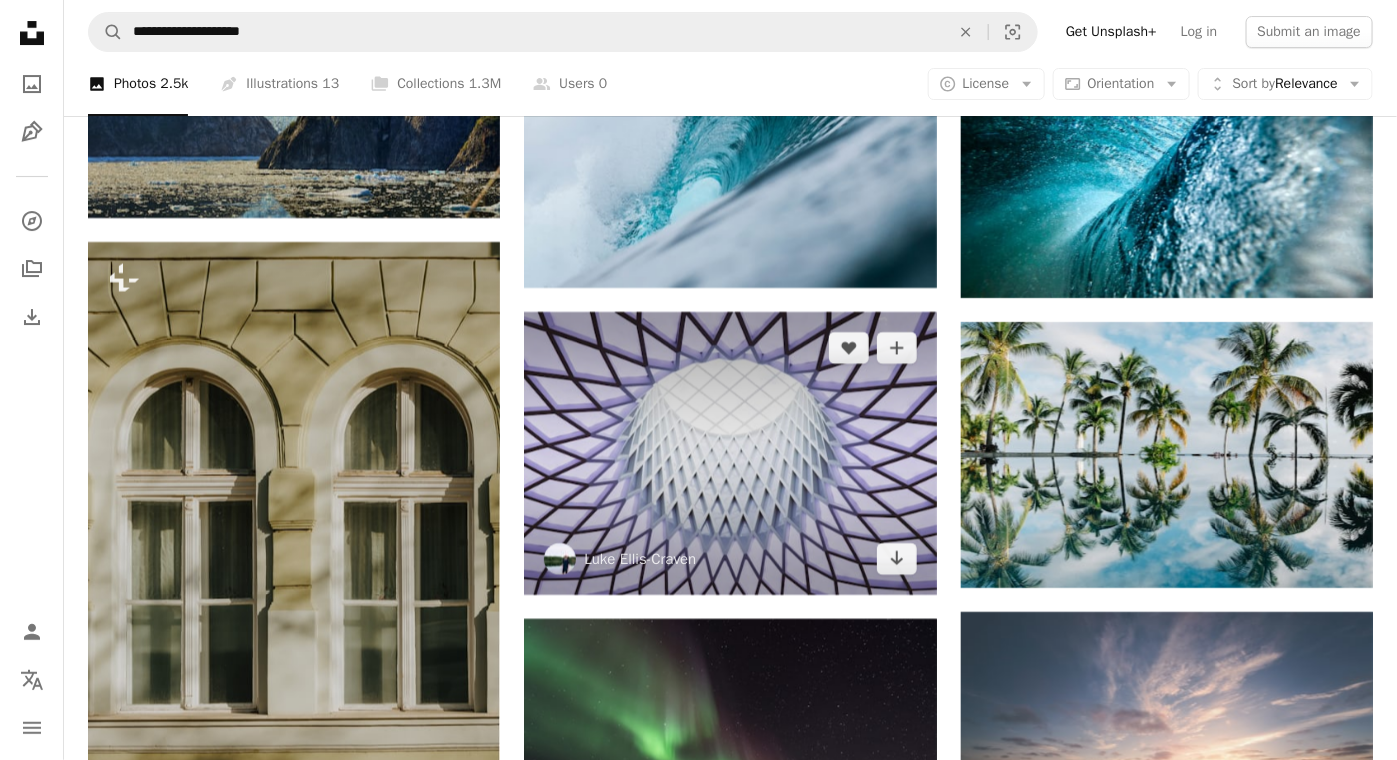 scroll, scrollTop: 11506, scrollLeft: 0, axis: vertical 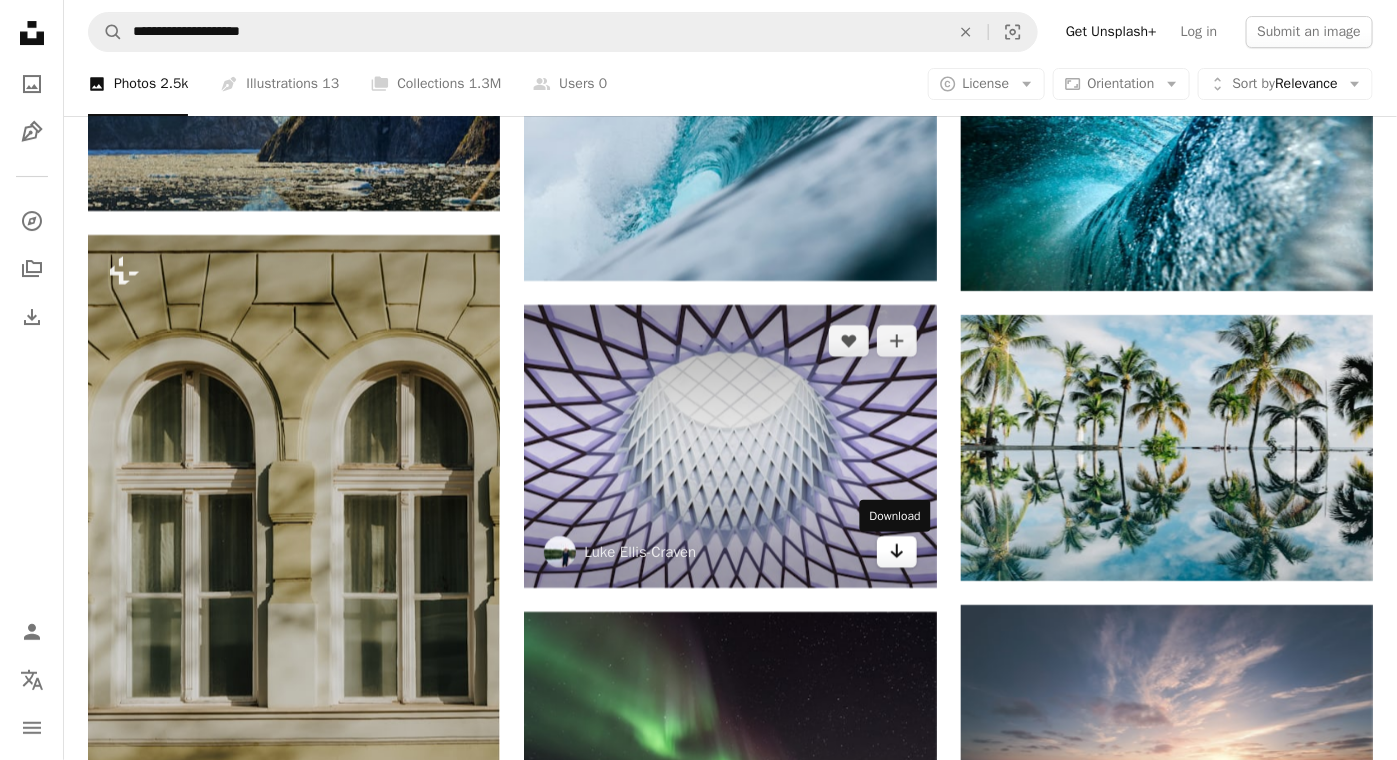 click on "Arrow pointing down" 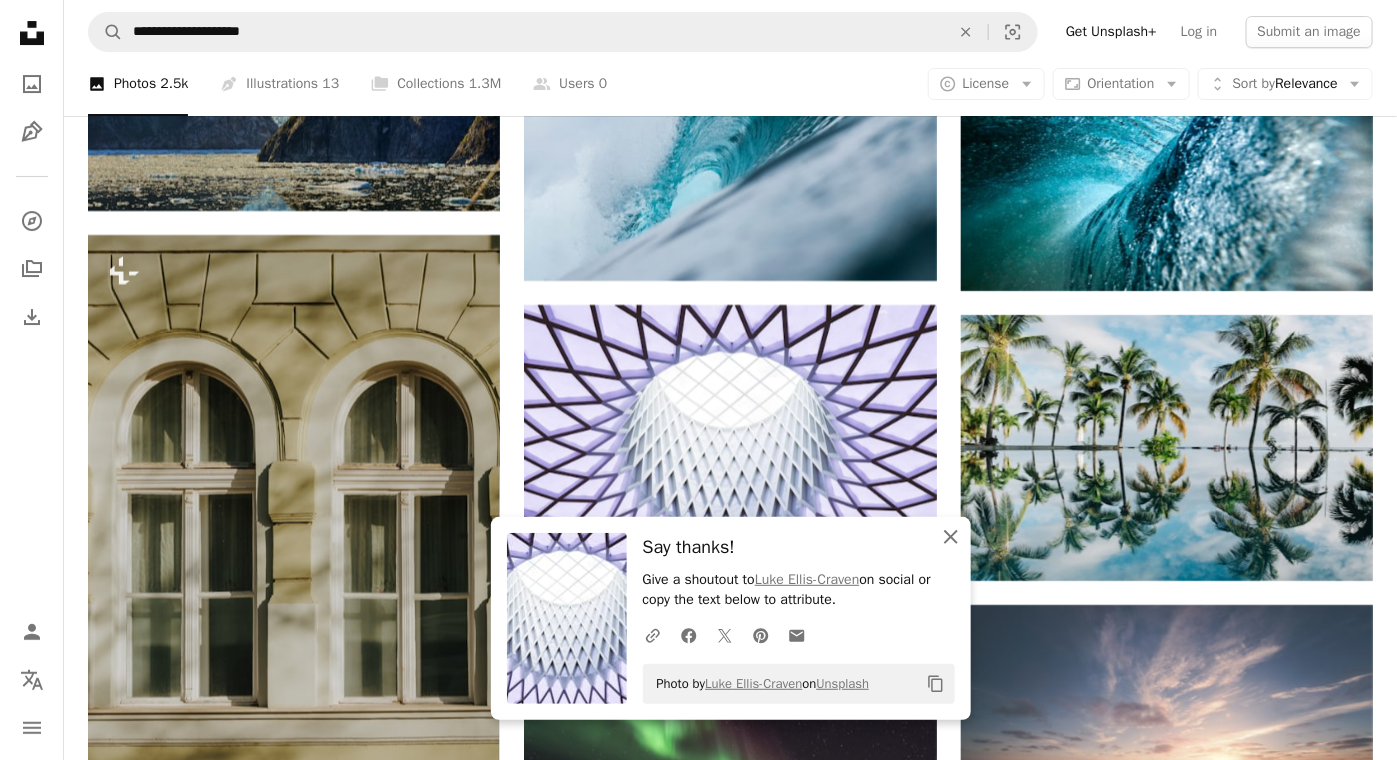 click on "An X shape" 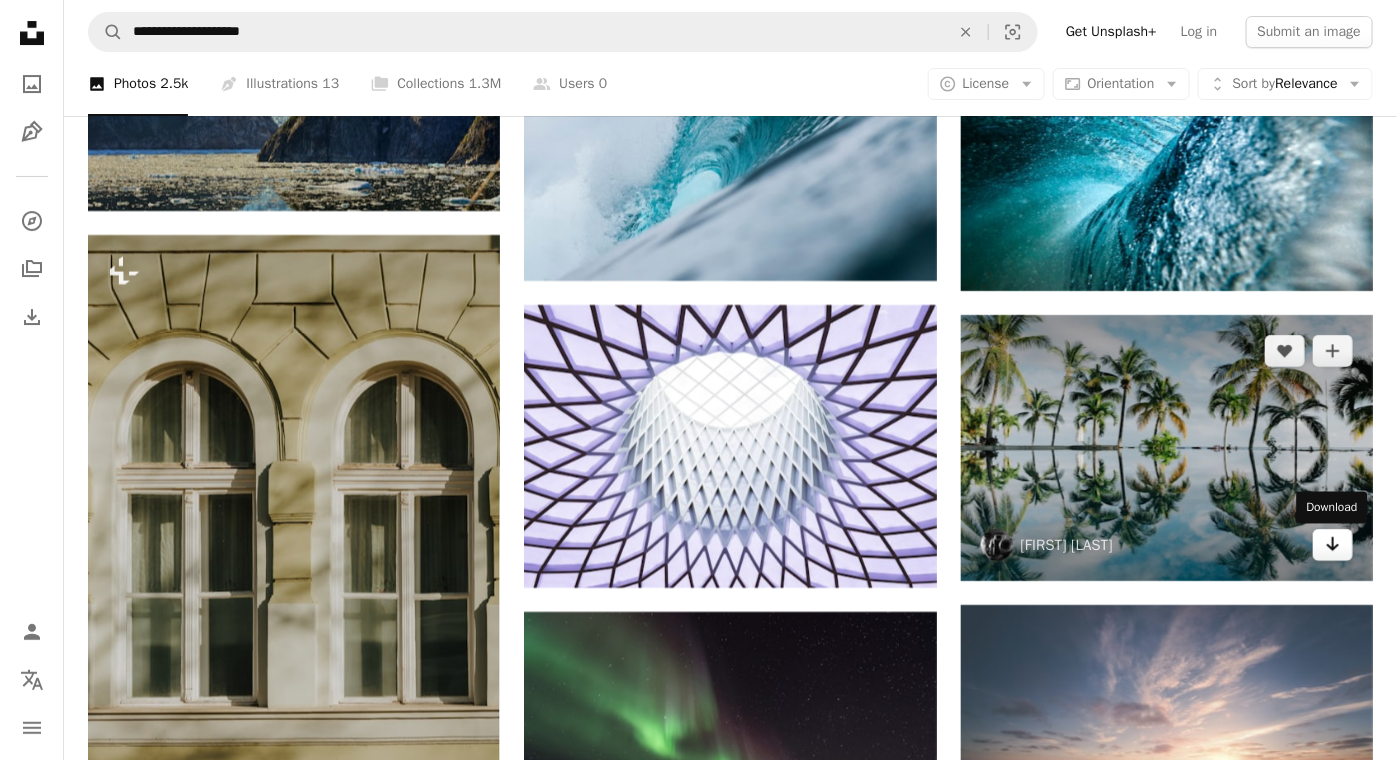 click 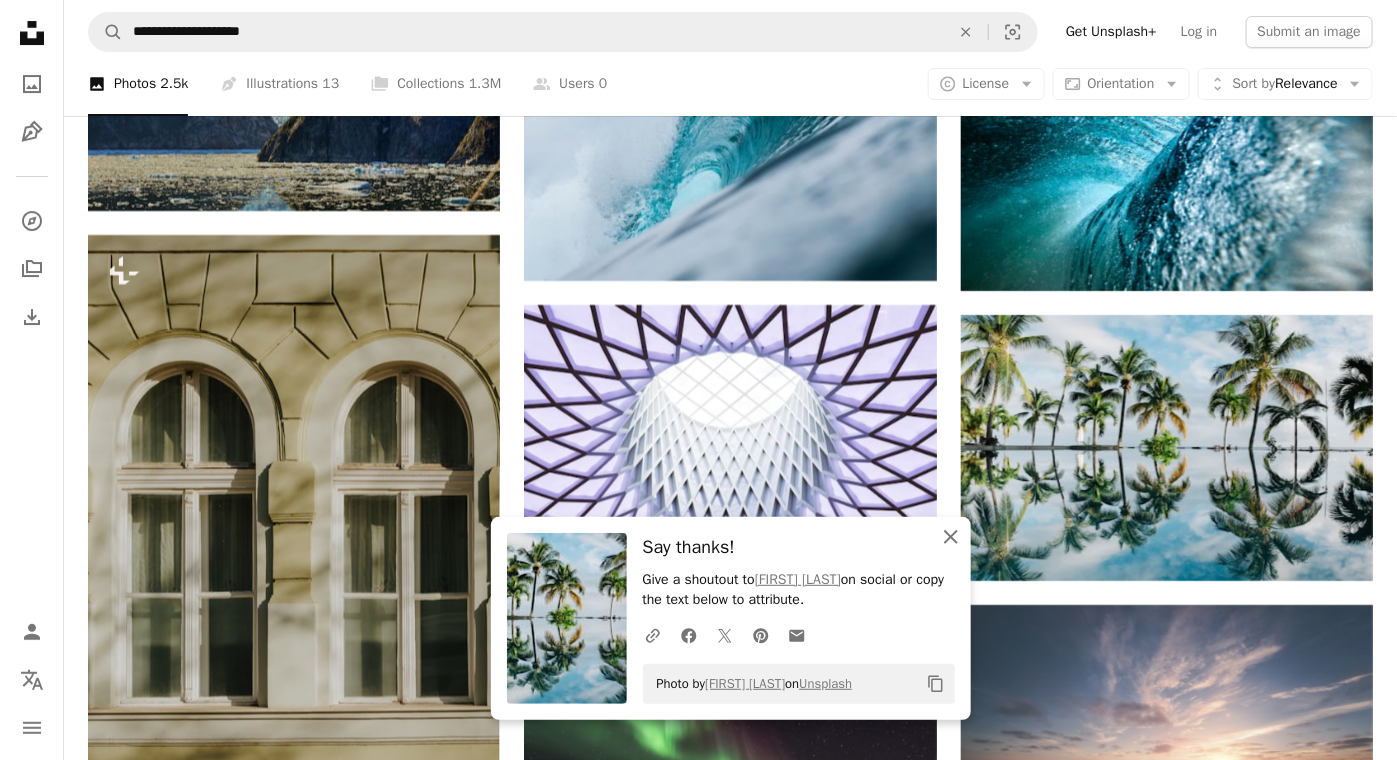 click on "An X shape" 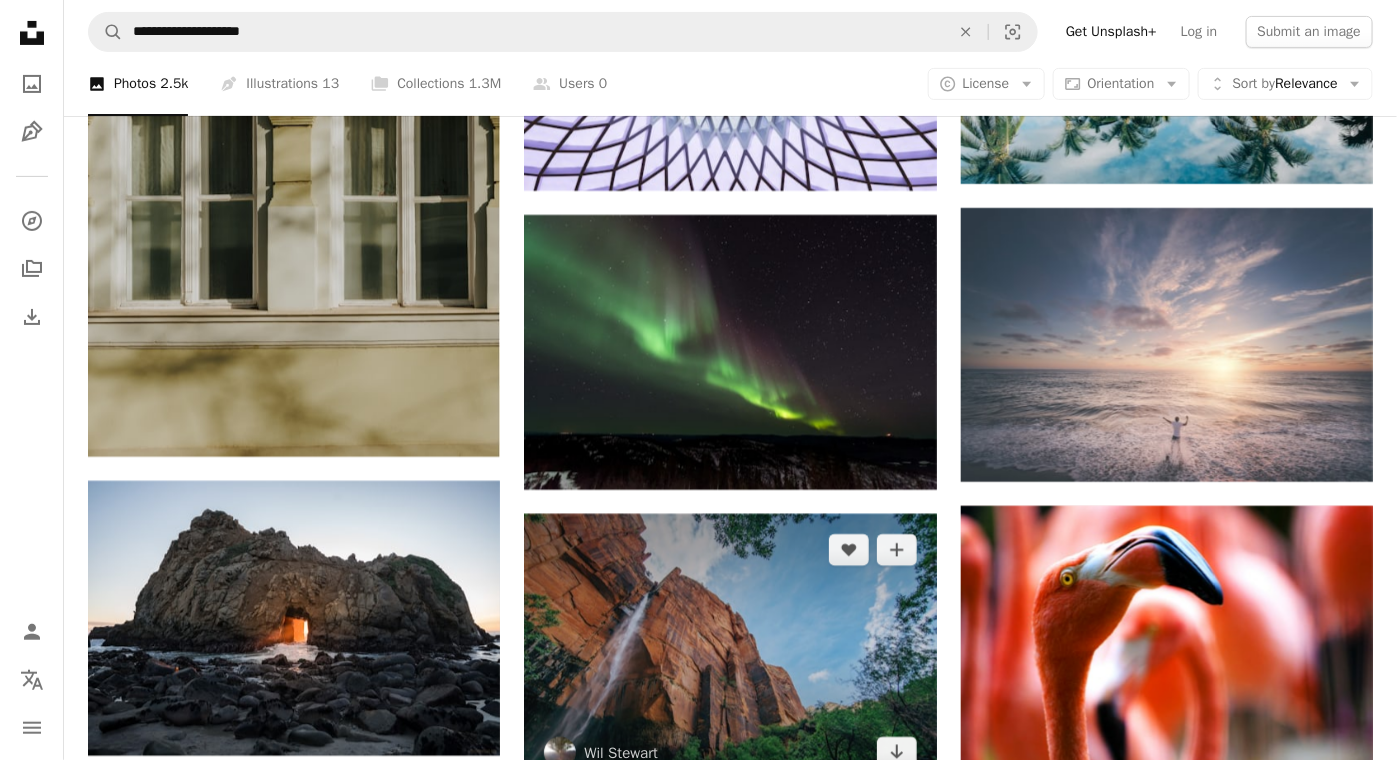 scroll, scrollTop: 11906, scrollLeft: 0, axis: vertical 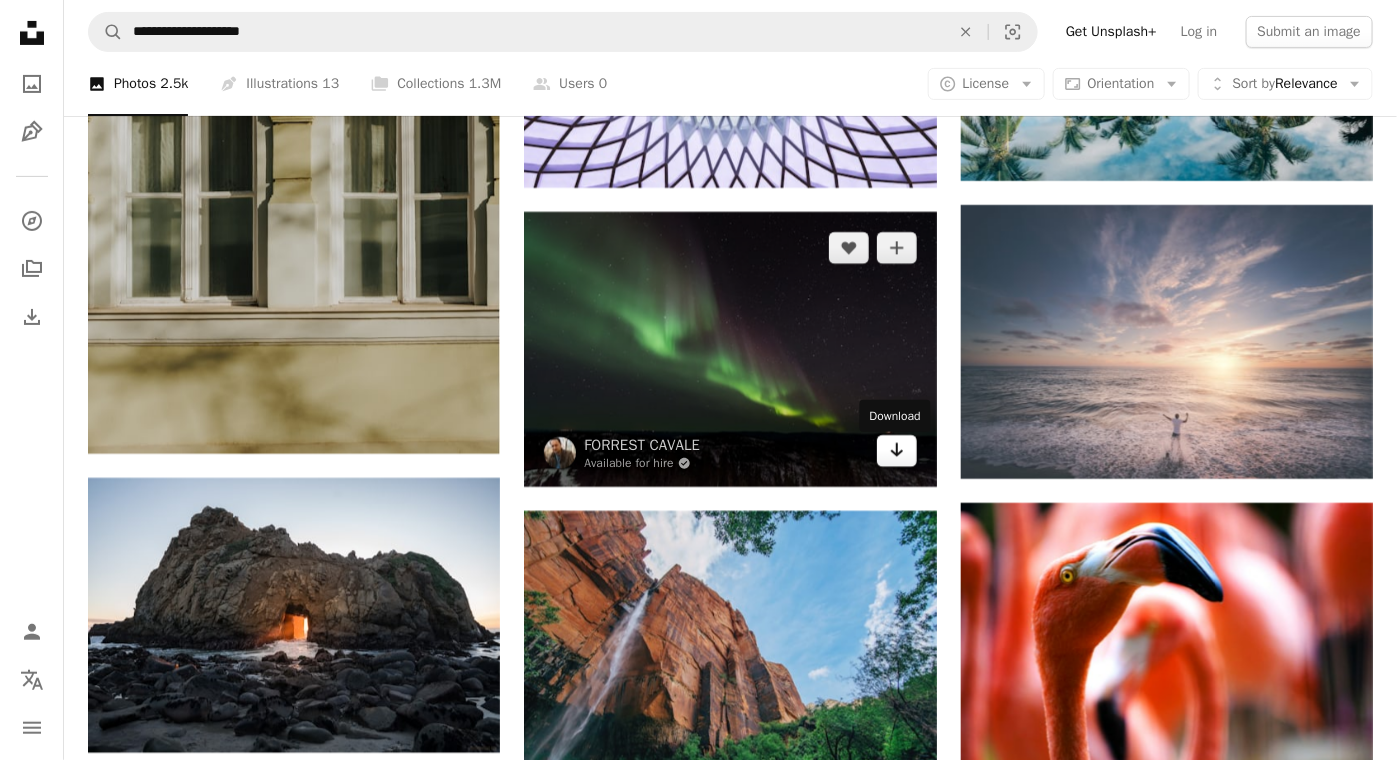 click on "Arrow pointing down" 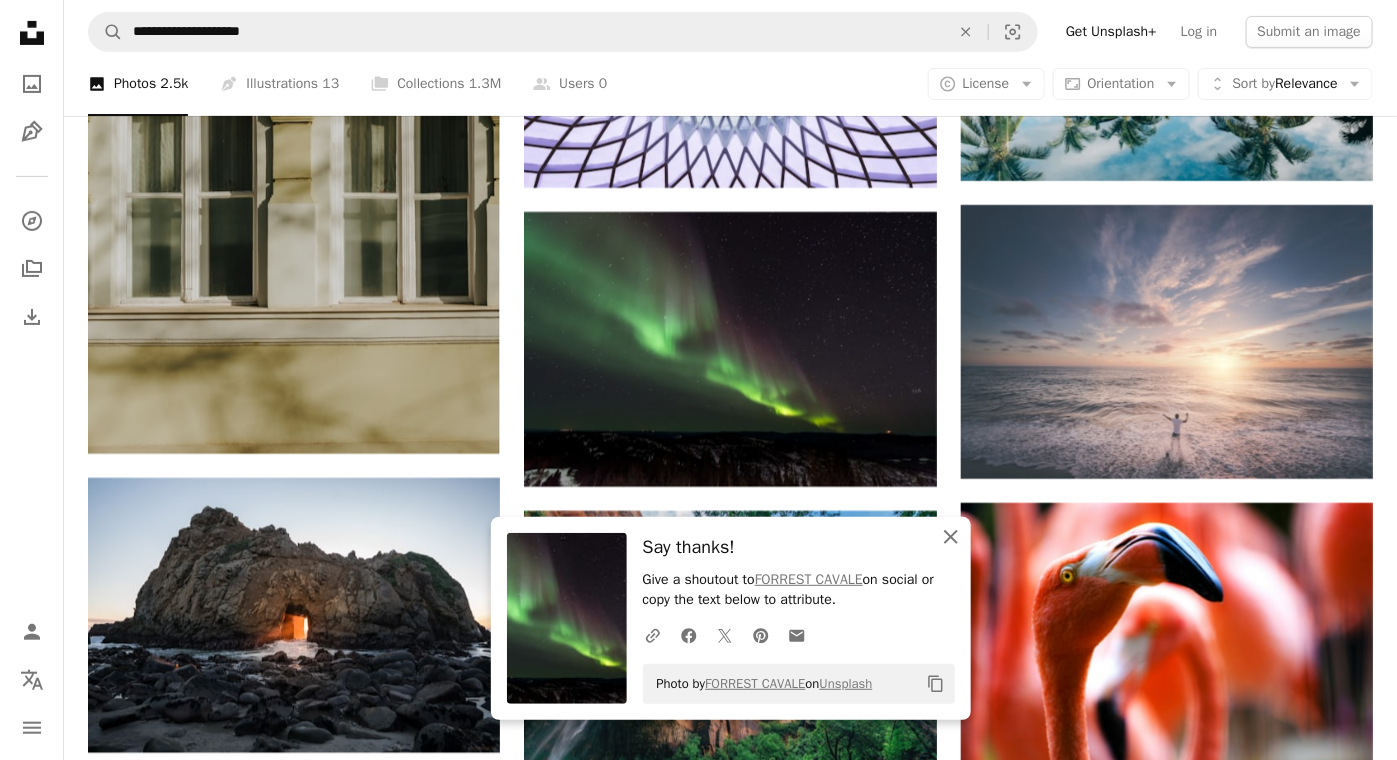 click on "An X shape" 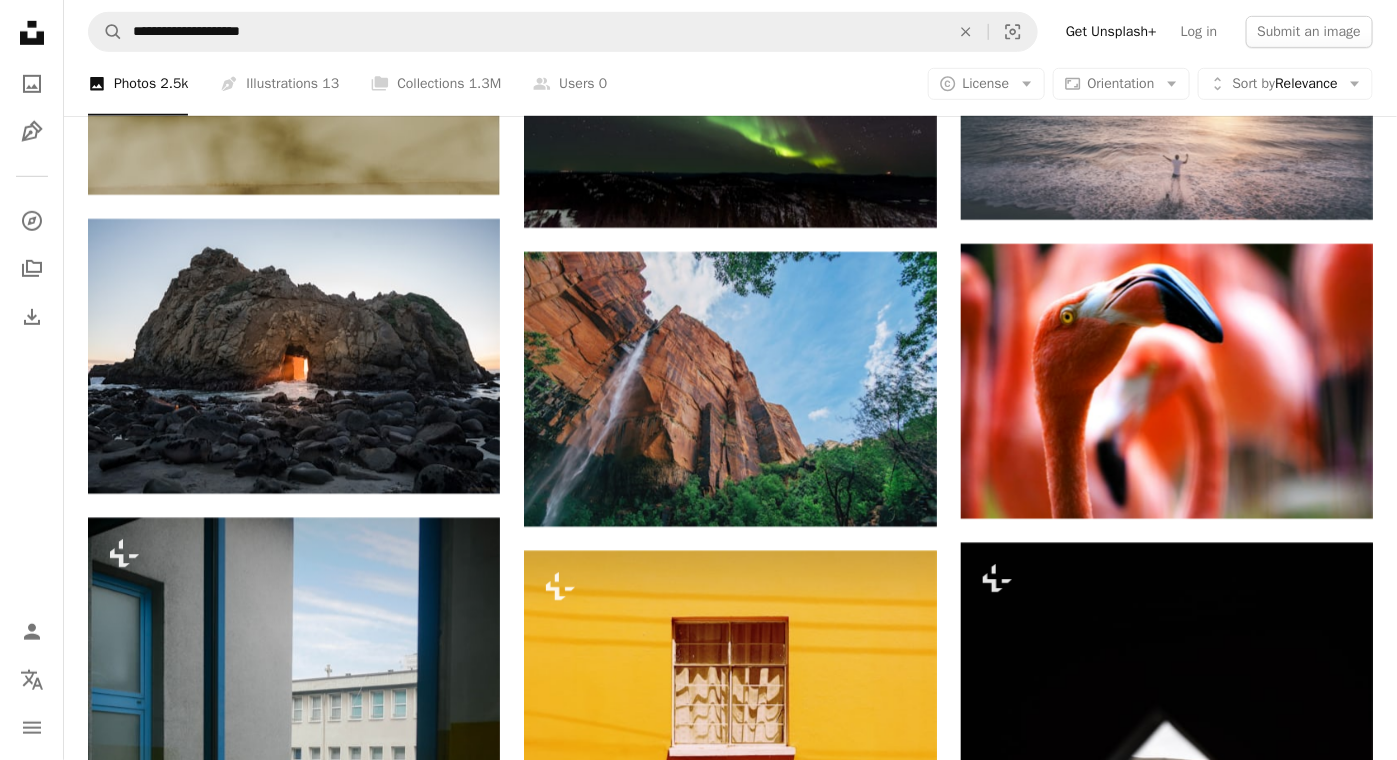 scroll, scrollTop: 12173, scrollLeft: 0, axis: vertical 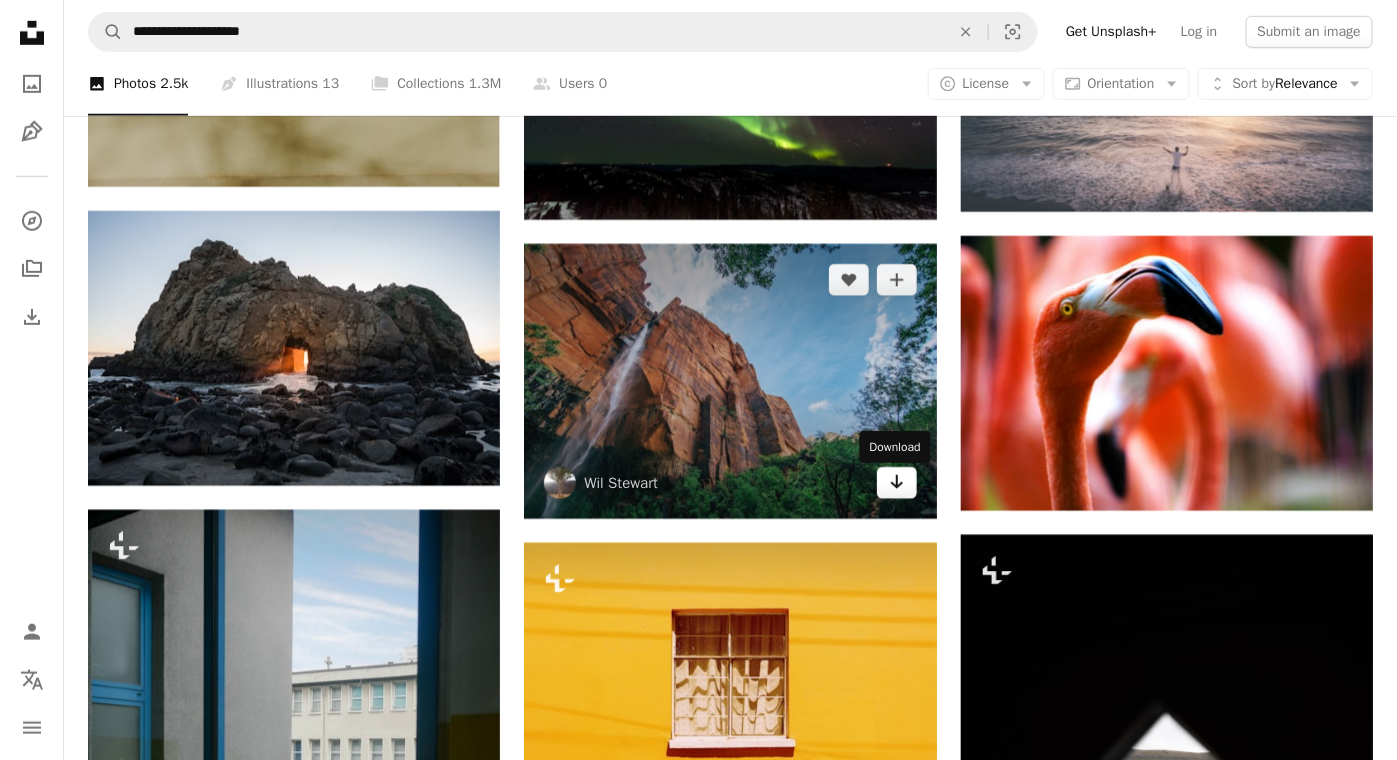 click on "Arrow pointing down" 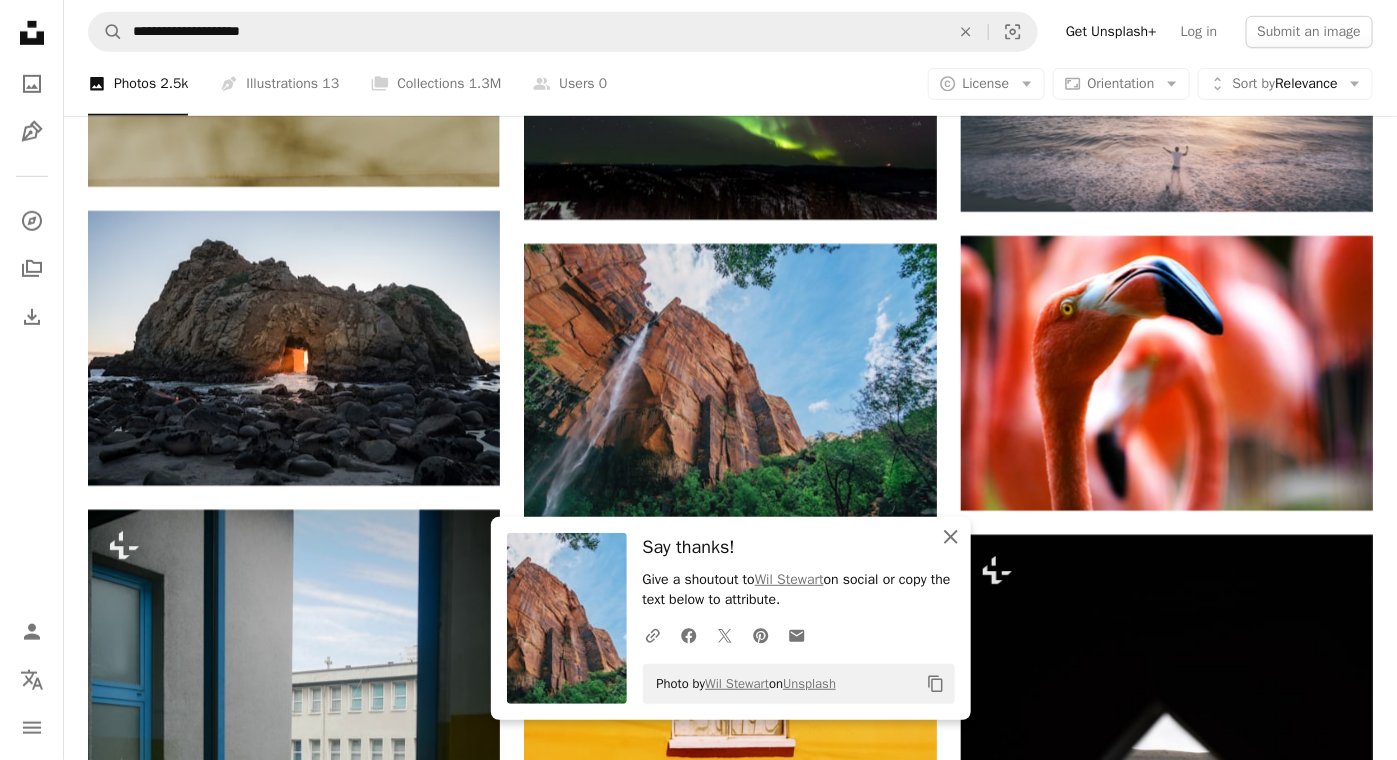drag, startPoint x: 948, startPoint y: 536, endPoint x: 936, endPoint y: 538, distance: 12.165525 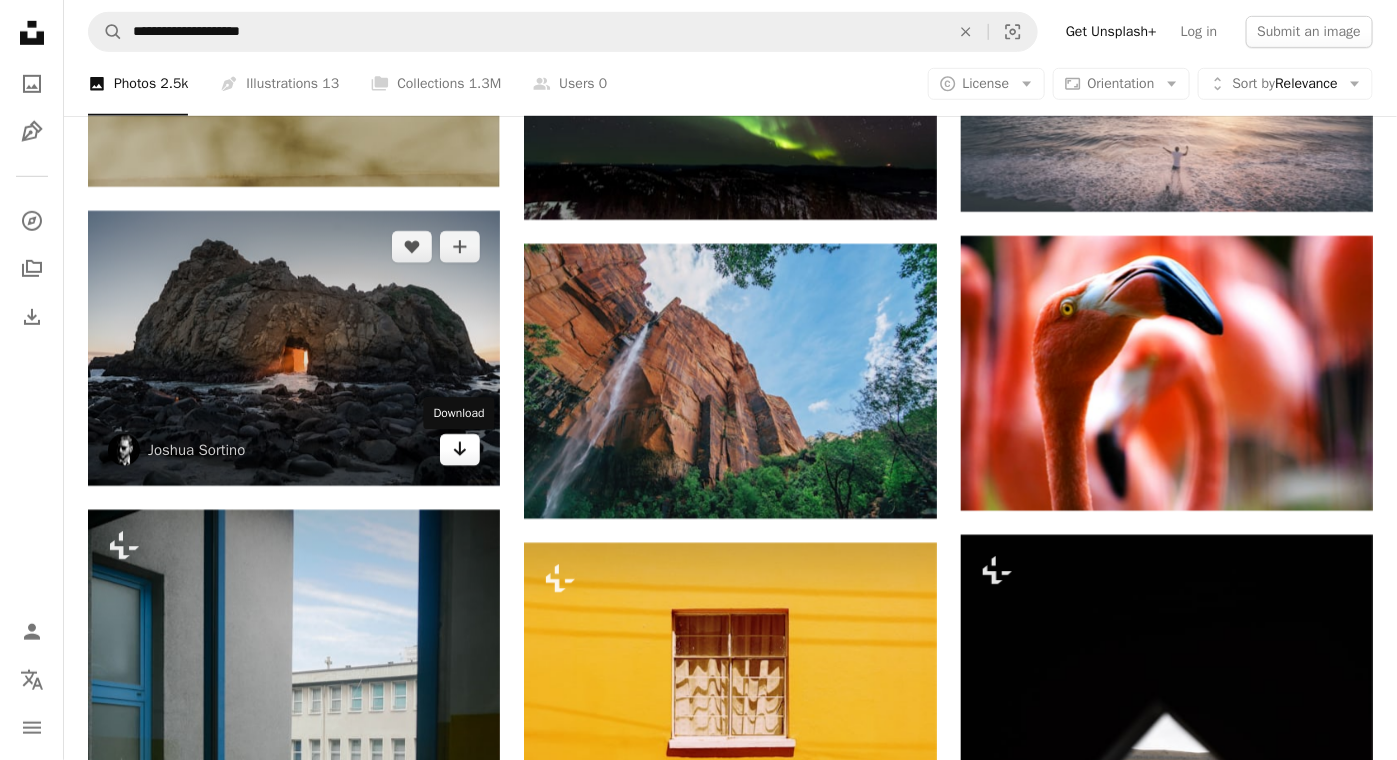 click on "Arrow pointing down" at bounding box center [460, 450] 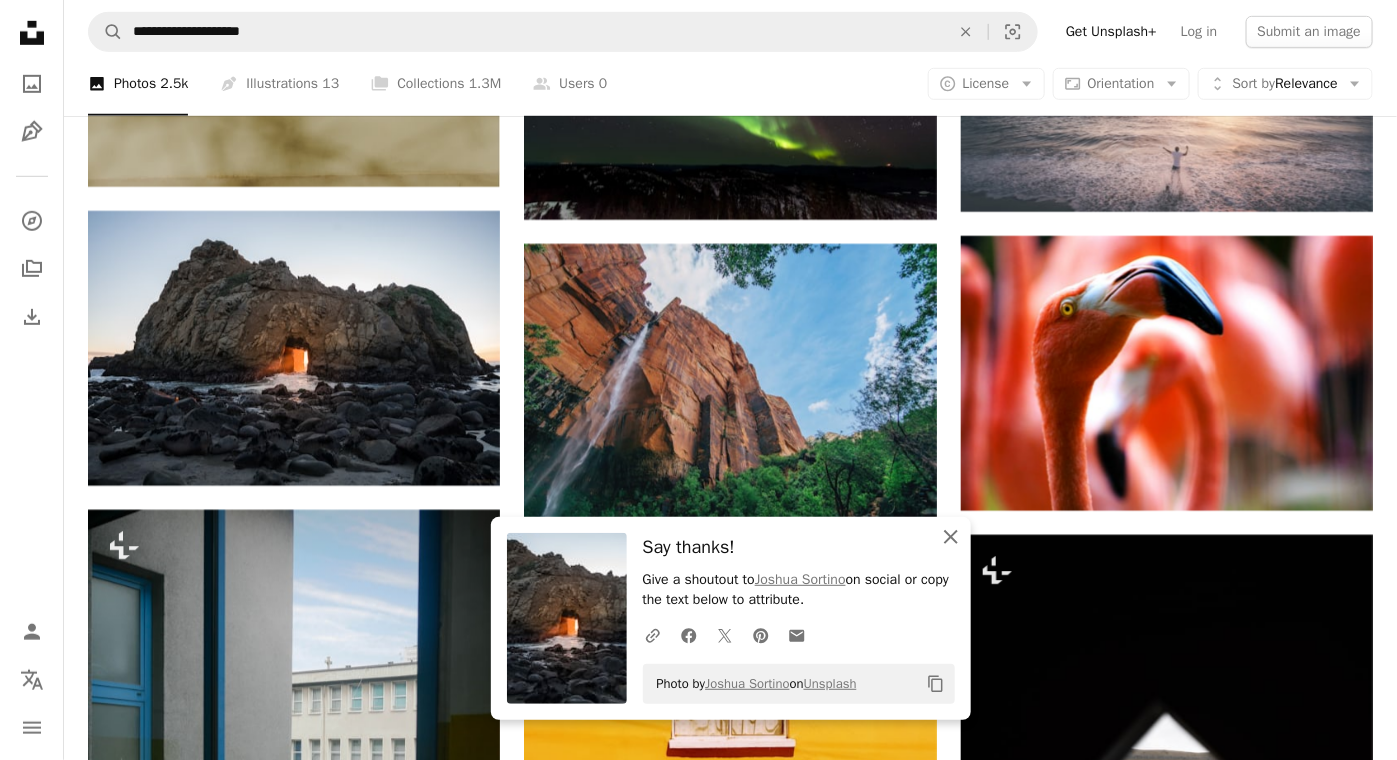 click 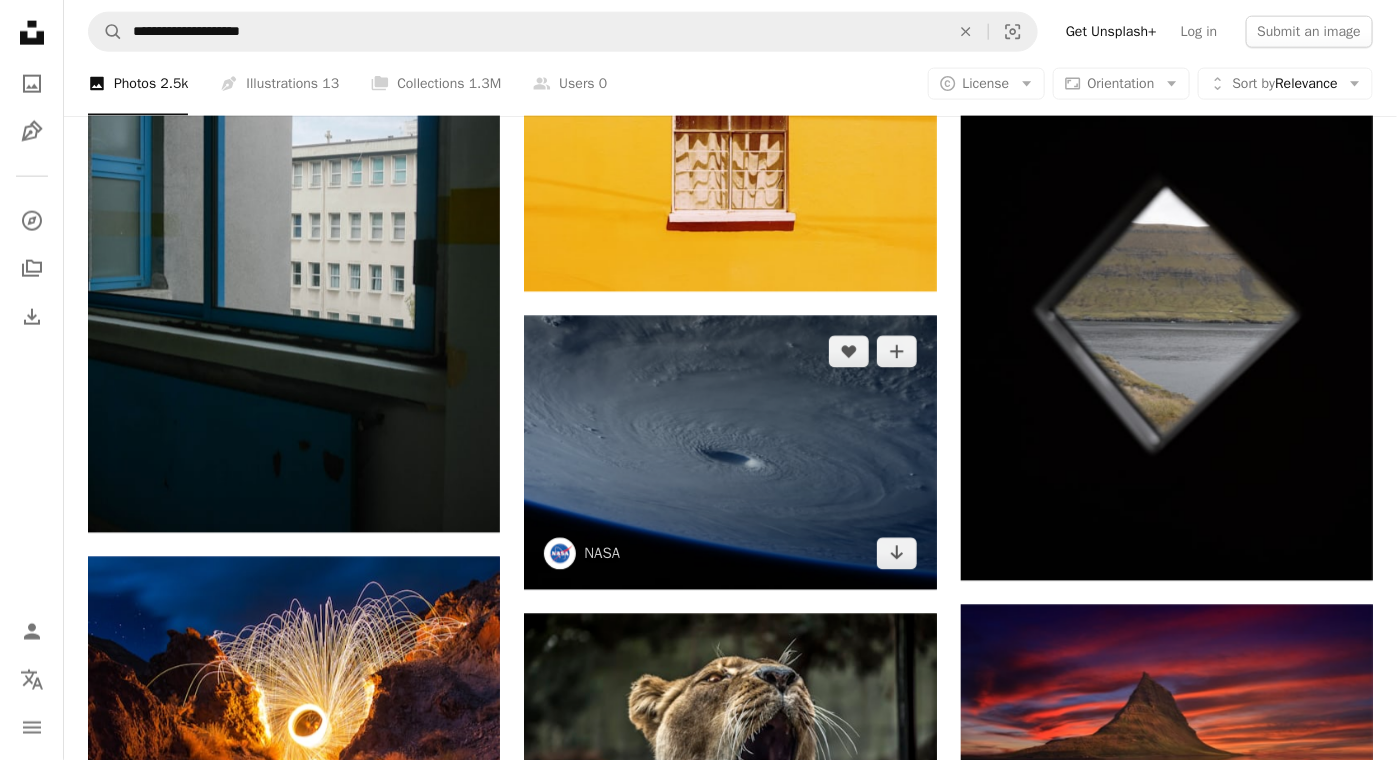 scroll, scrollTop: 12706, scrollLeft: 0, axis: vertical 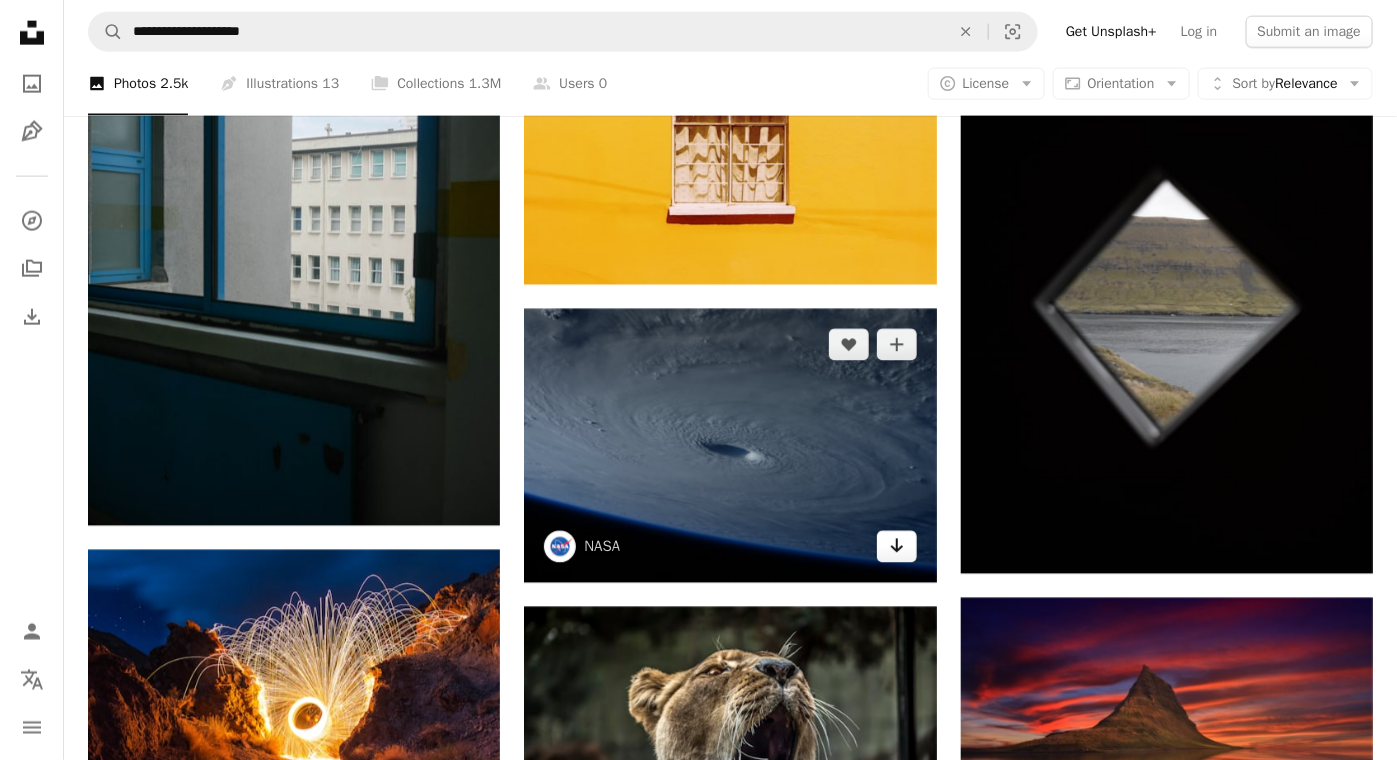 click on "Arrow pointing down" at bounding box center [897, 547] 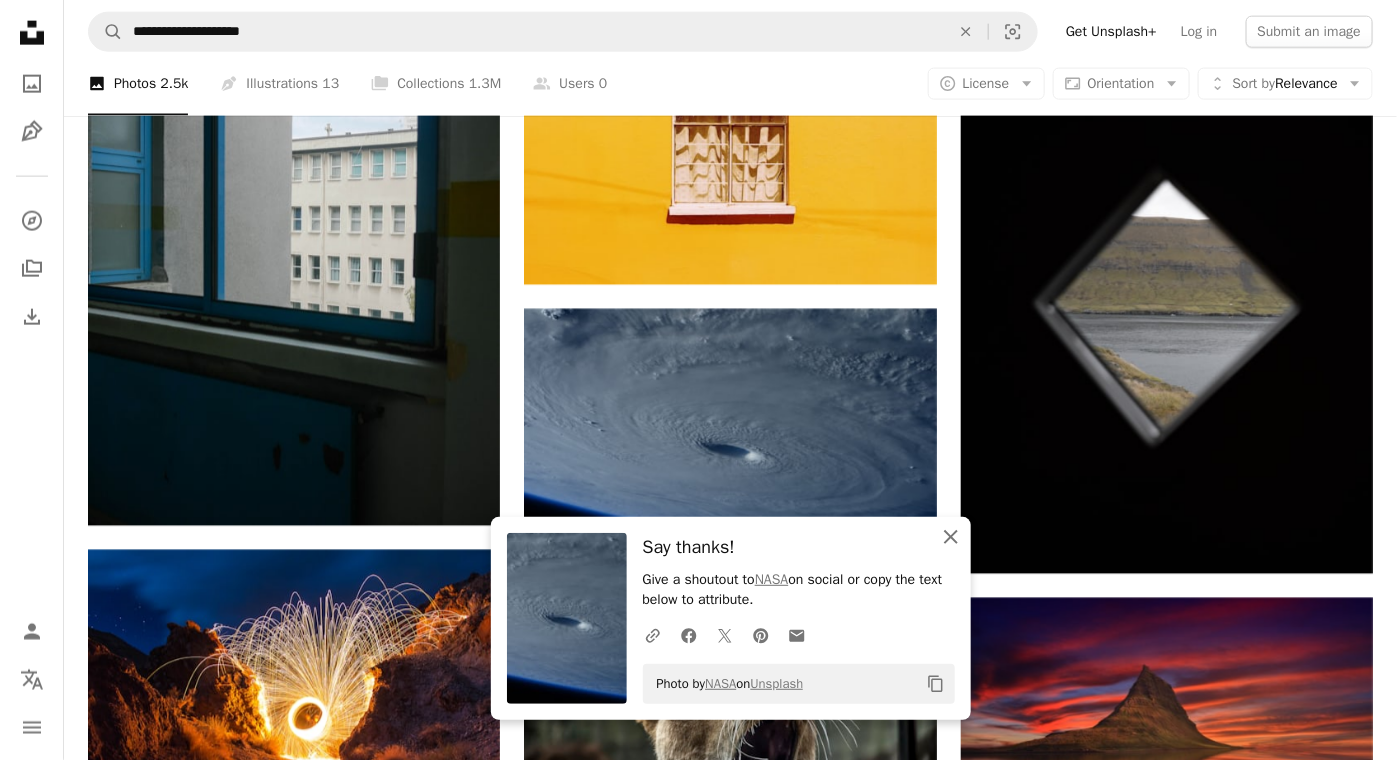drag, startPoint x: 957, startPoint y: 537, endPoint x: 944, endPoint y: 559, distance: 25.553865 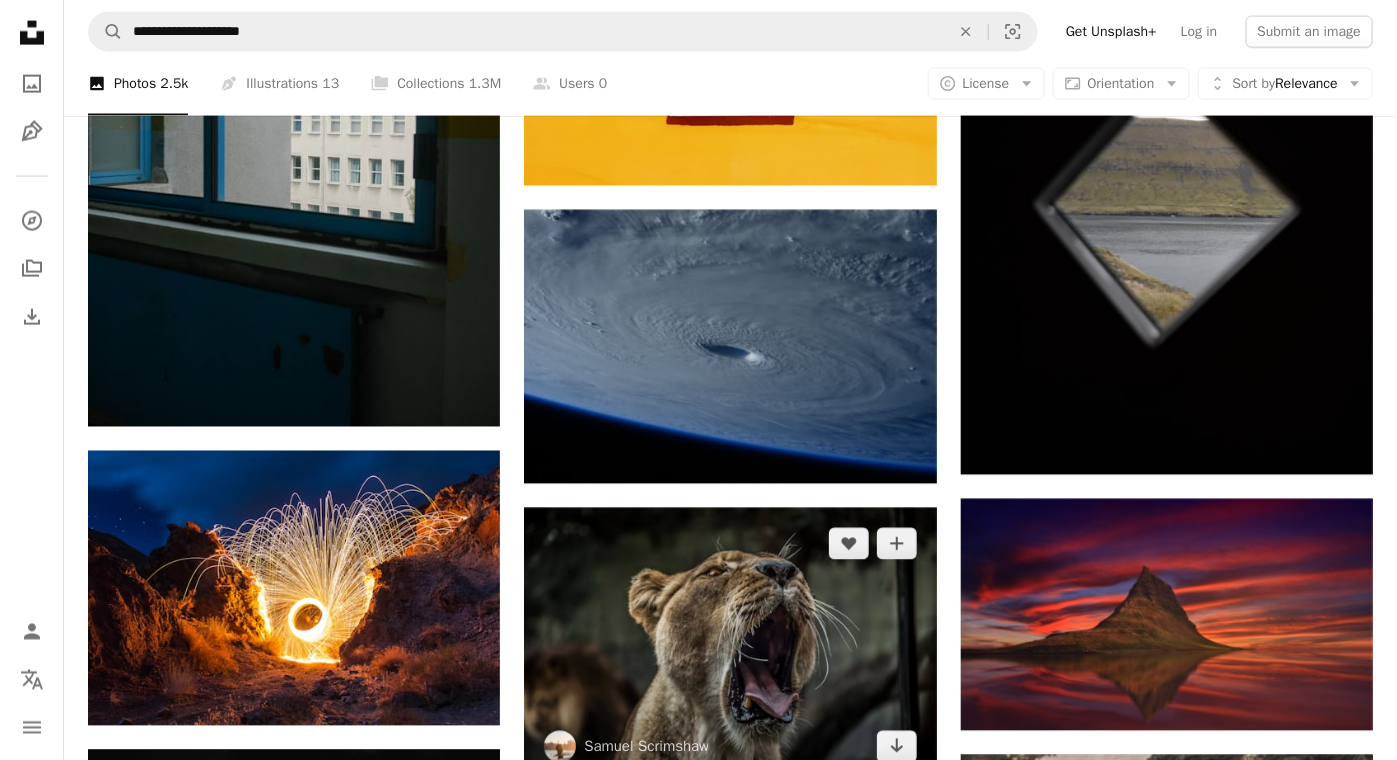 scroll, scrollTop: 12973, scrollLeft: 0, axis: vertical 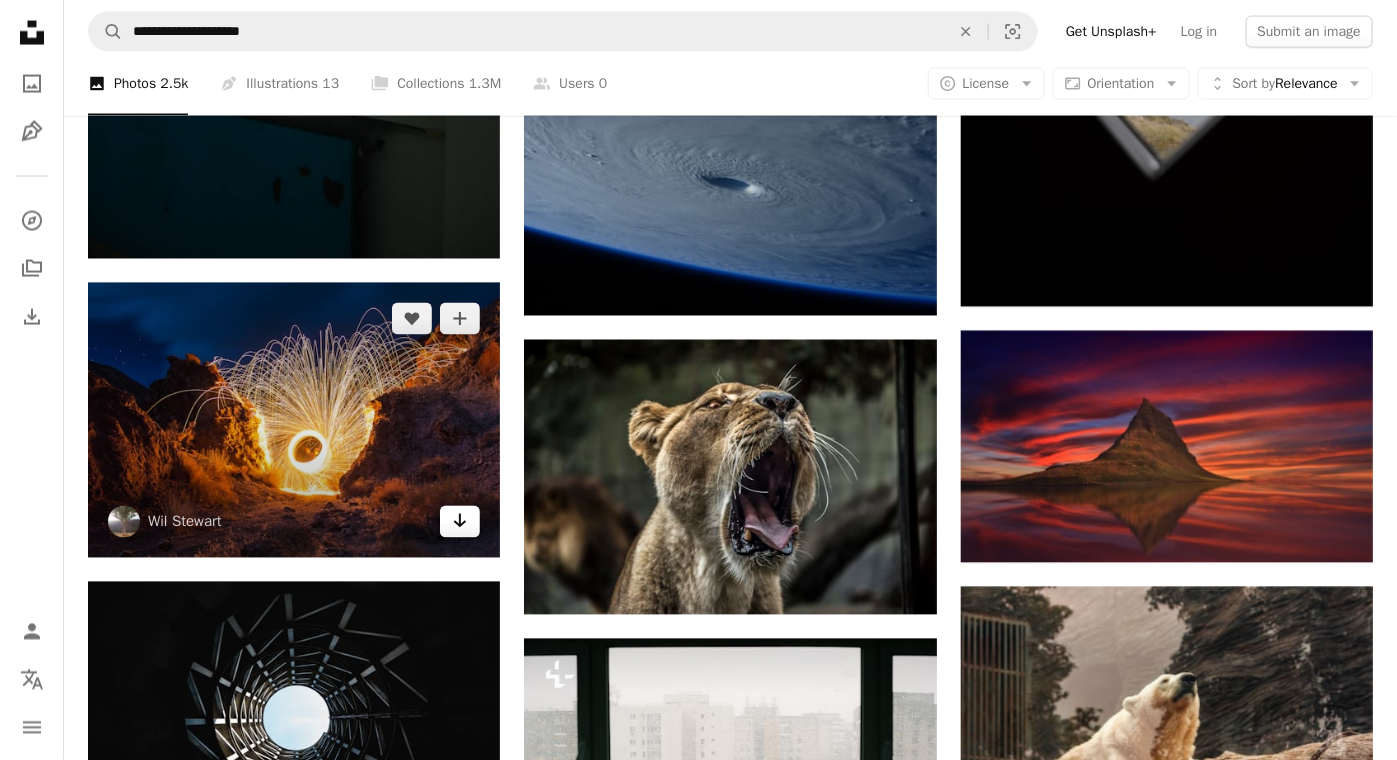 click on "Arrow pointing down" 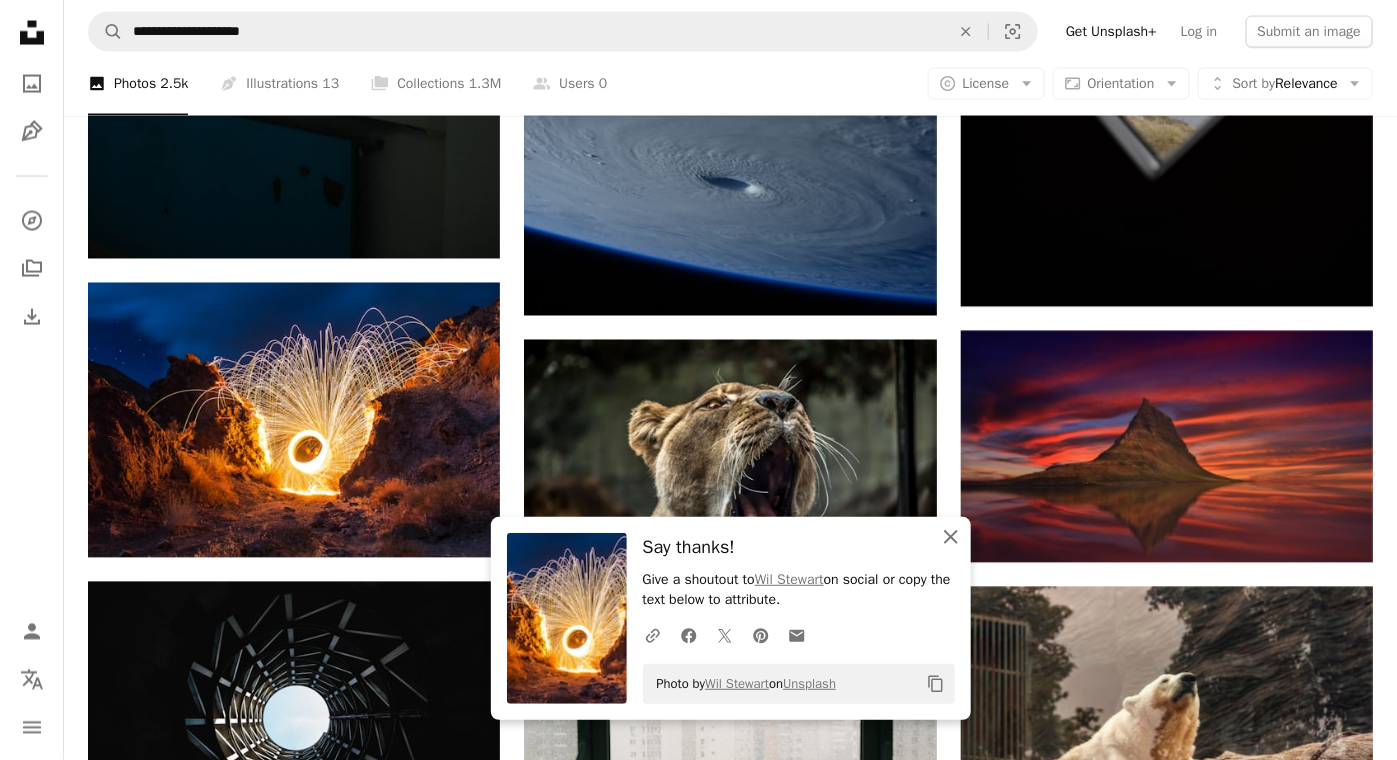 click on "An X shape Close" at bounding box center [951, 537] 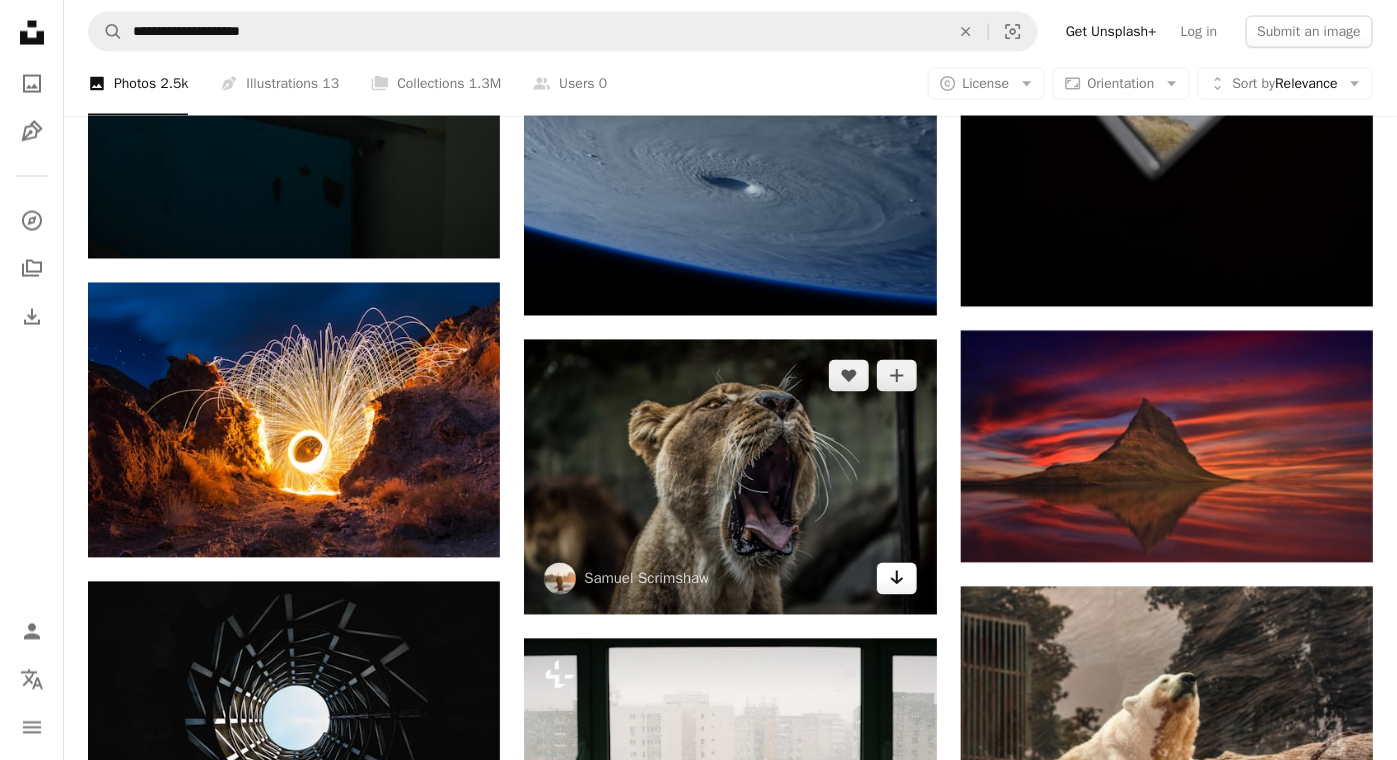 click 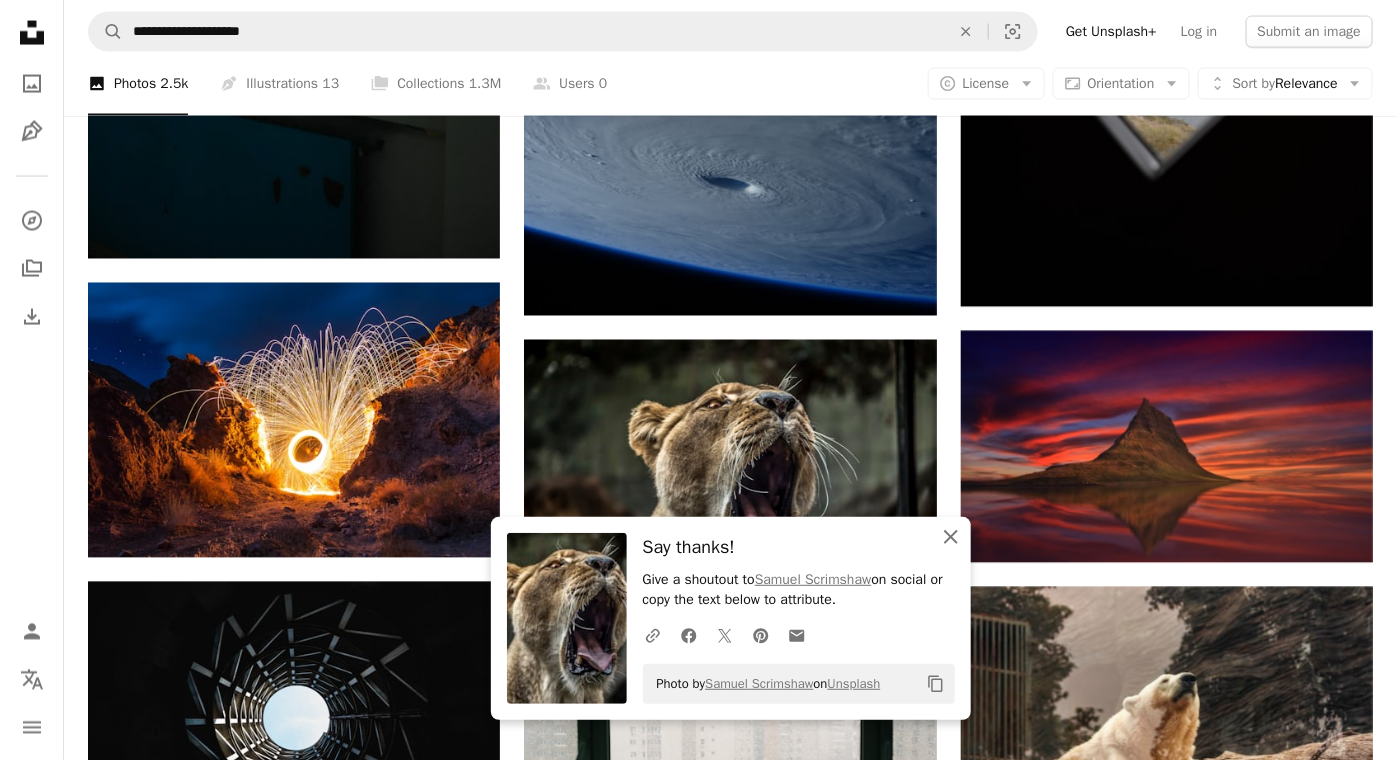 click on "An X shape" 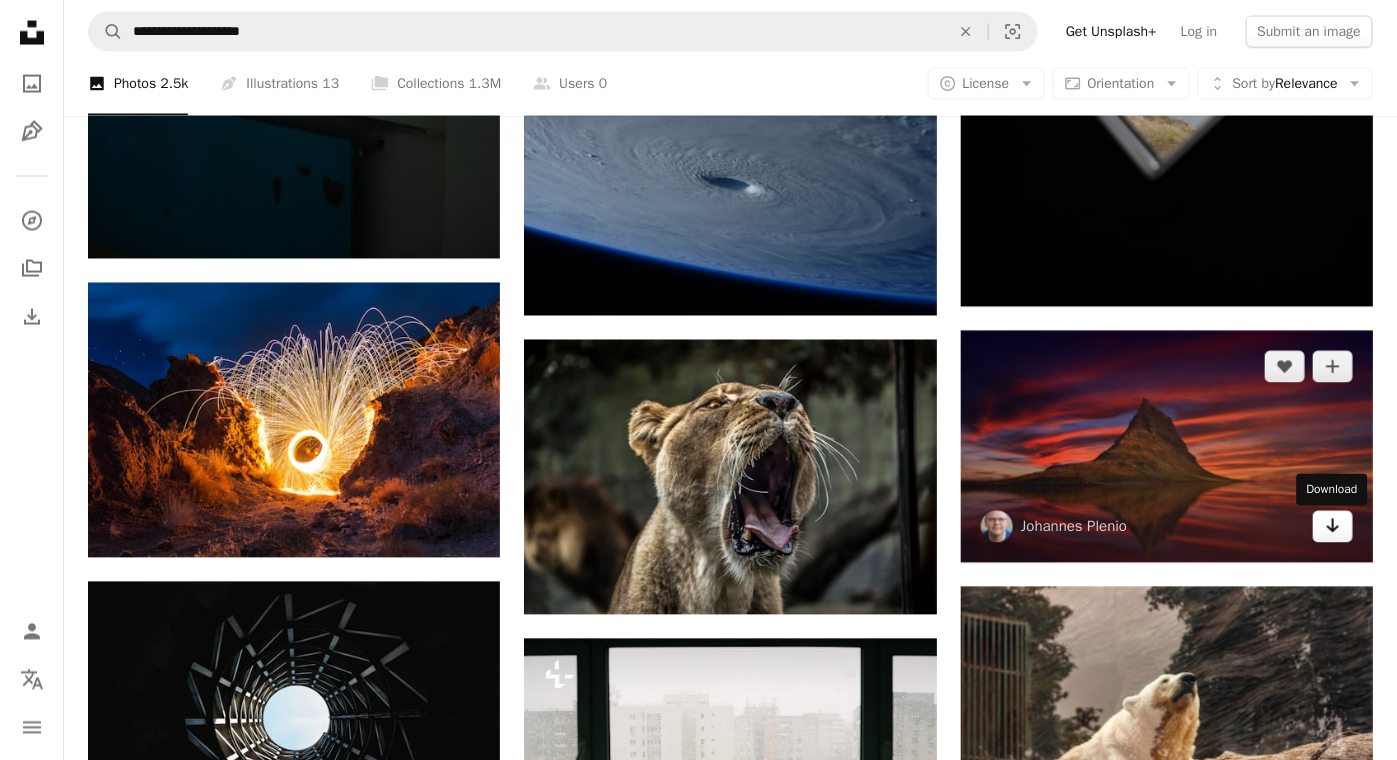 click on "Arrow pointing down" at bounding box center [1333, 527] 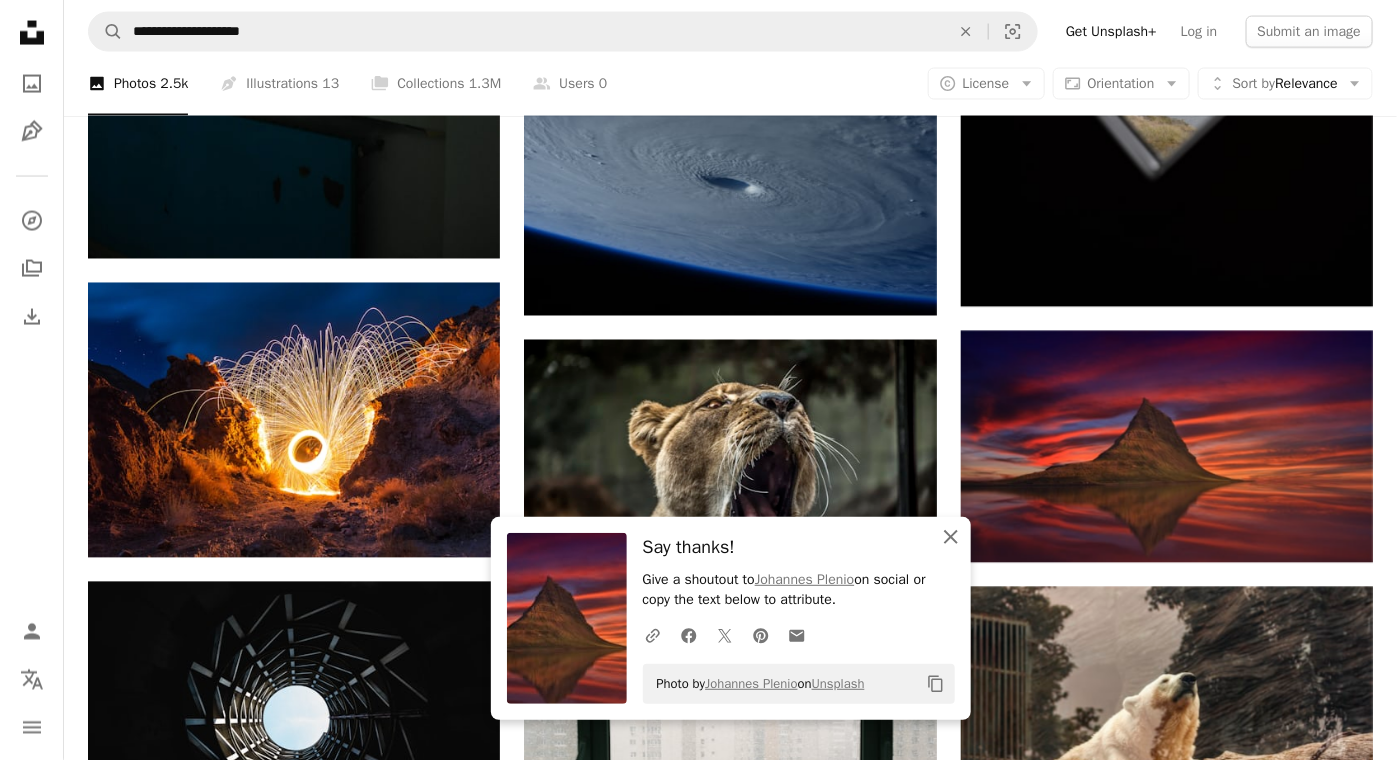 click 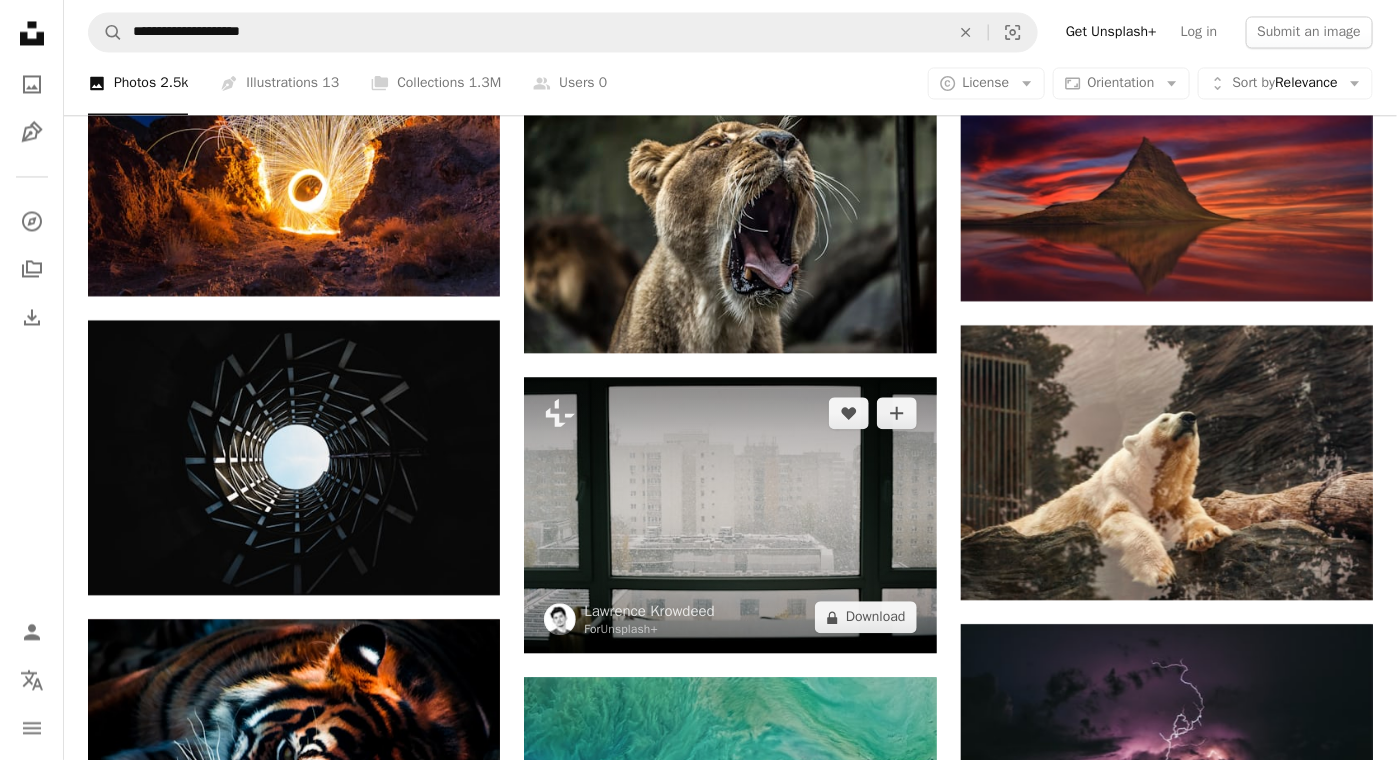 scroll, scrollTop: 13240, scrollLeft: 0, axis: vertical 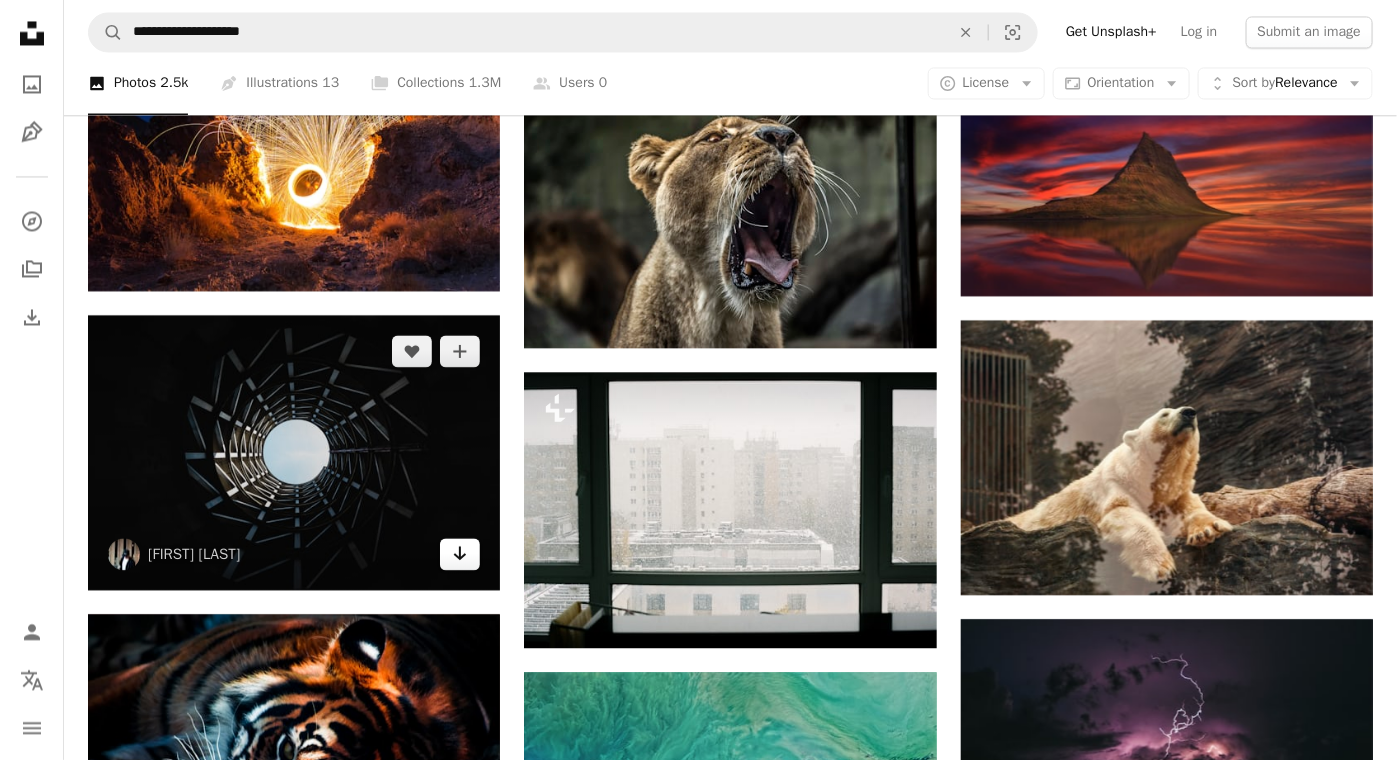 click on "Arrow pointing down" at bounding box center [460, 554] 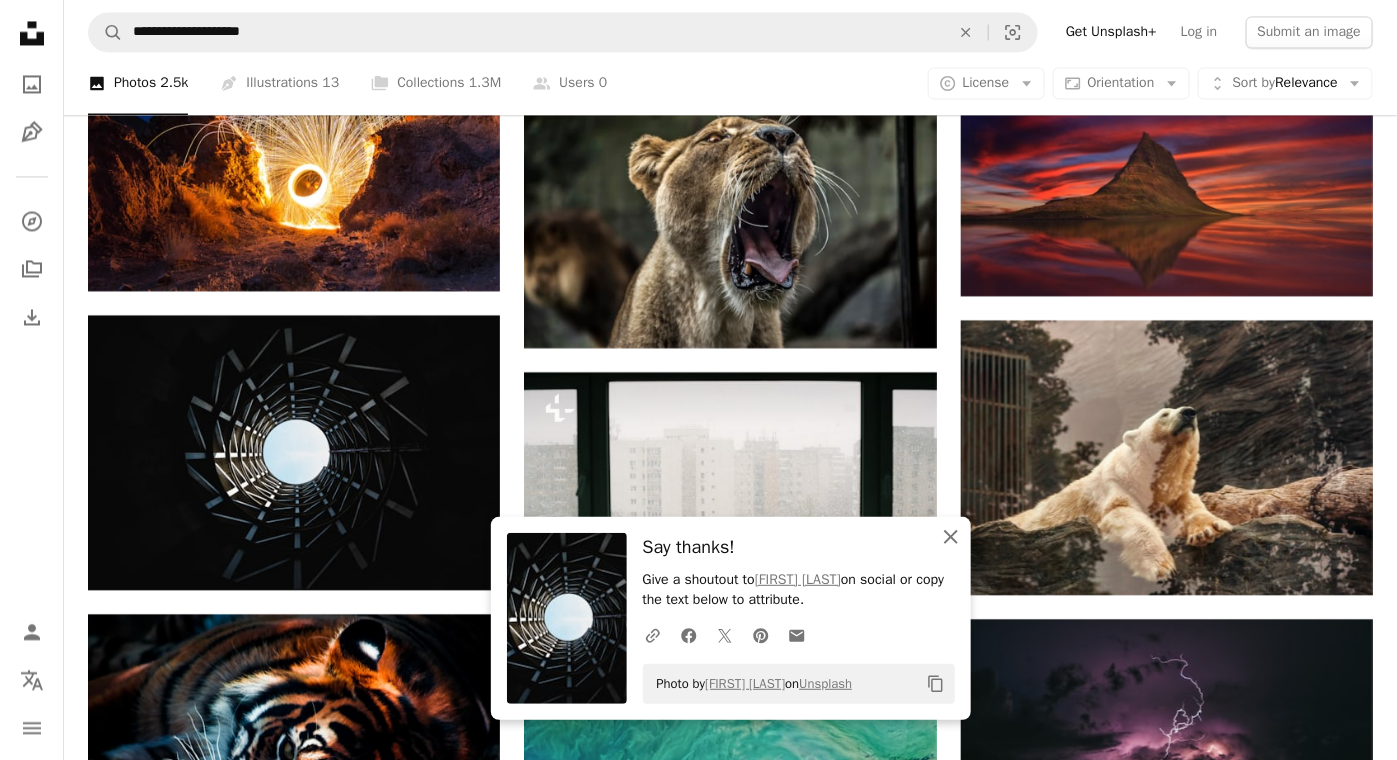 click 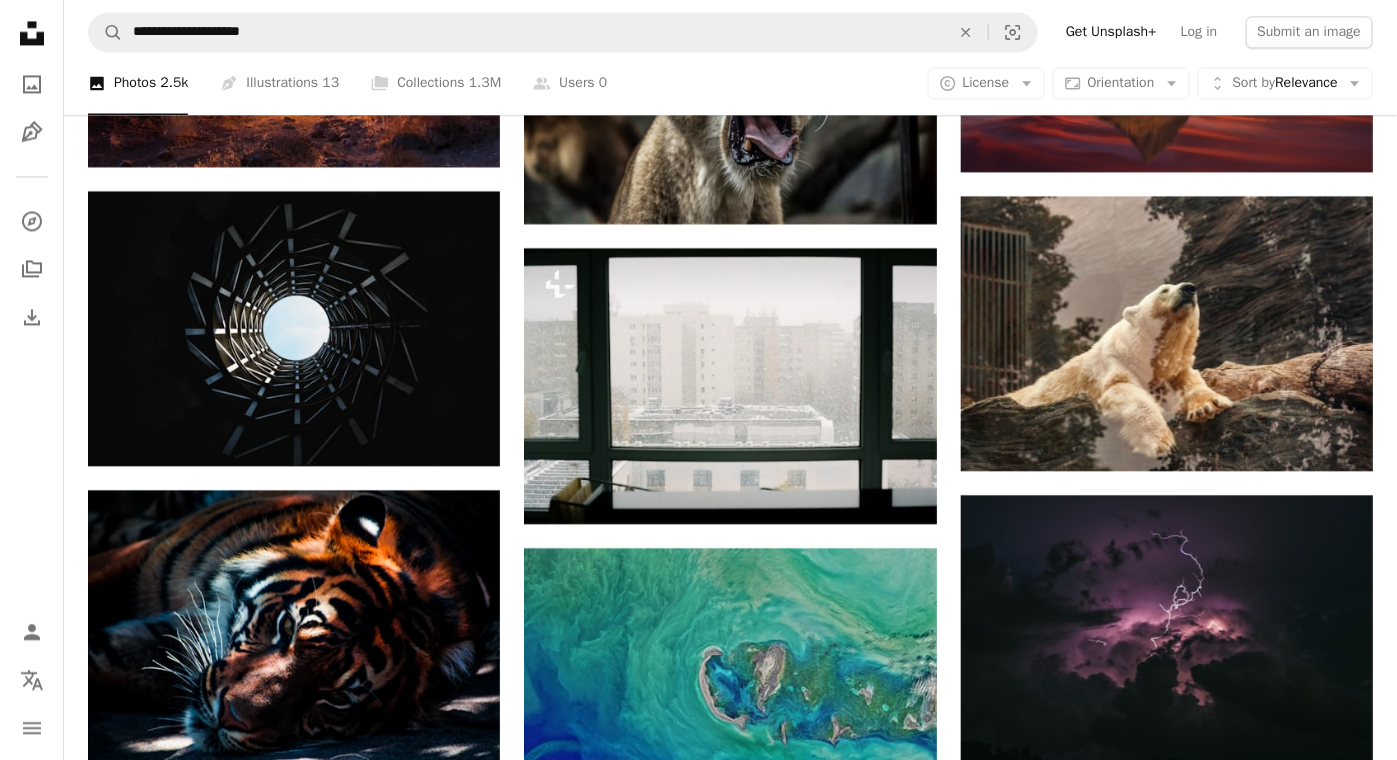 scroll, scrollTop: 13506, scrollLeft: 0, axis: vertical 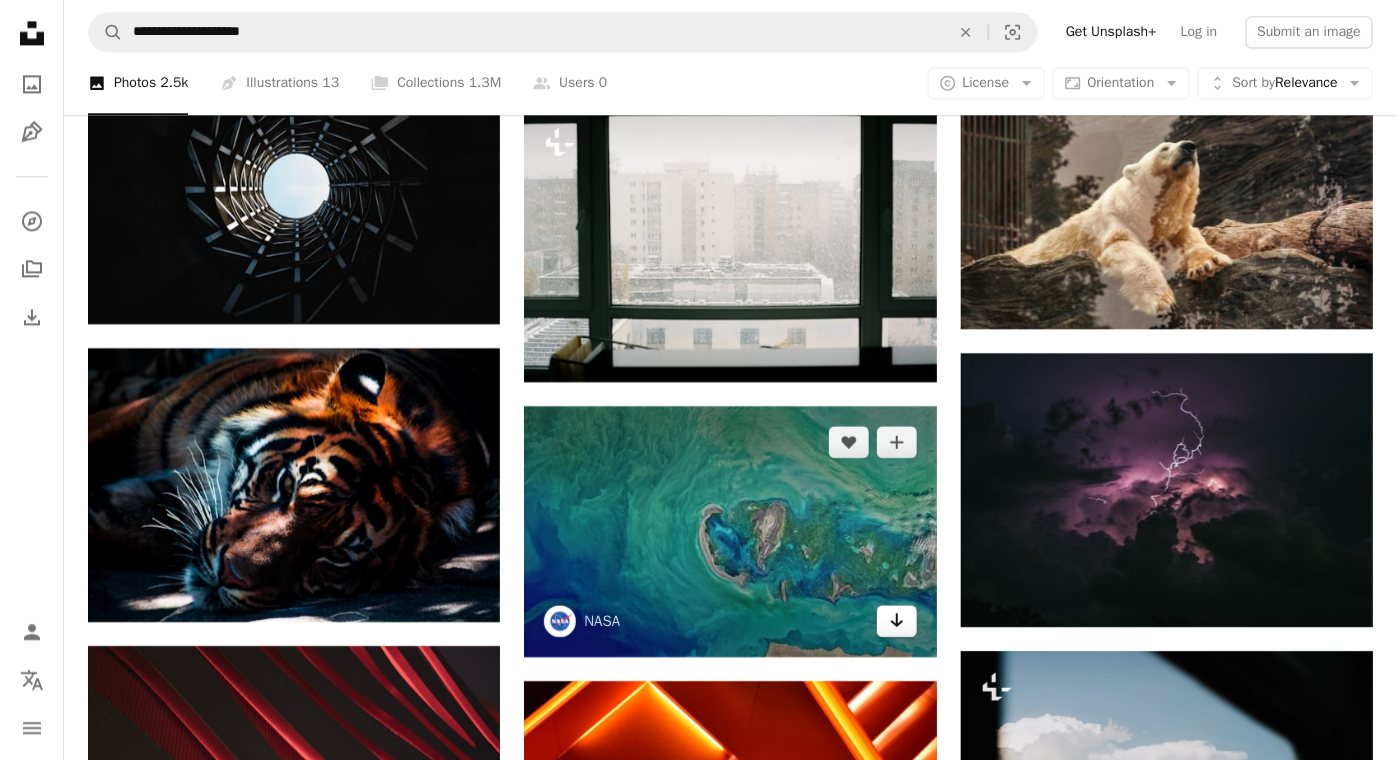 click on "Arrow pointing down" at bounding box center (897, 621) 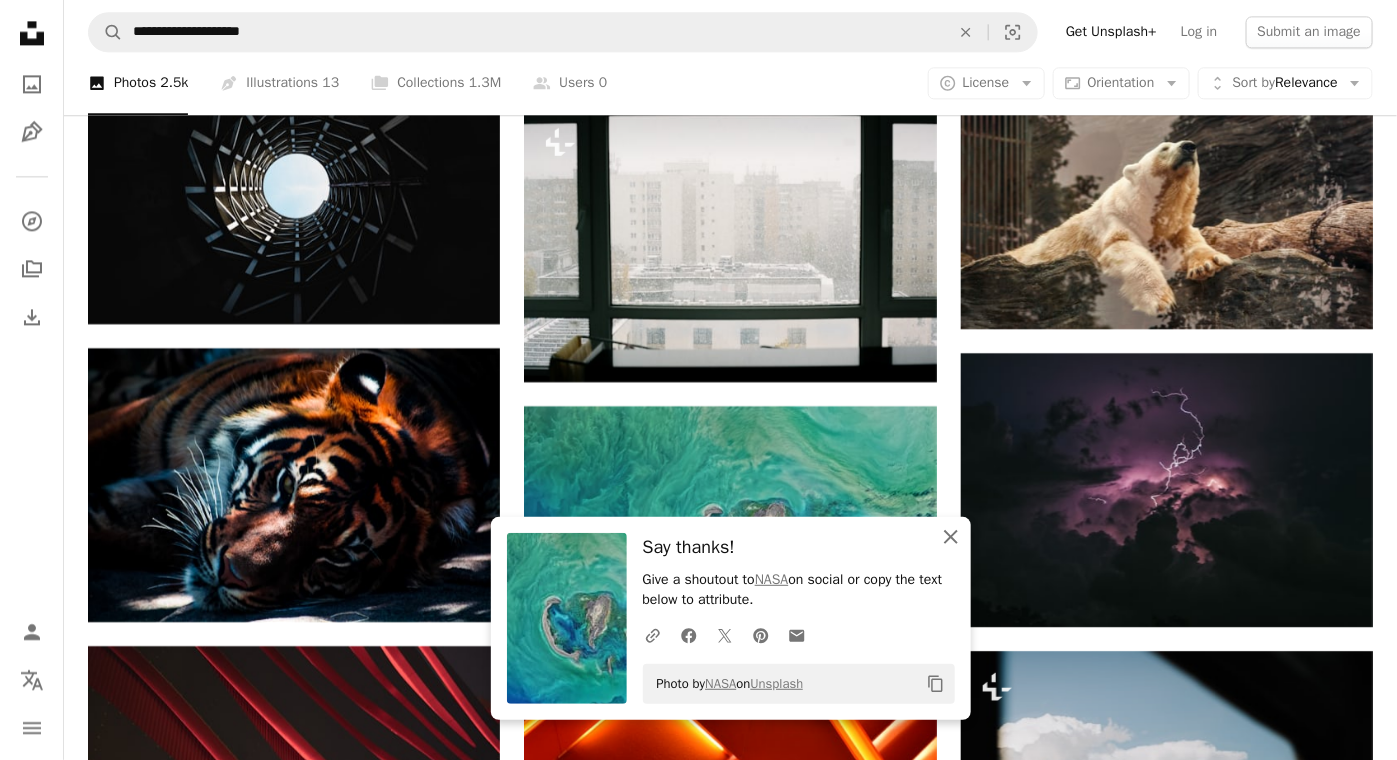 click on "An X shape" 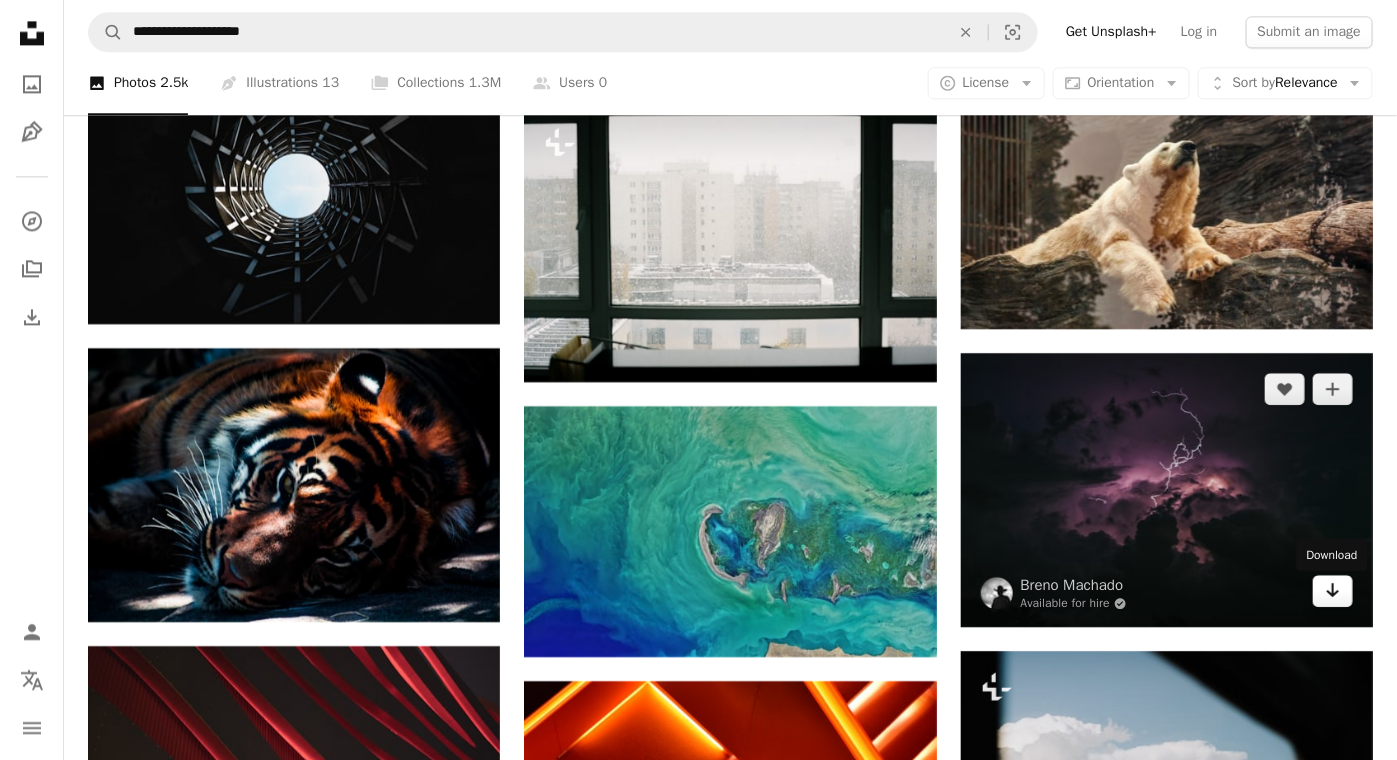 click 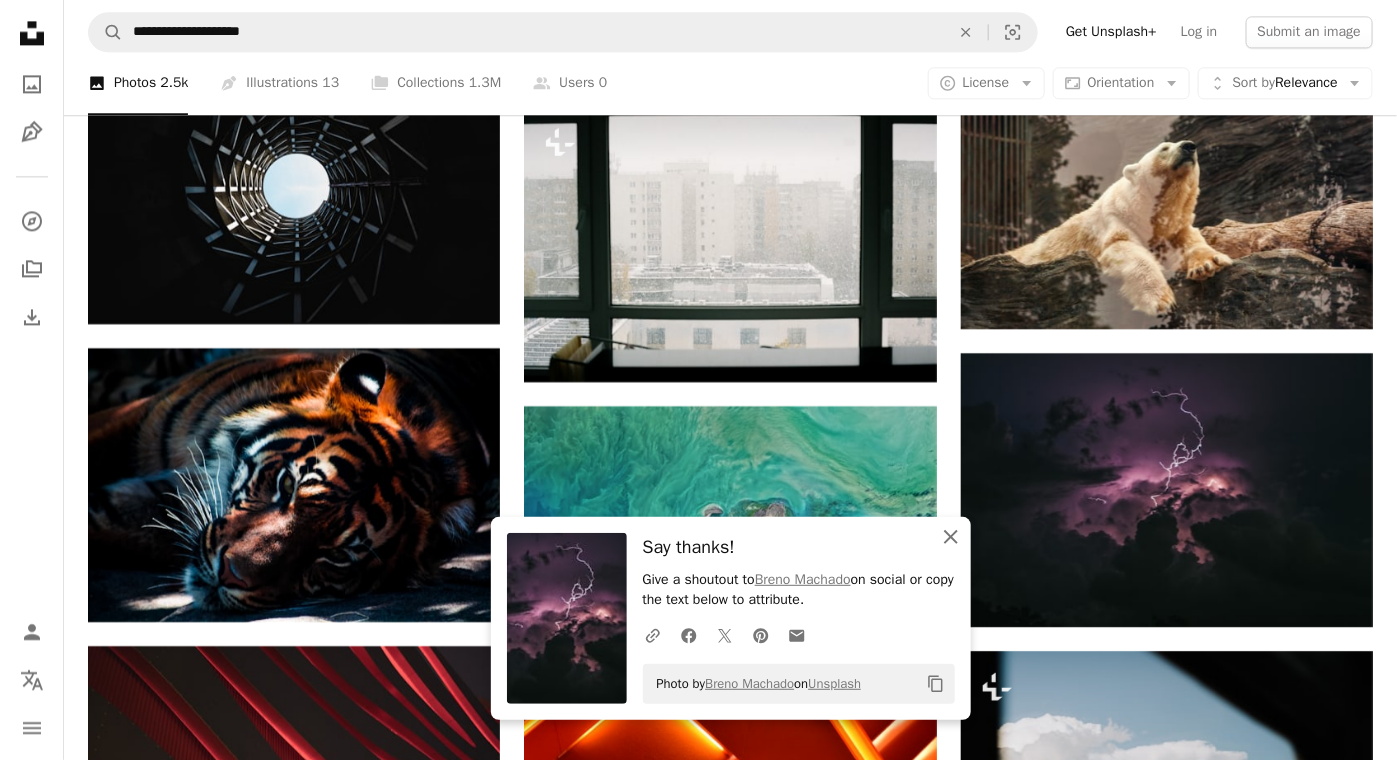 click on "An X shape" 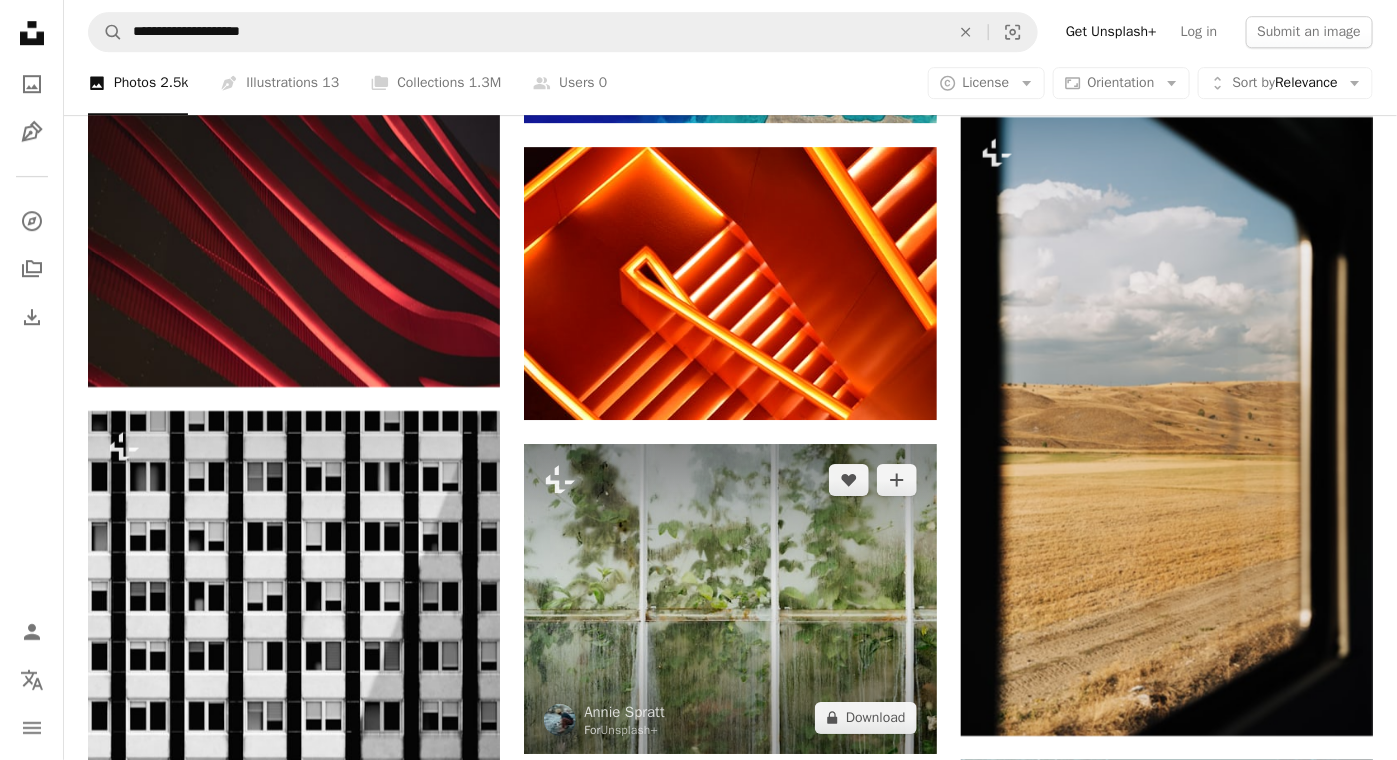 scroll, scrollTop: 13906, scrollLeft: 0, axis: vertical 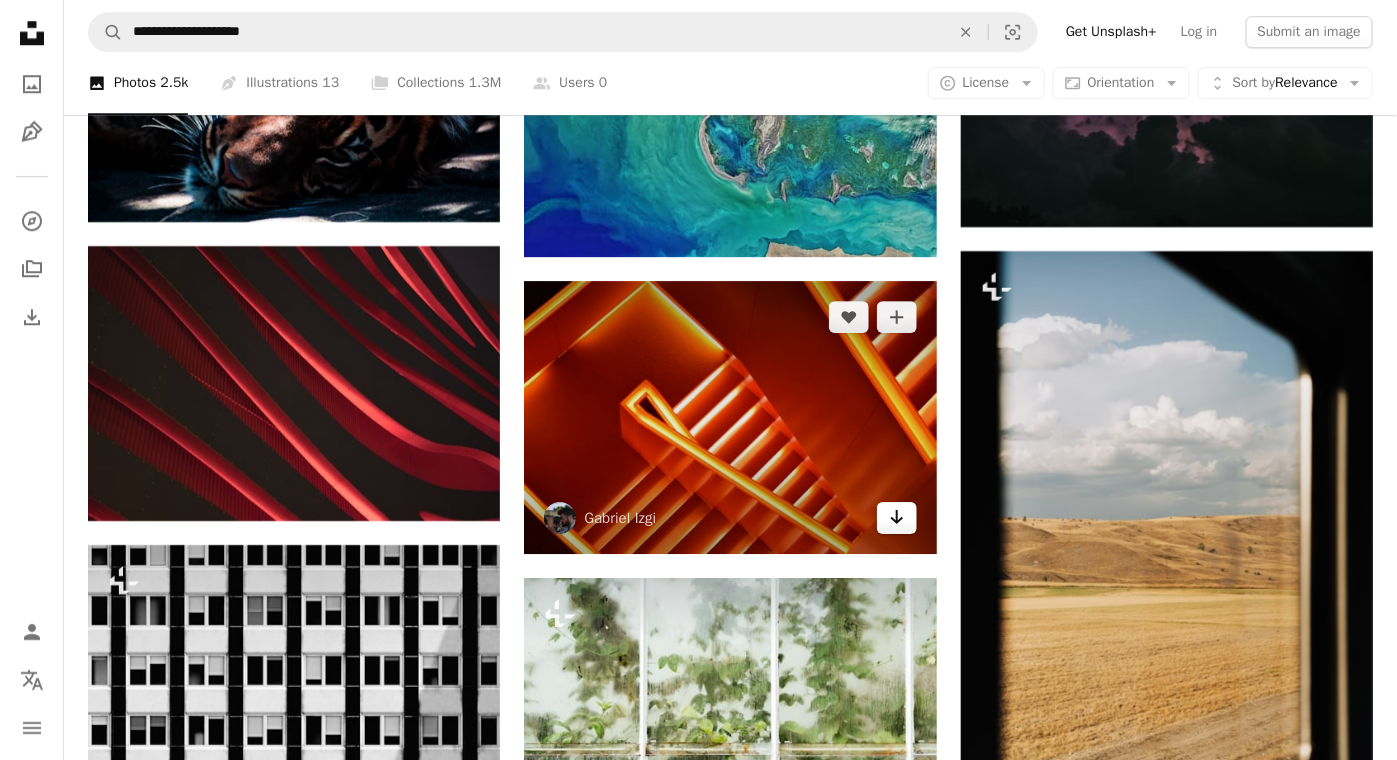 click on "Arrow pointing down" 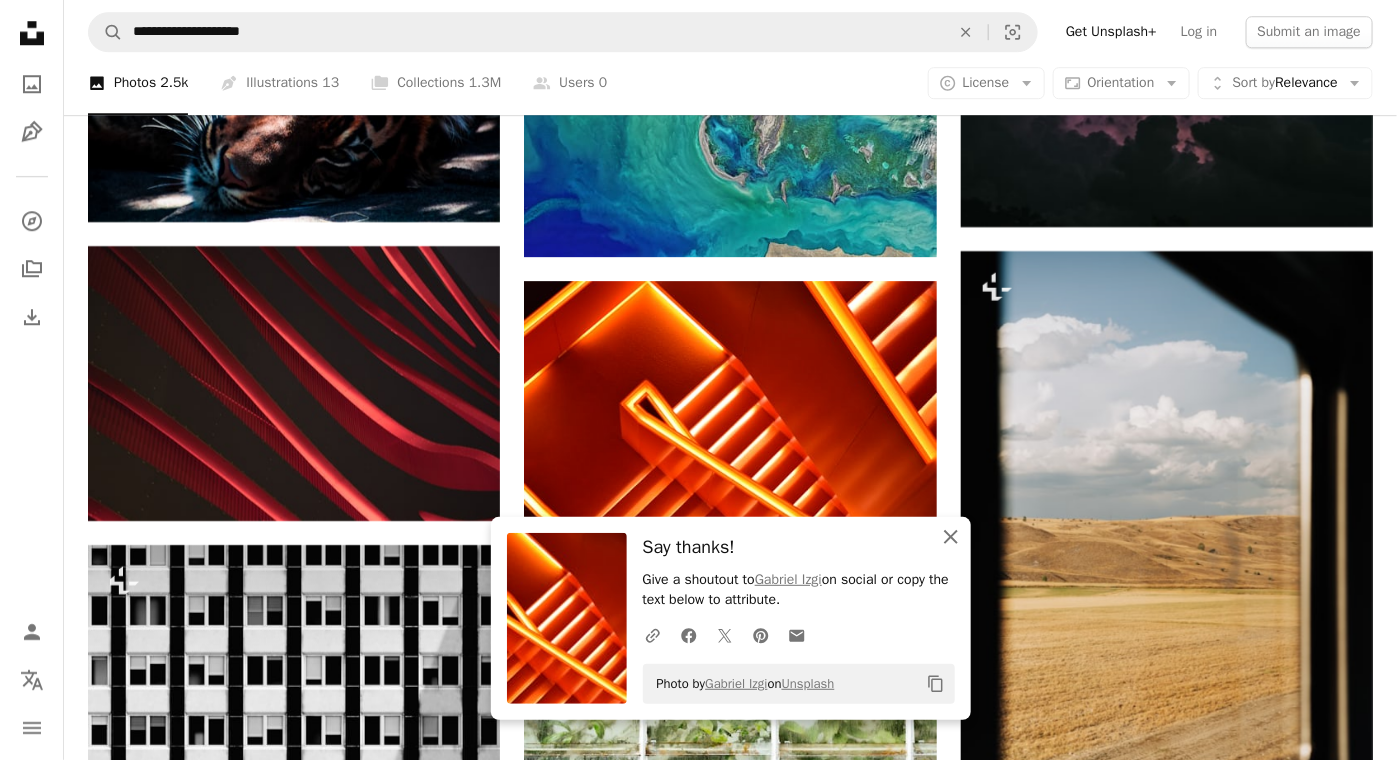 click on "An X shape" 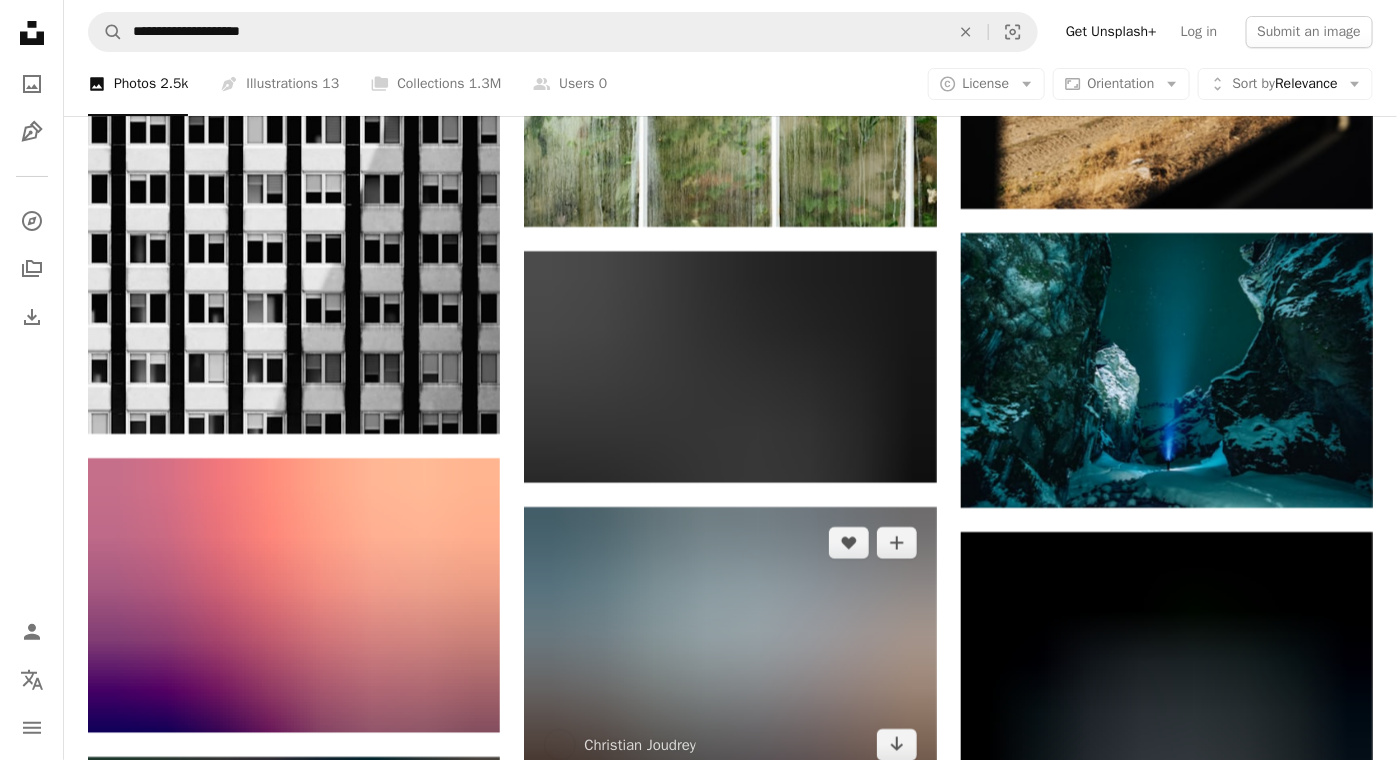 scroll, scrollTop: 14706, scrollLeft: 0, axis: vertical 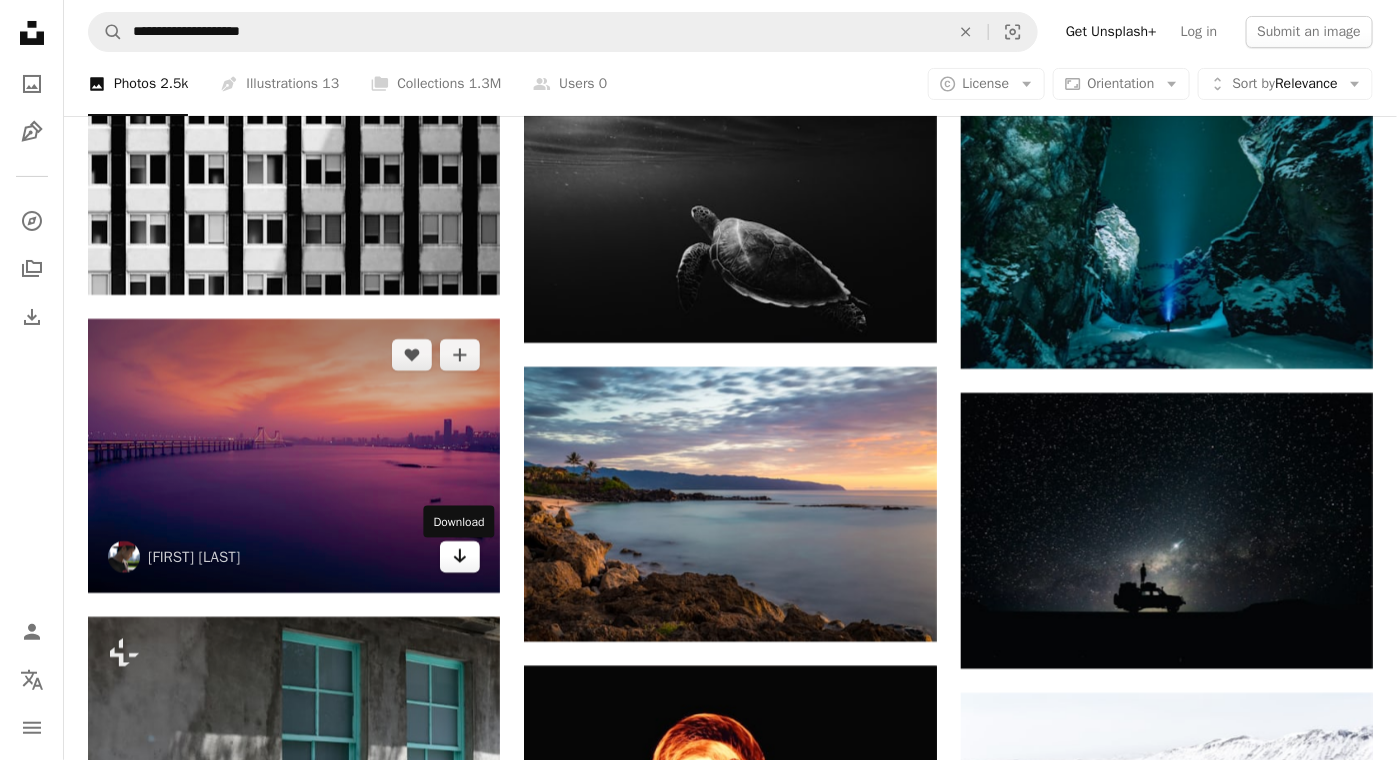 click on "Arrow pointing down" 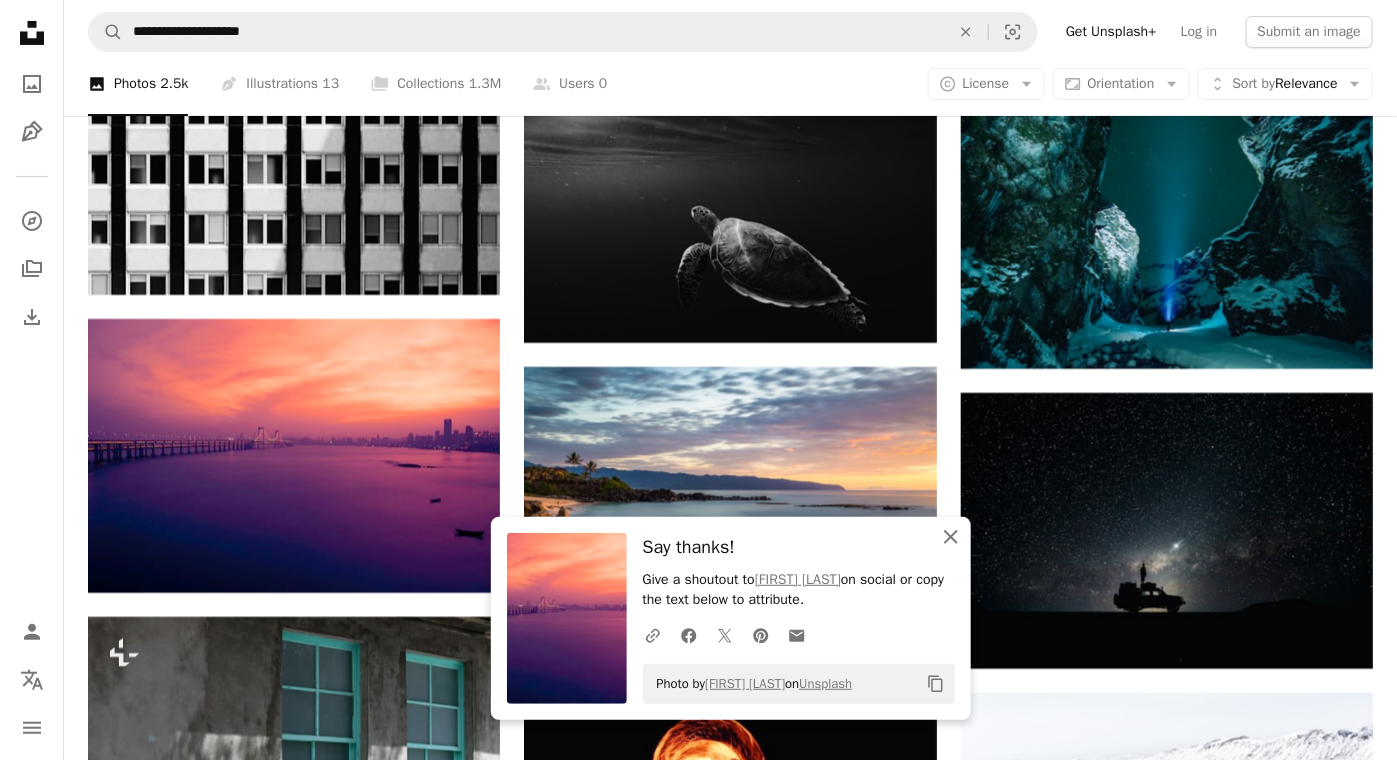 click on "An X shape" 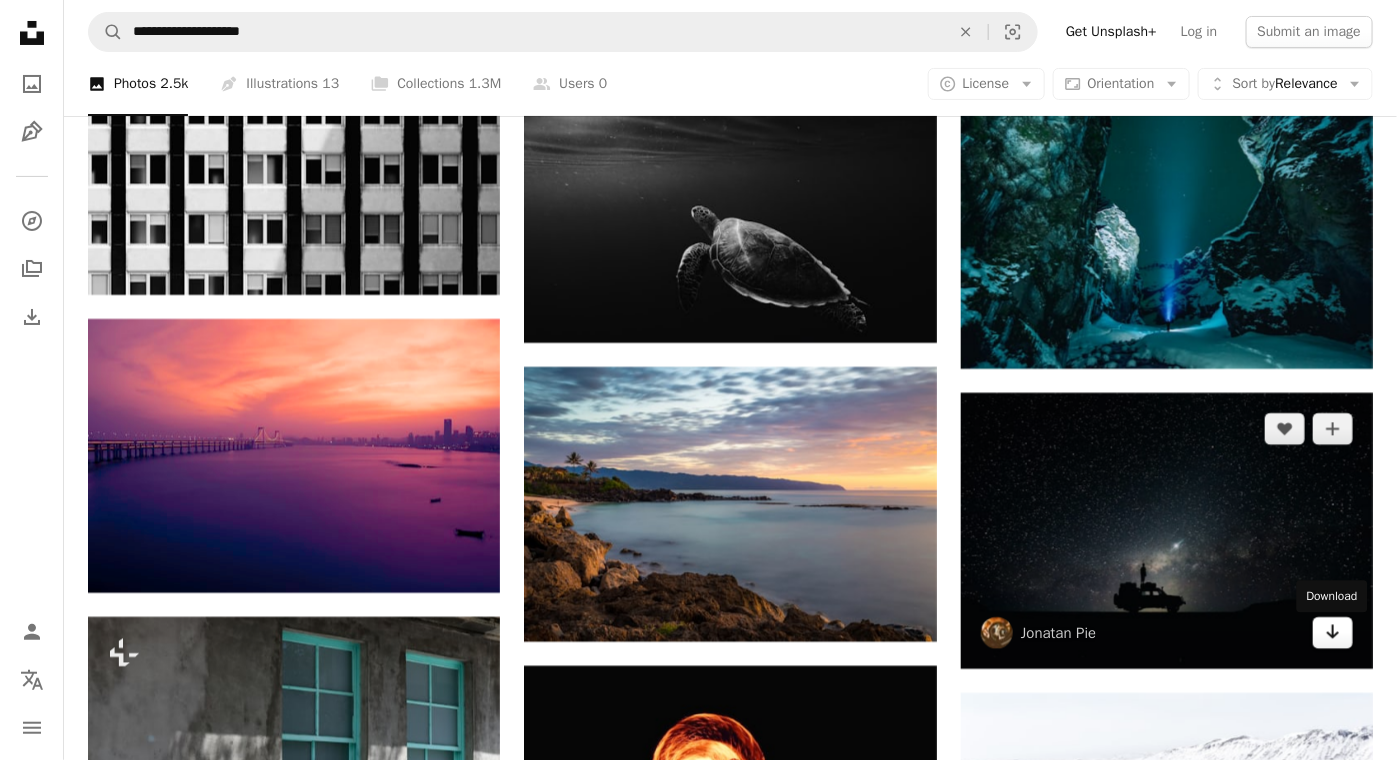 click on "Arrow pointing down" 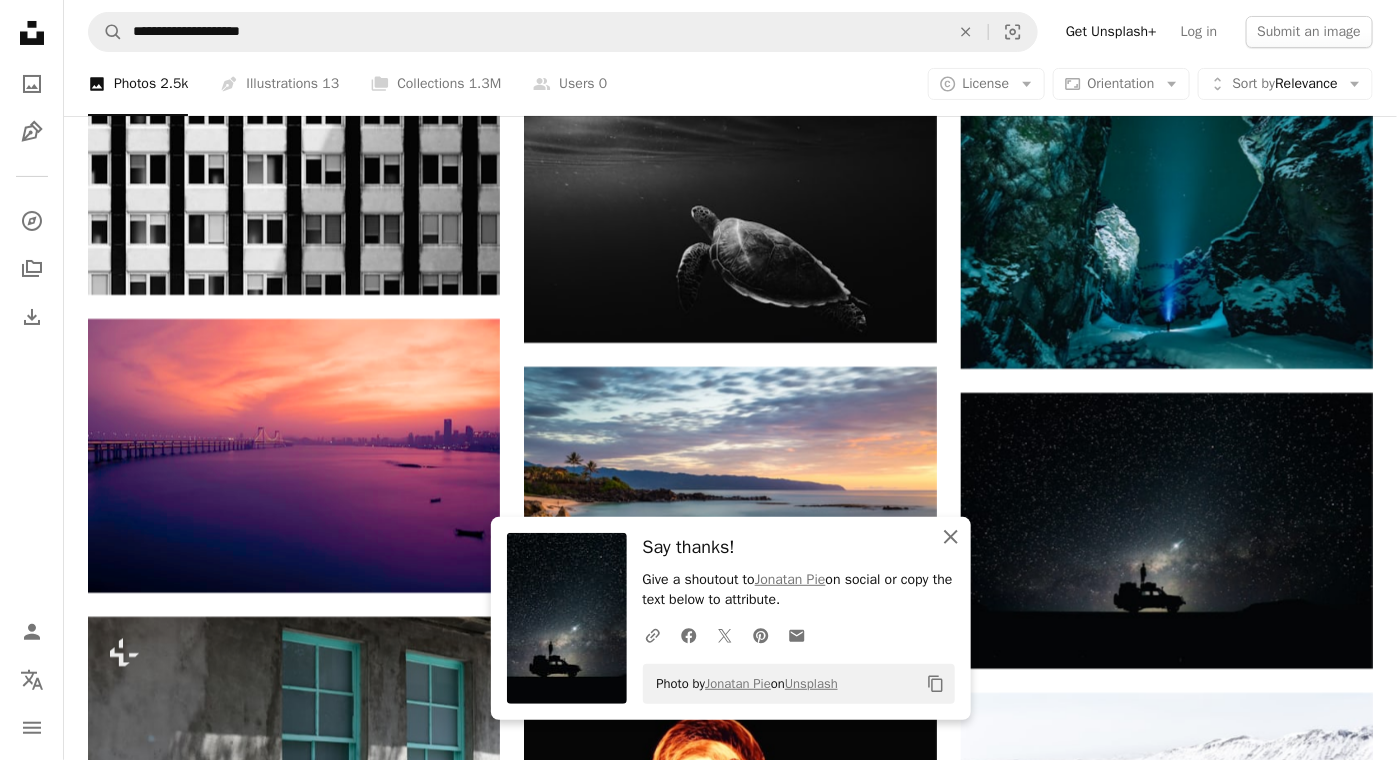 click on "An X shape" 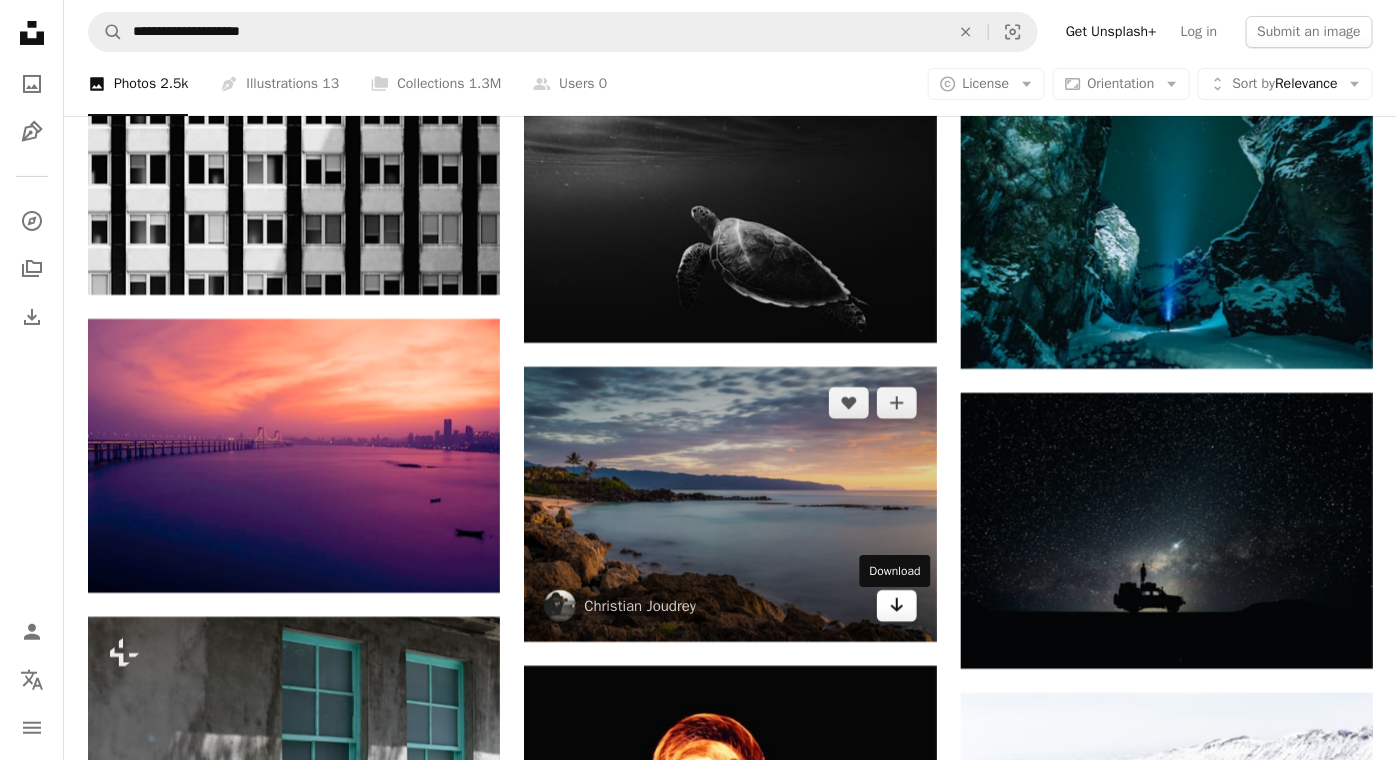 click on "Arrow pointing down" 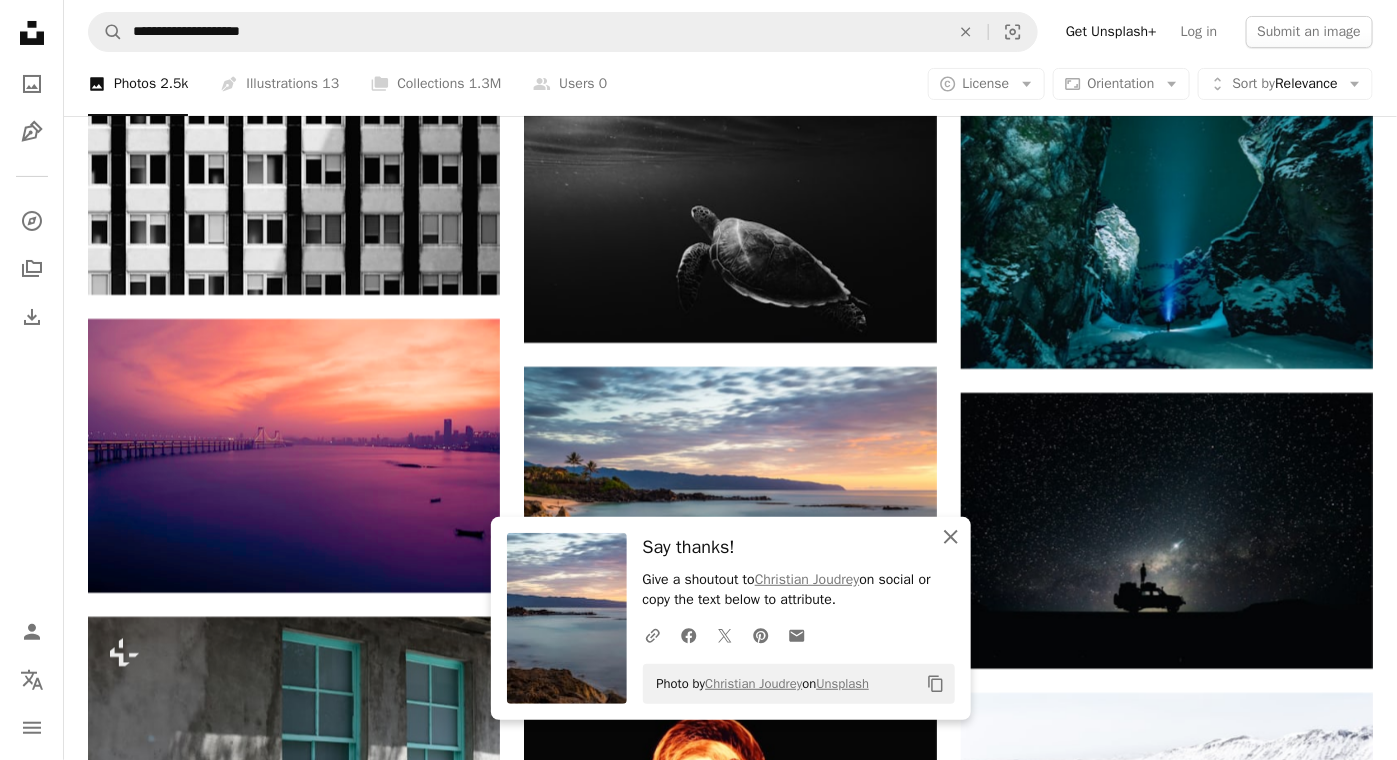 click on "An X shape" 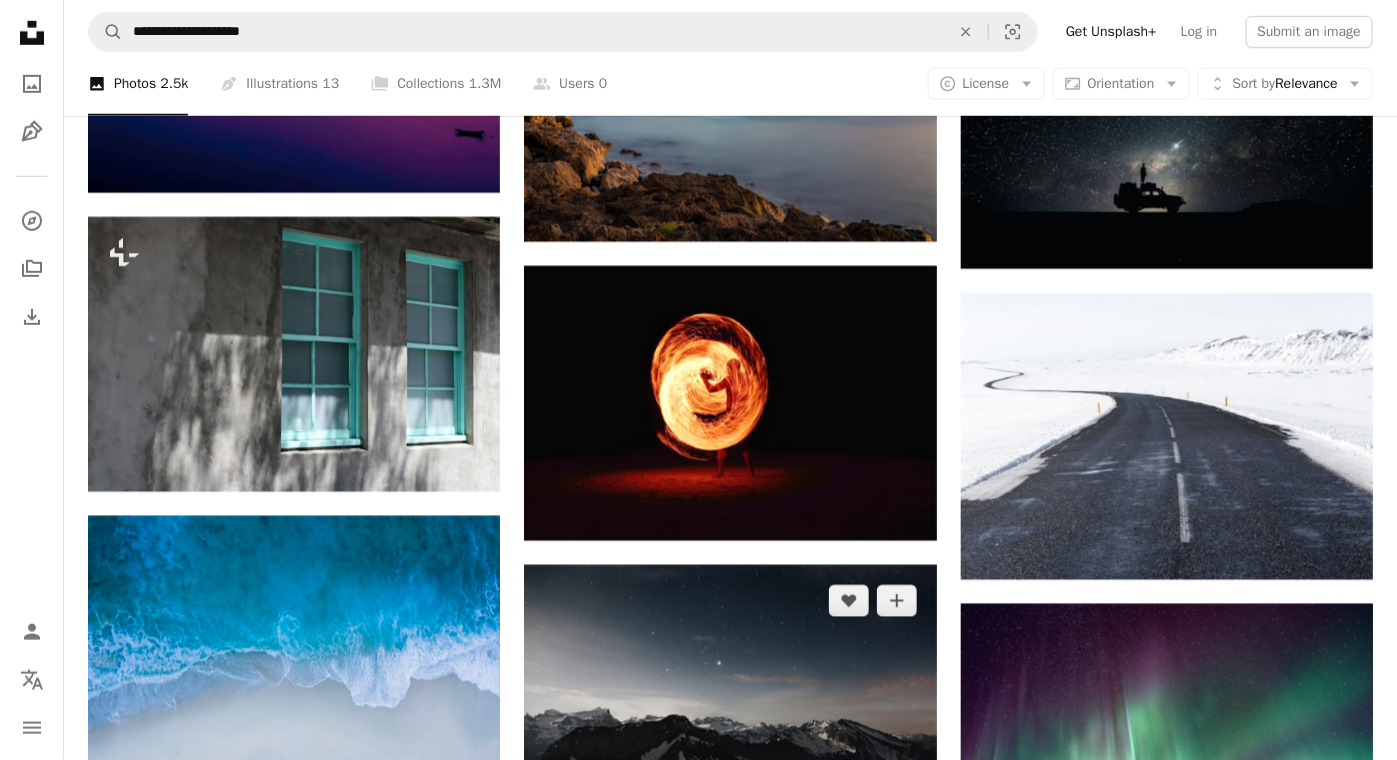 scroll, scrollTop: 15373, scrollLeft: 0, axis: vertical 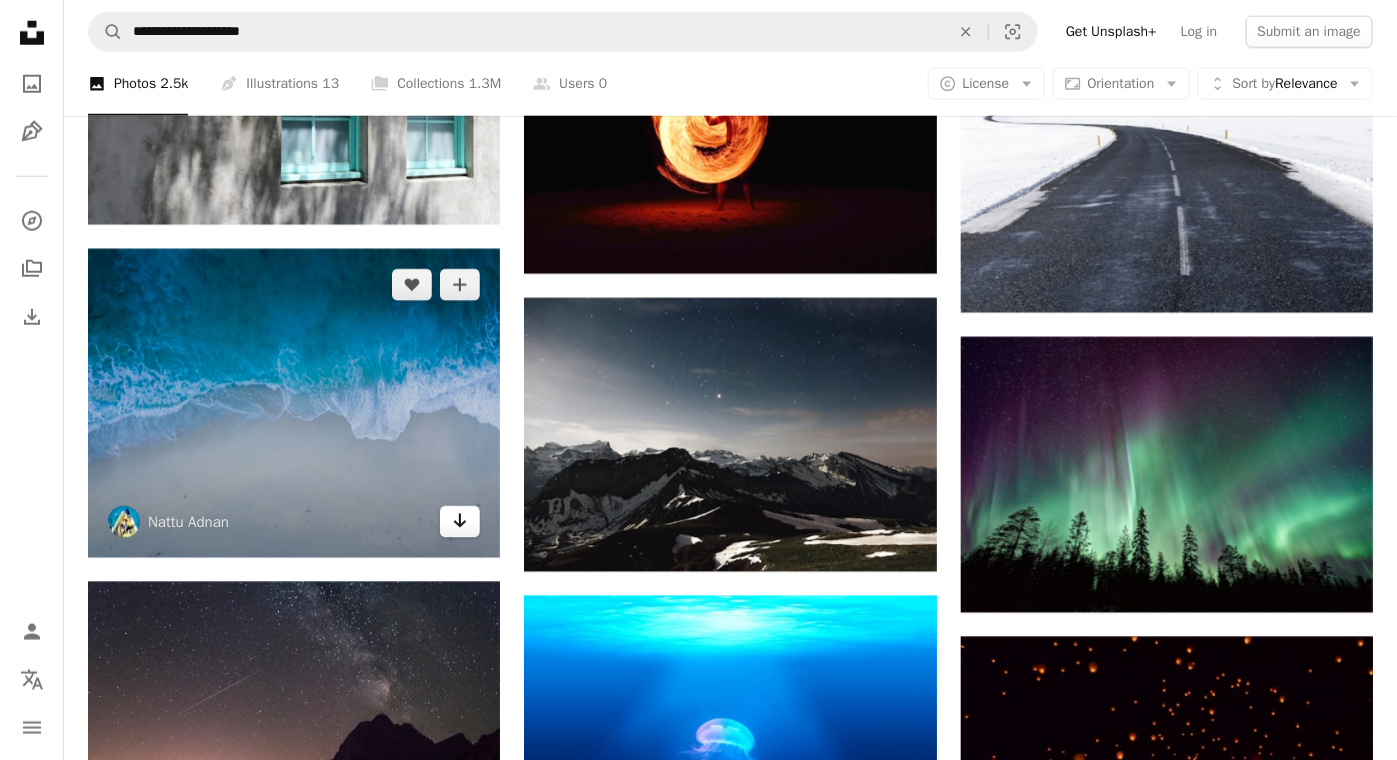 click on "Arrow pointing down" 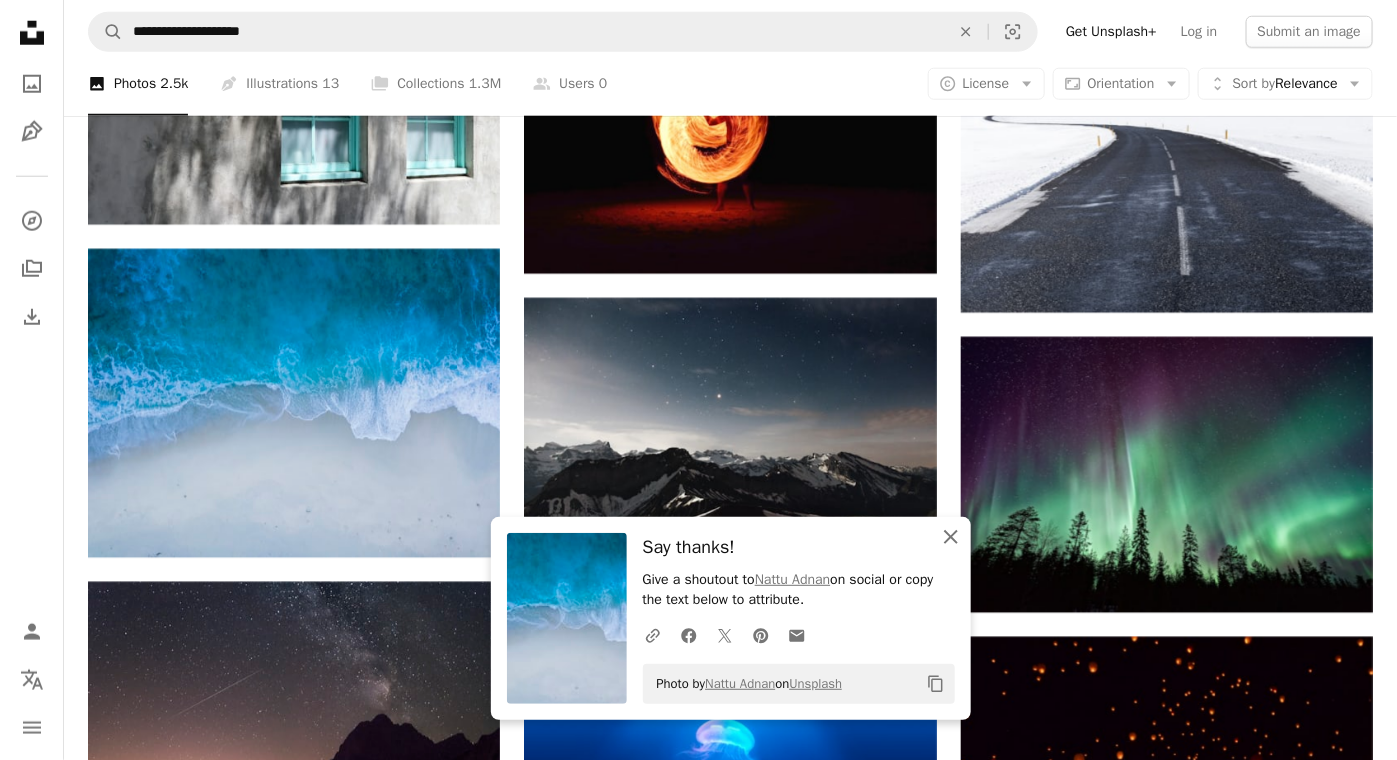 click 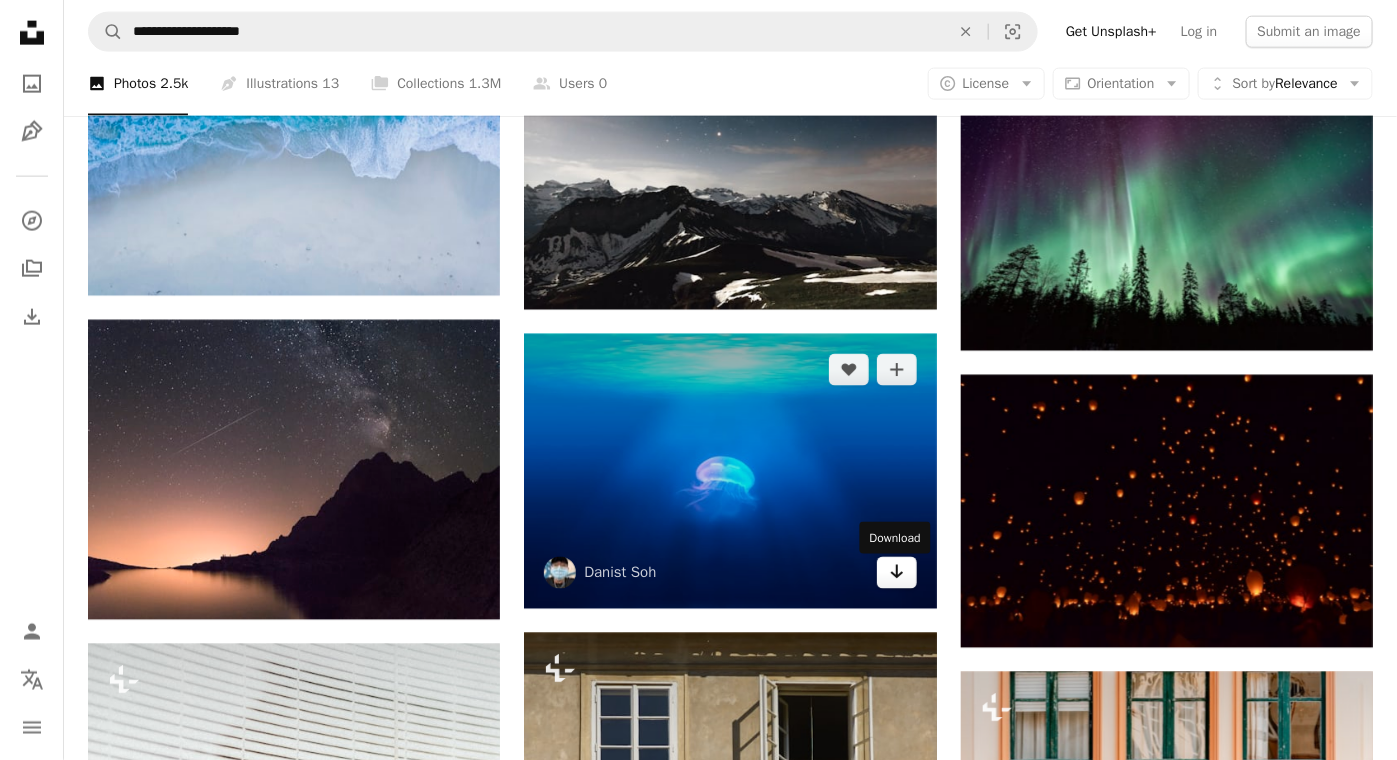 scroll, scrollTop: 15640, scrollLeft: 0, axis: vertical 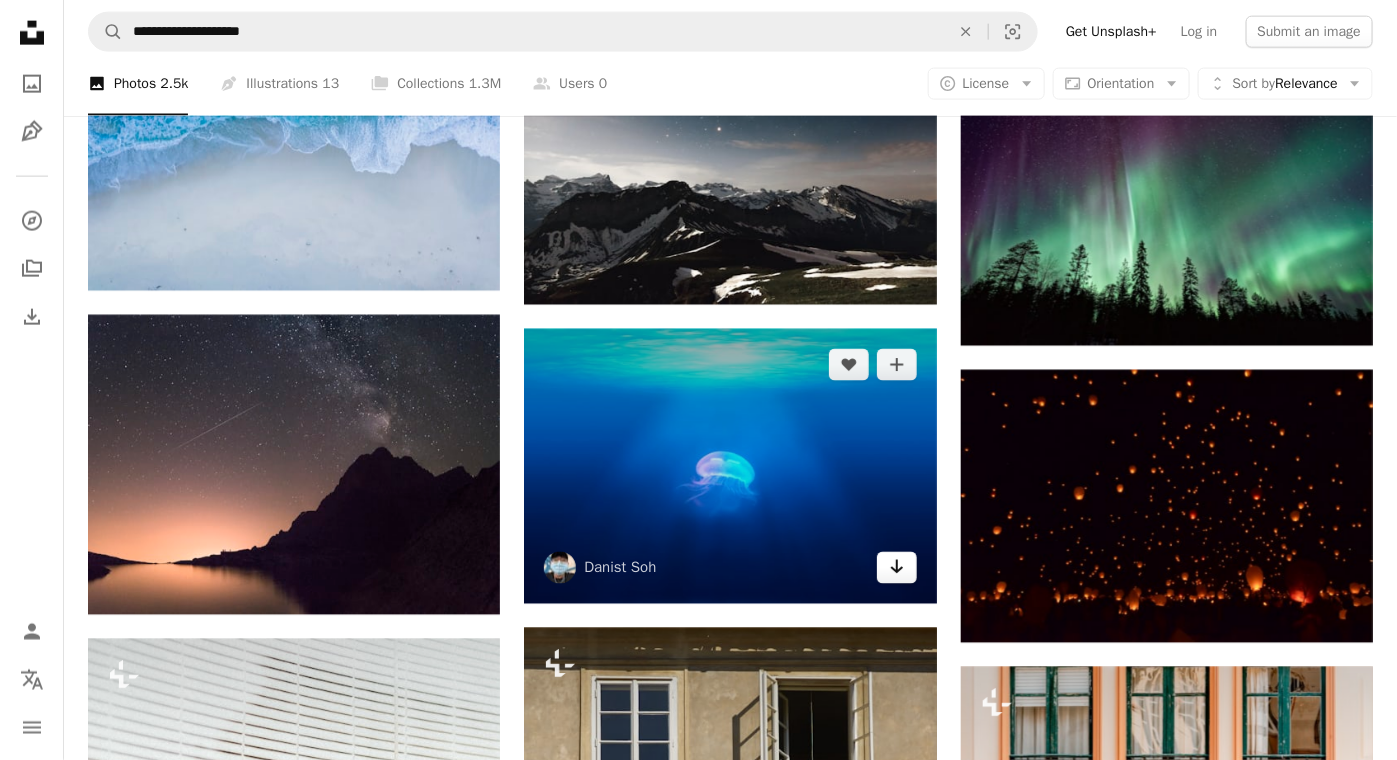 click 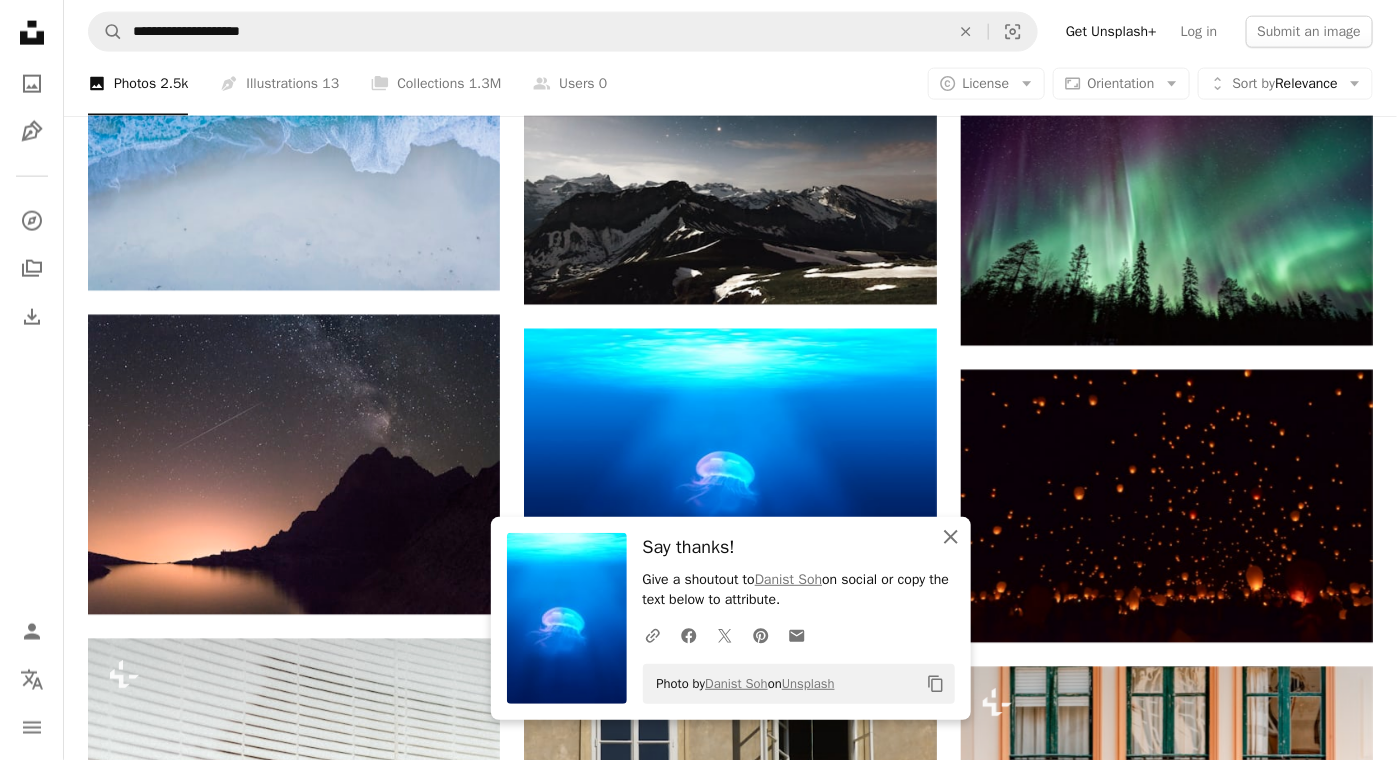 click on "An X shape" 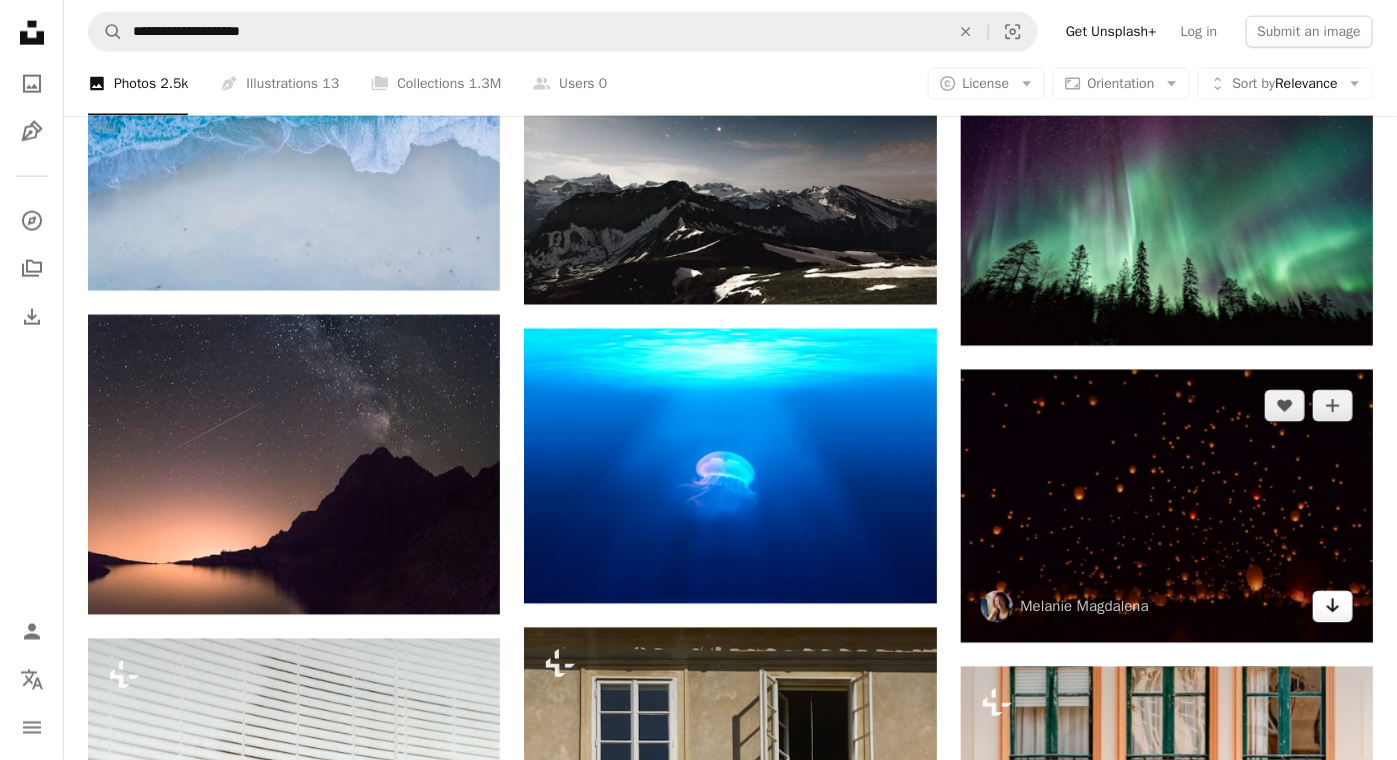 click on "Arrow pointing down" at bounding box center (1333, 607) 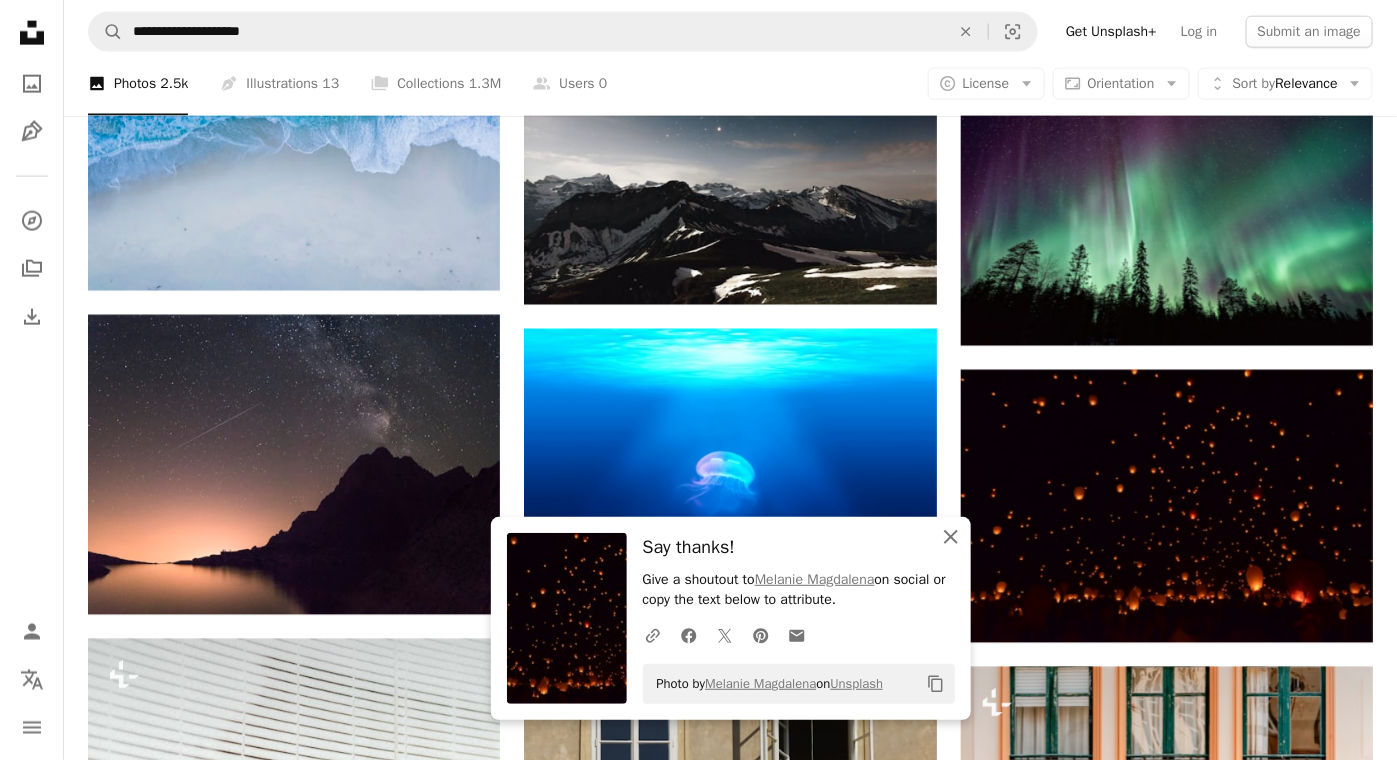 click on "An X shape" 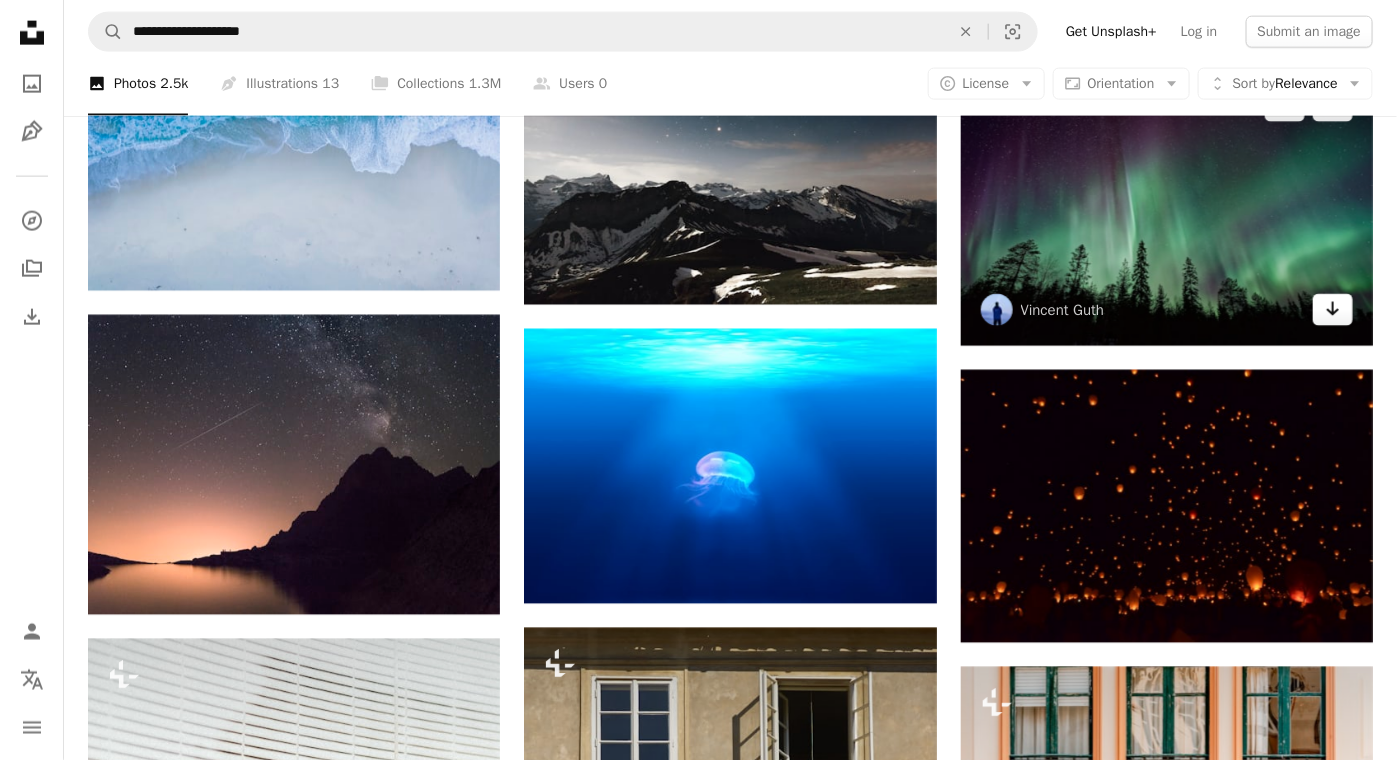 click 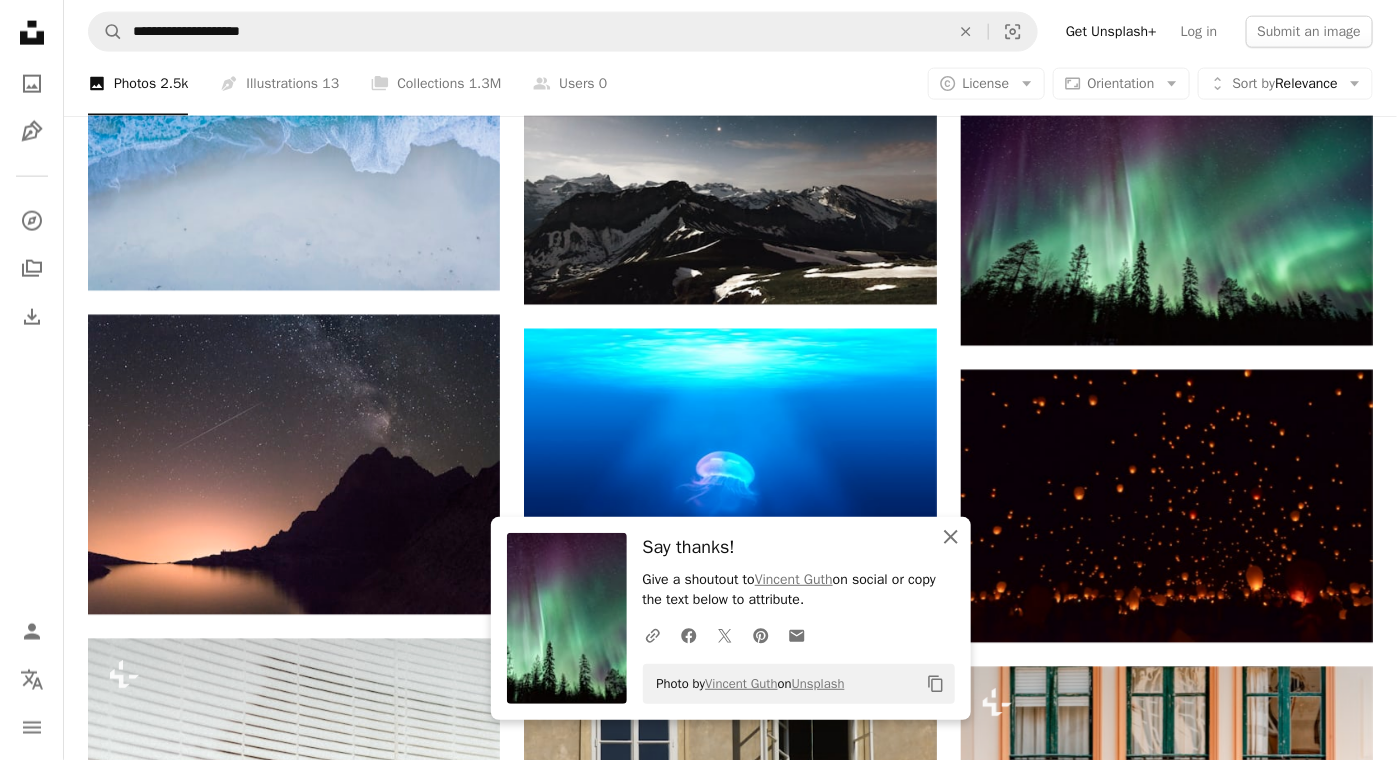 click on "An X shape" 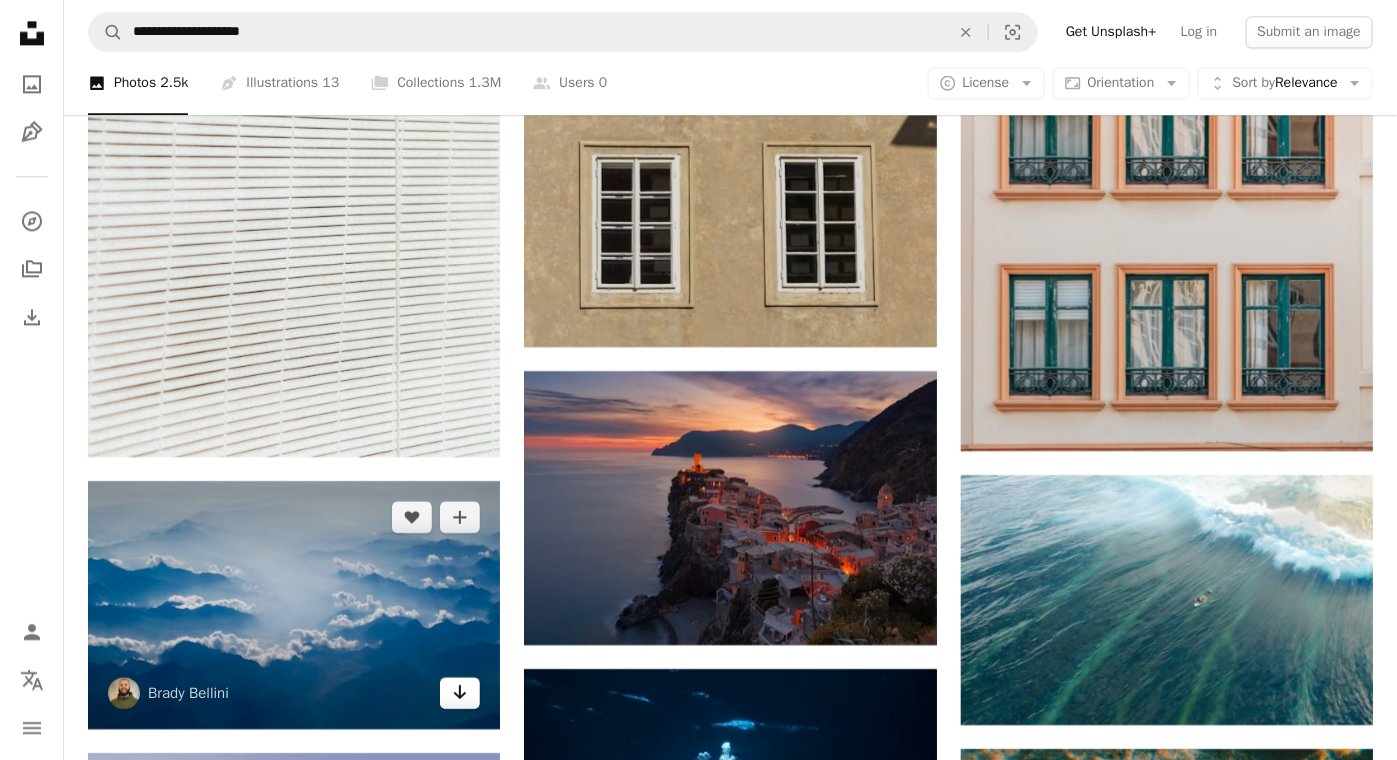 scroll, scrollTop: 16706, scrollLeft: 0, axis: vertical 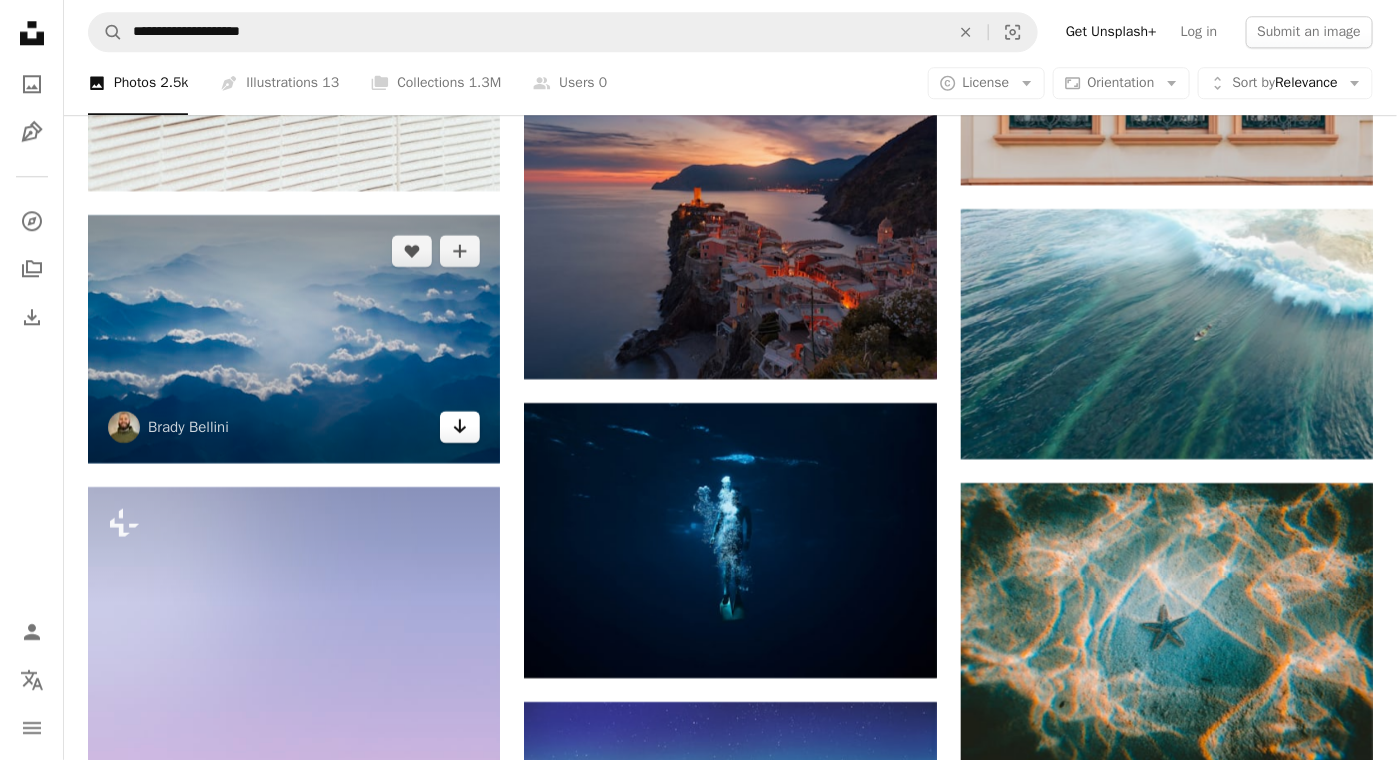 click on "Arrow pointing down" 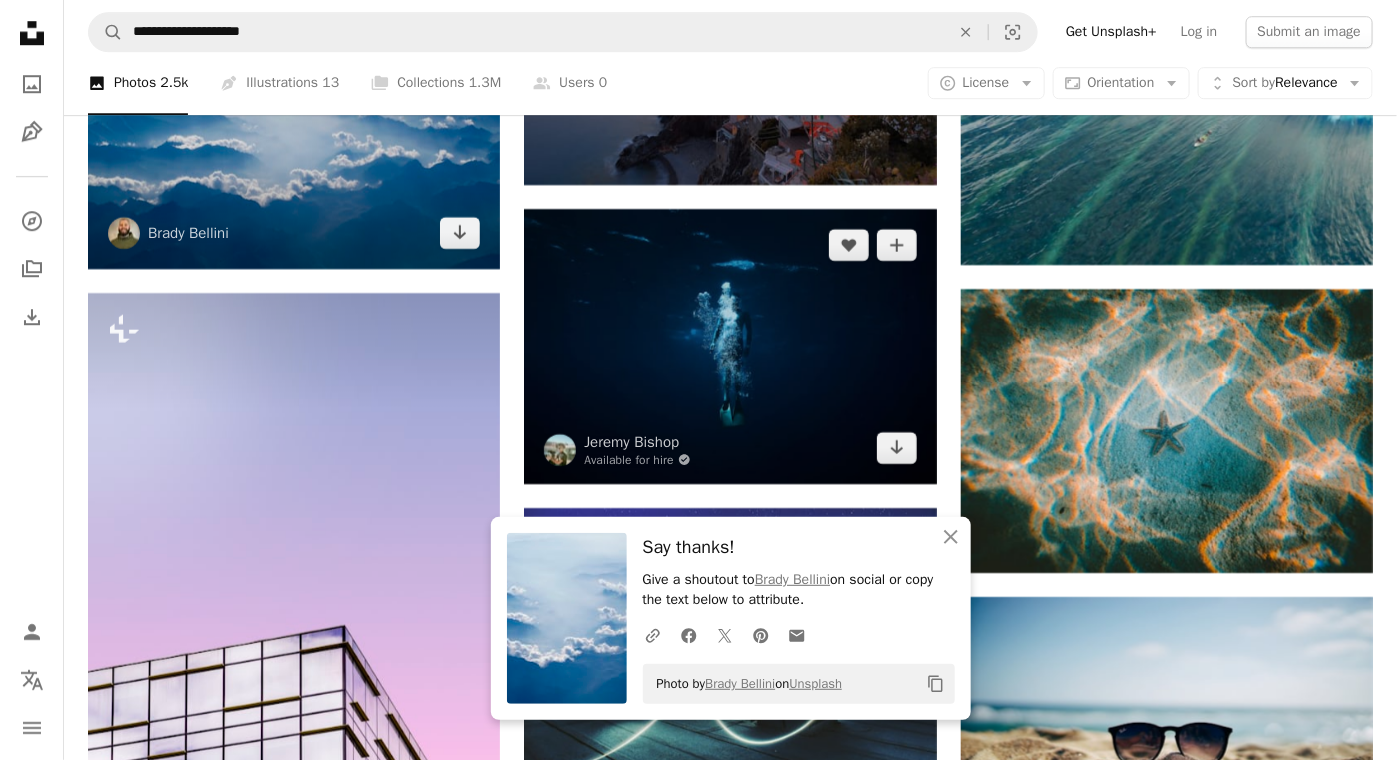 scroll, scrollTop: 16840, scrollLeft: 0, axis: vertical 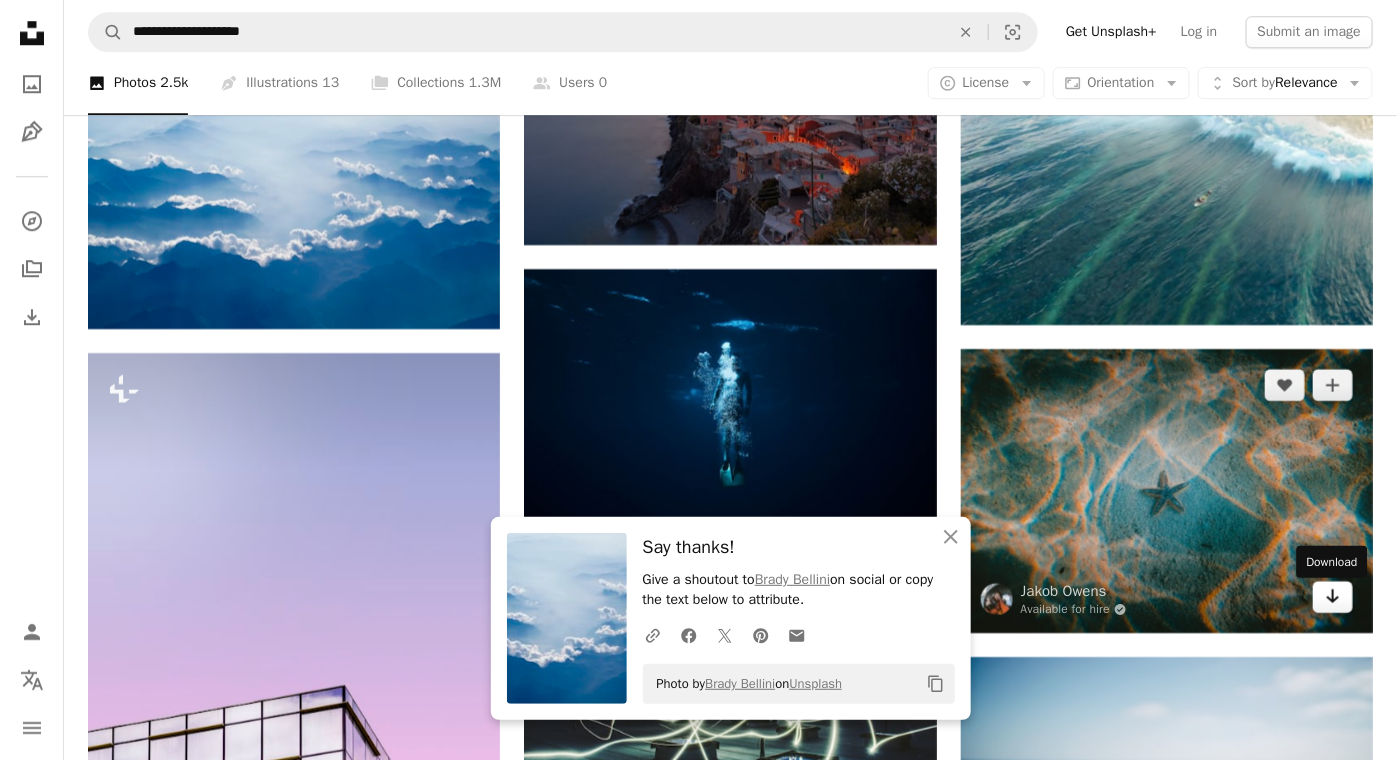 click on "Arrow pointing down" 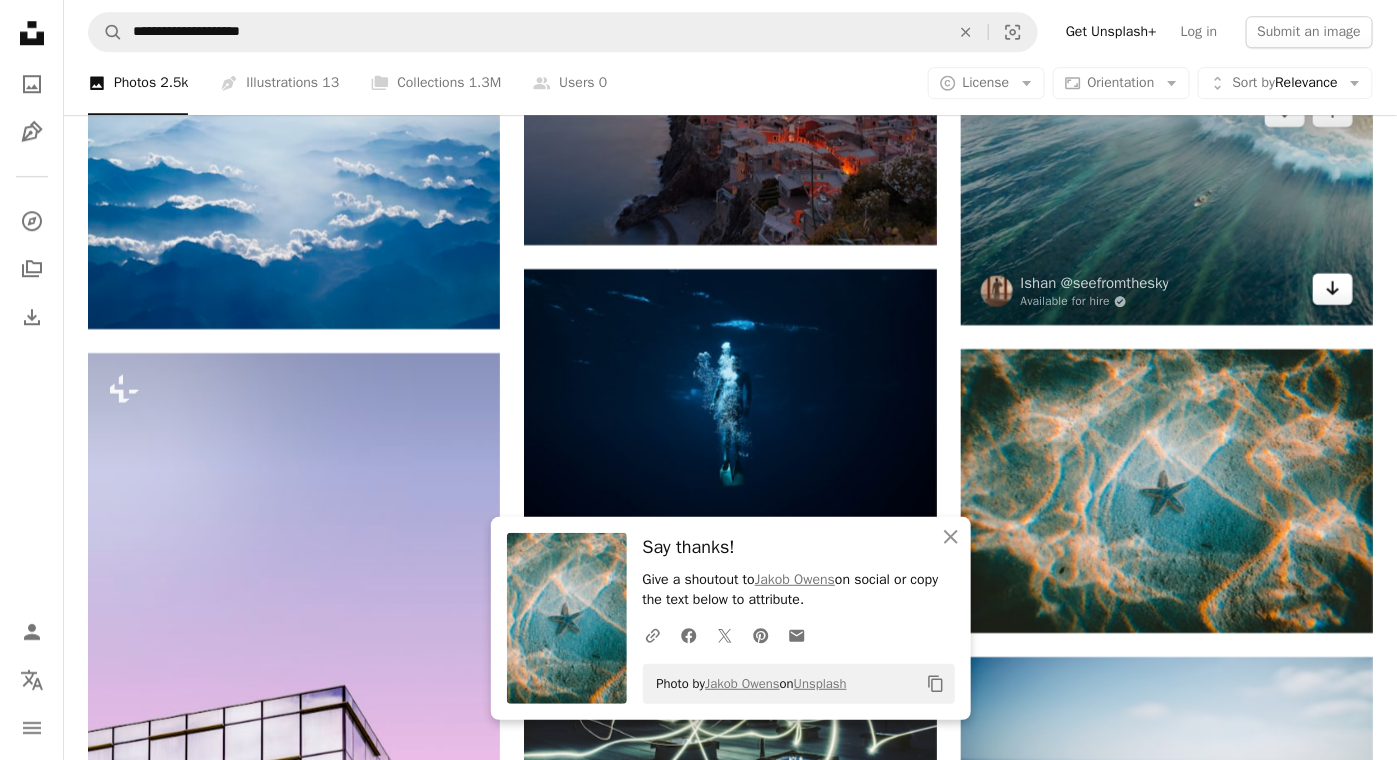 click on "Arrow pointing down" 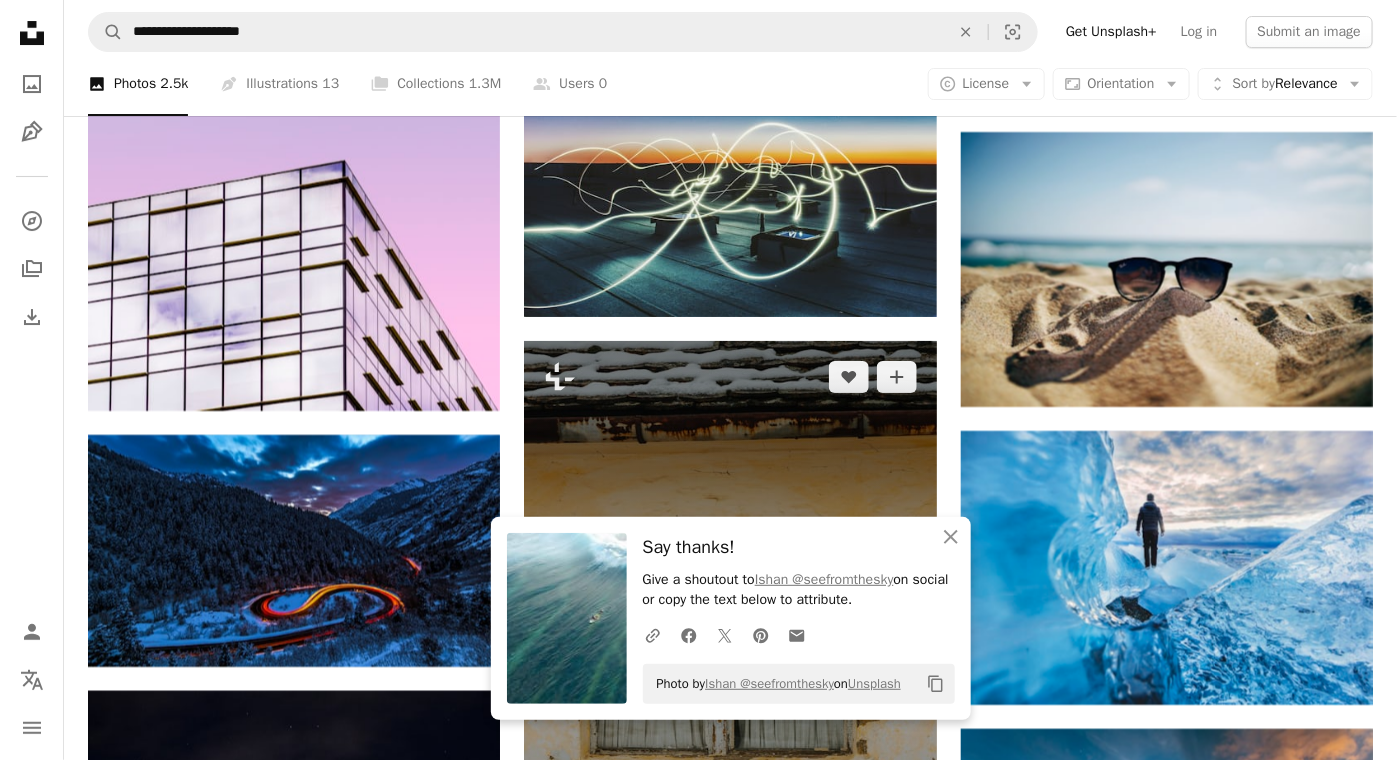 scroll, scrollTop: 17373, scrollLeft: 0, axis: vertical 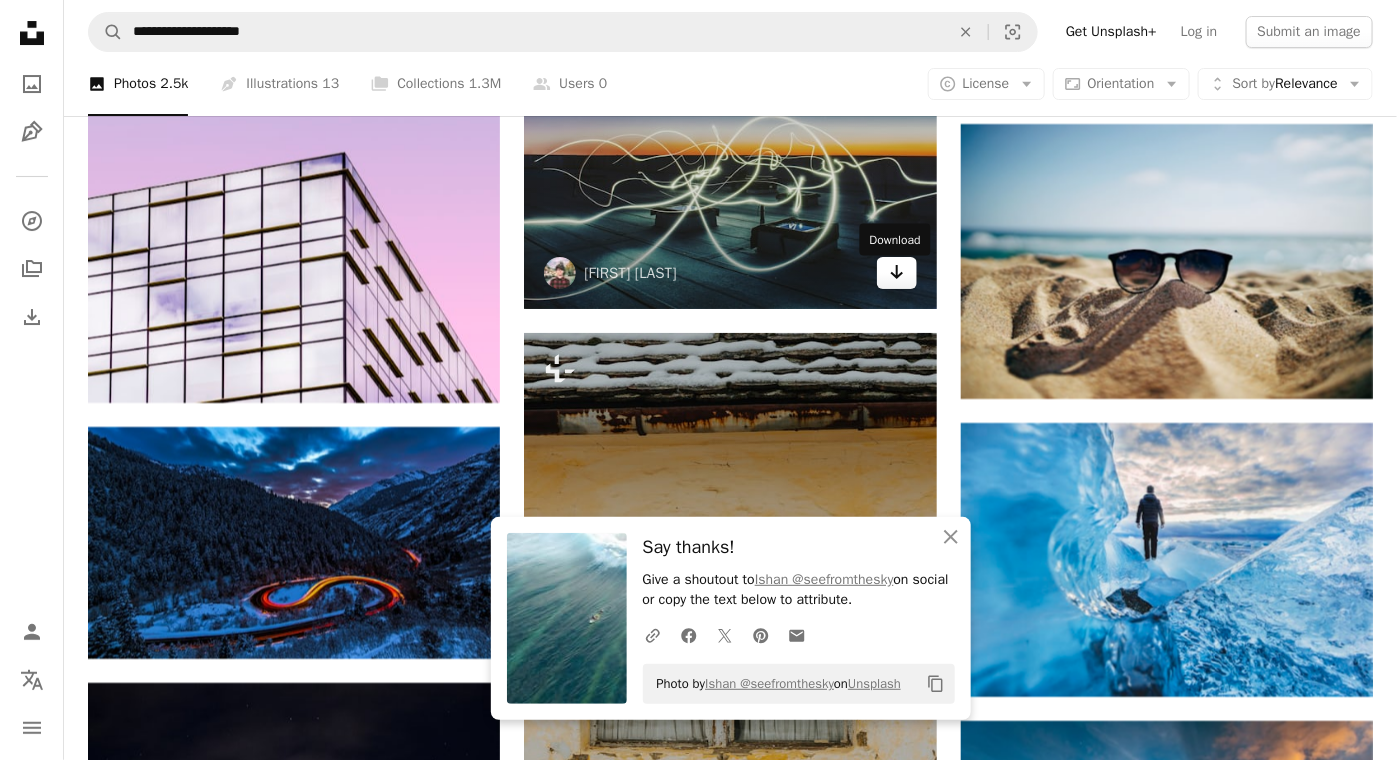 click on "Arrow pointing down" 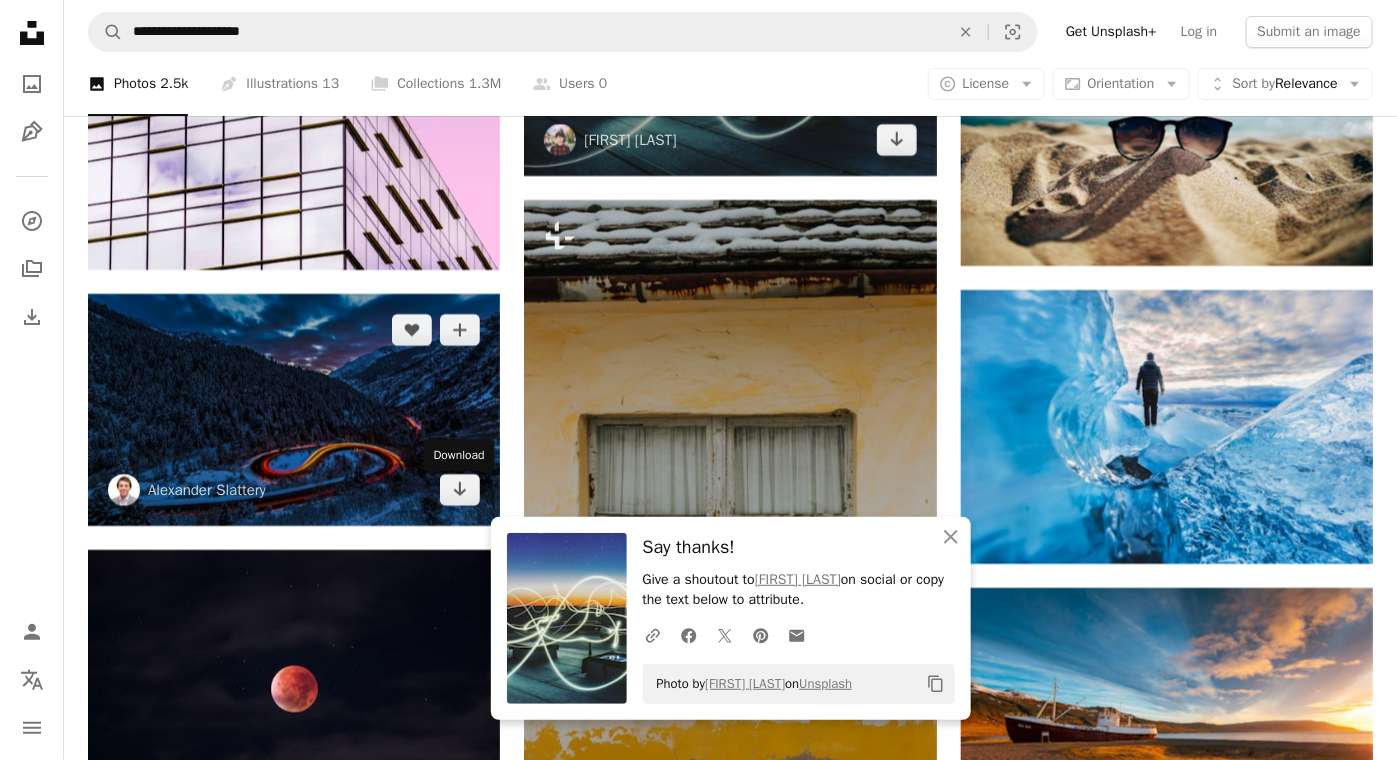 scroll, scrollTop: 17373, scrollLeft: 0, axis: vertical 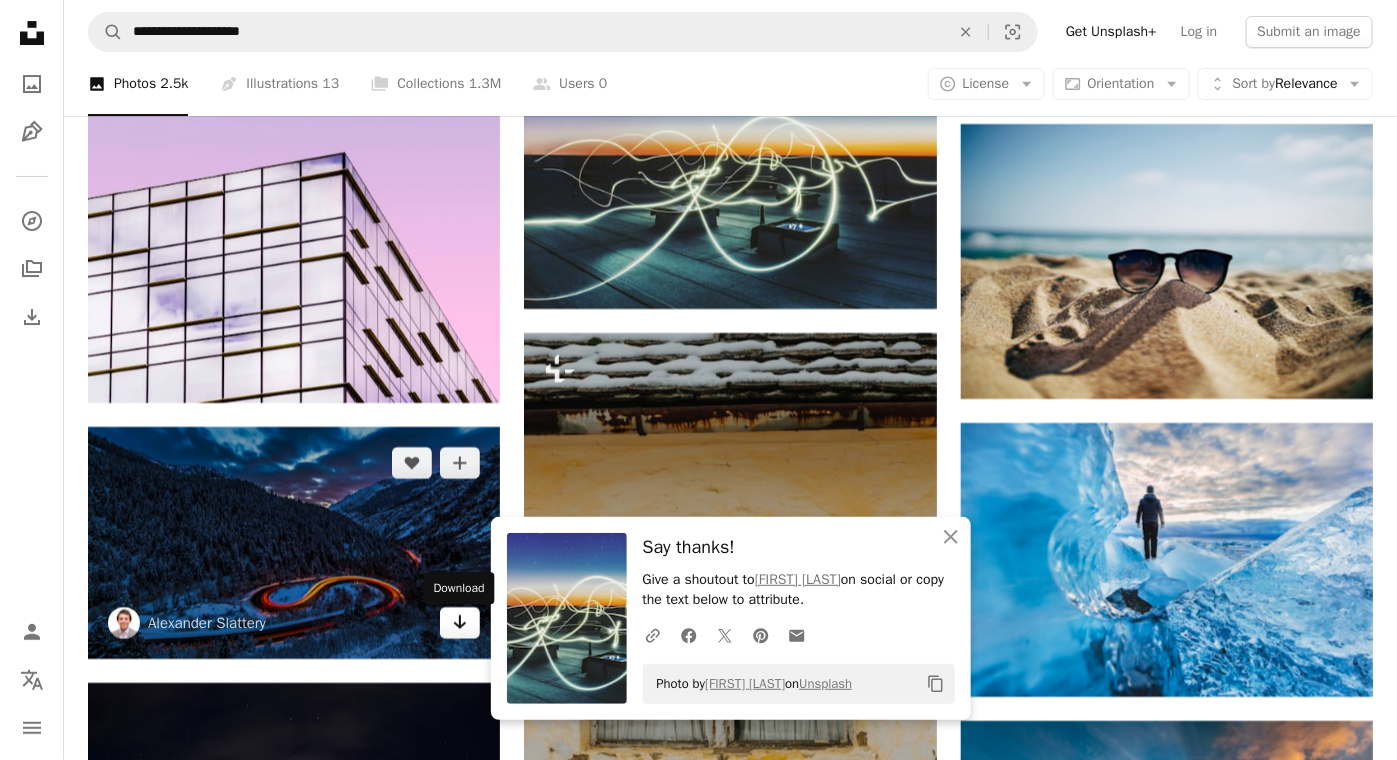 click 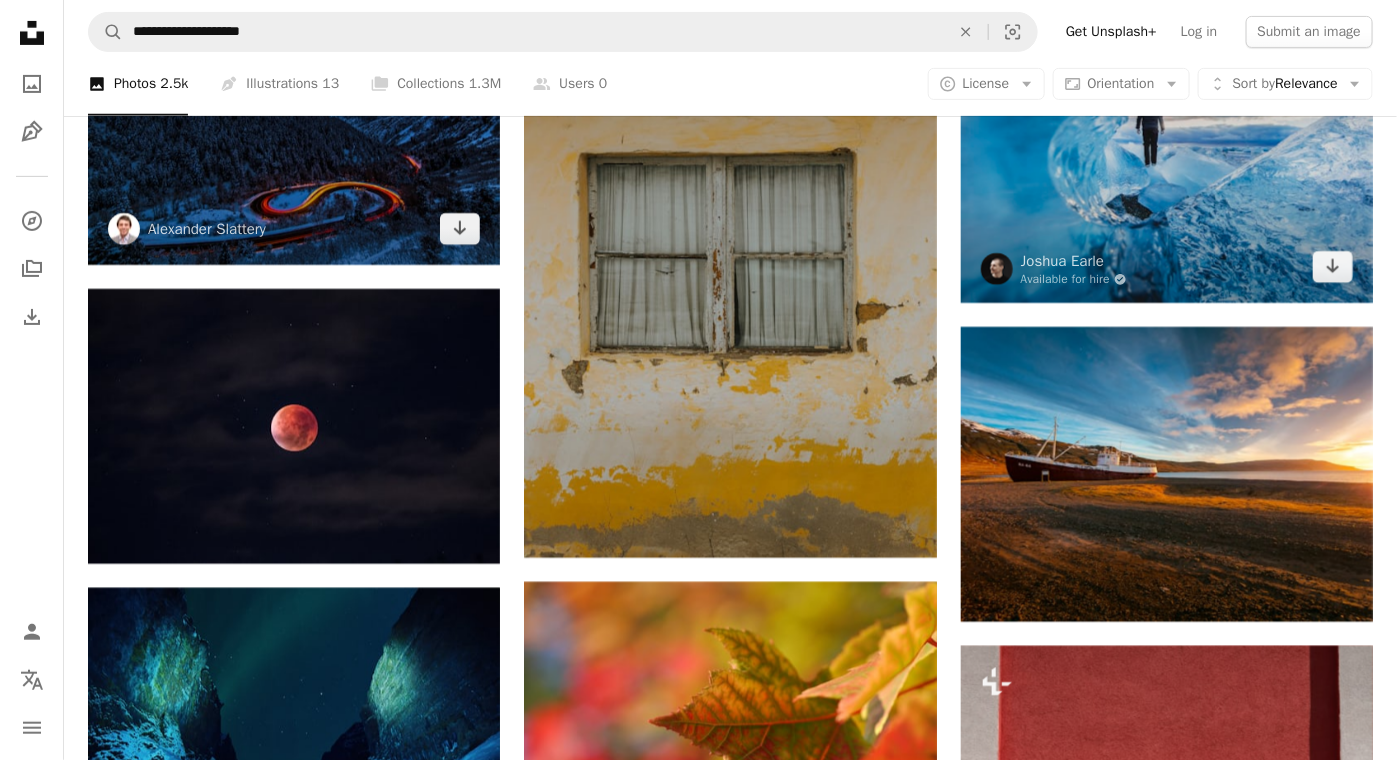 scroll, scrollTop: 17906, scrollLeft: 0, axis: vertical 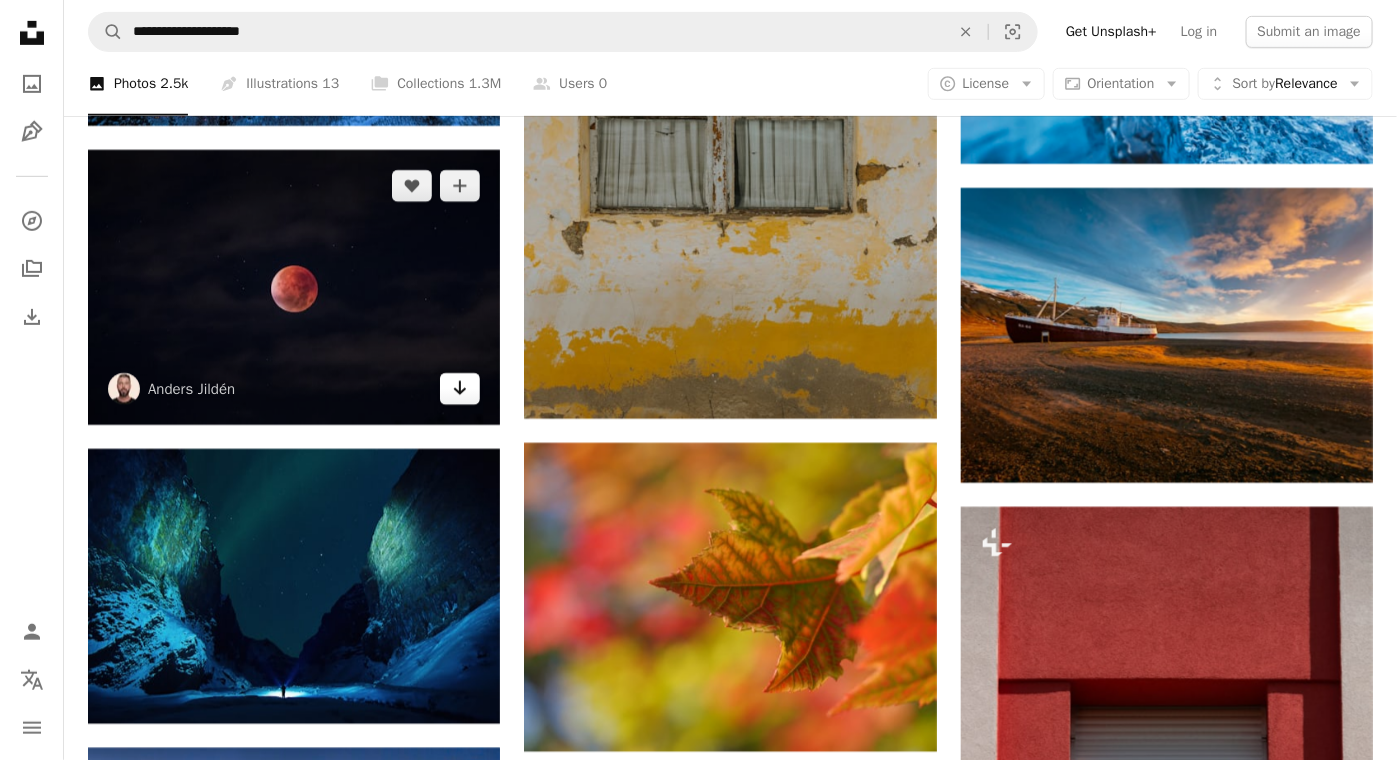 click on "Arrow pointing down" at bounding box center (460, 389) 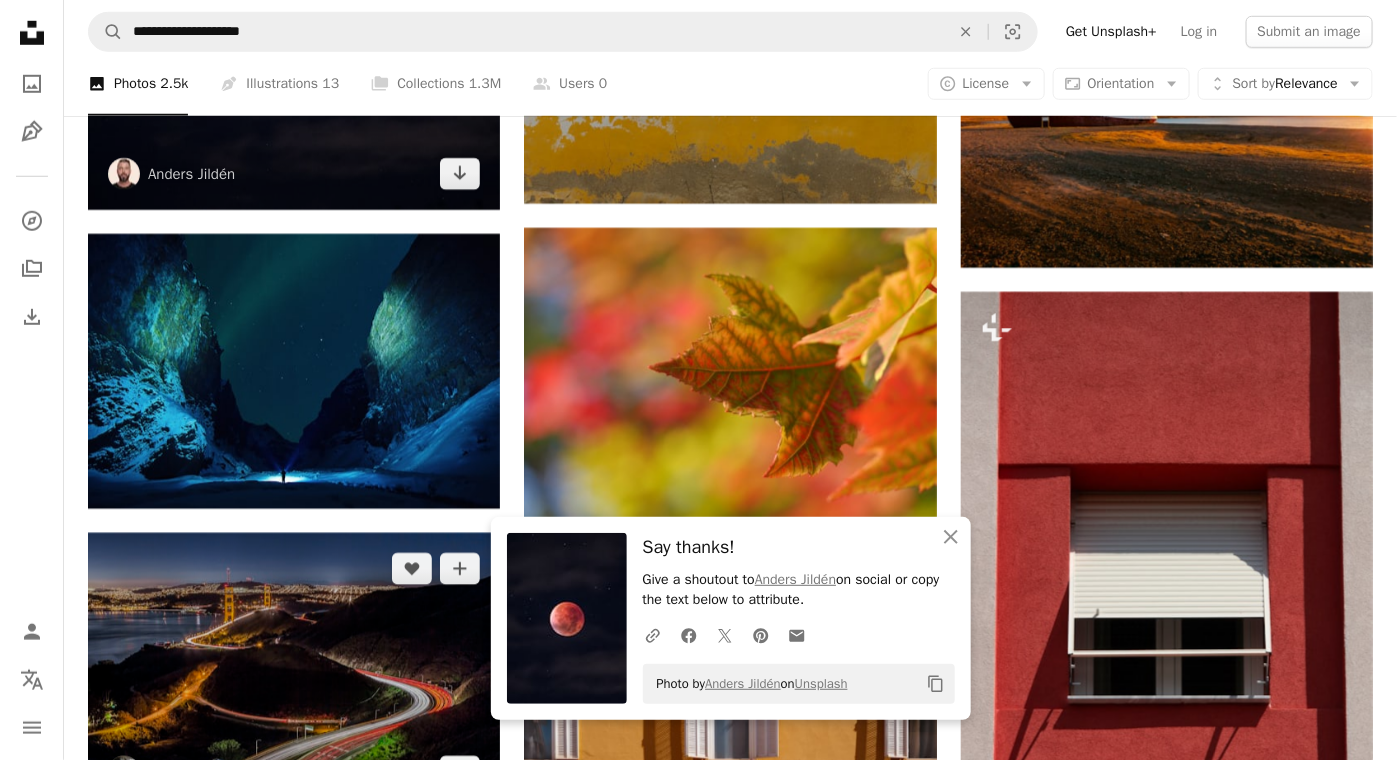 scroll, scrollTop: 18173, scrollLeft: 0, axis: vertical 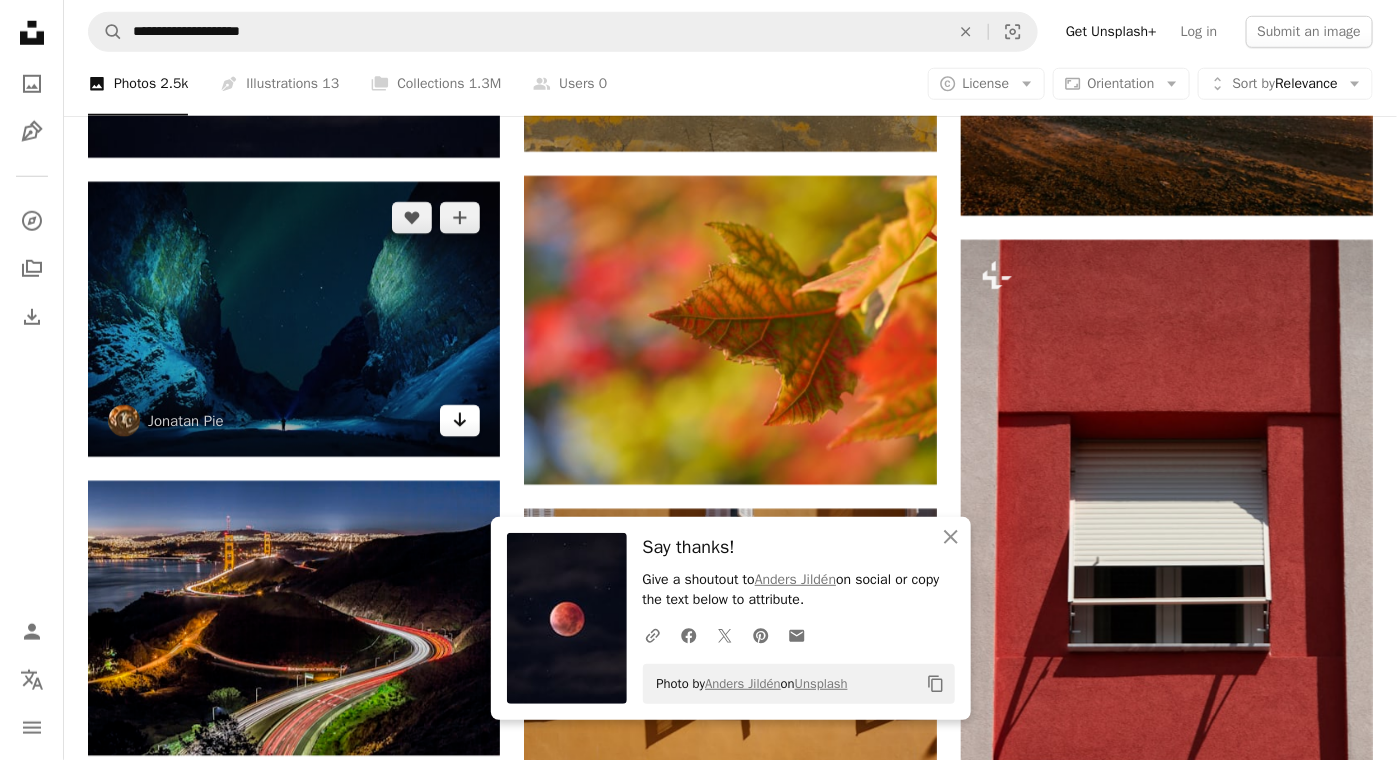 click on "Arrow pointing down" 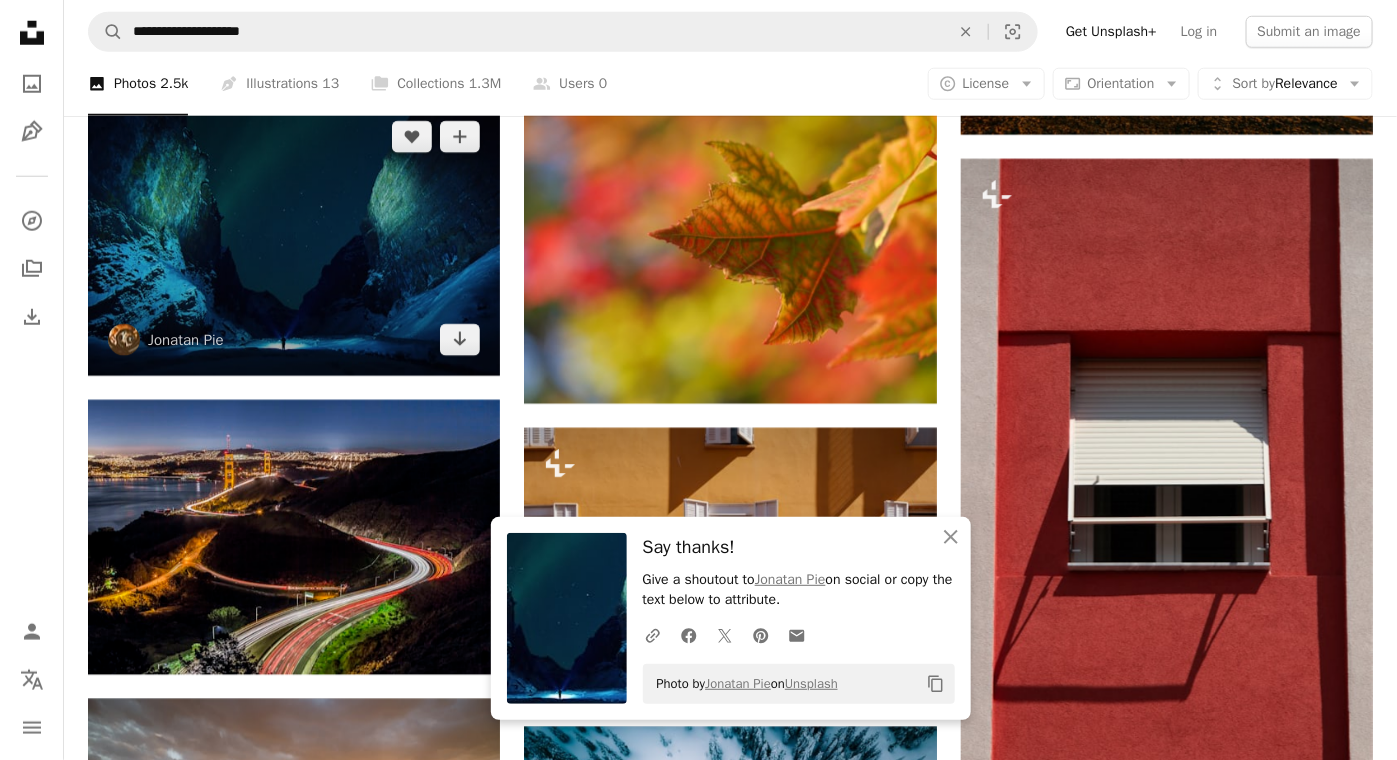 scroll, scrollTop: 18306, scrollLeft: 0, axis: vertical 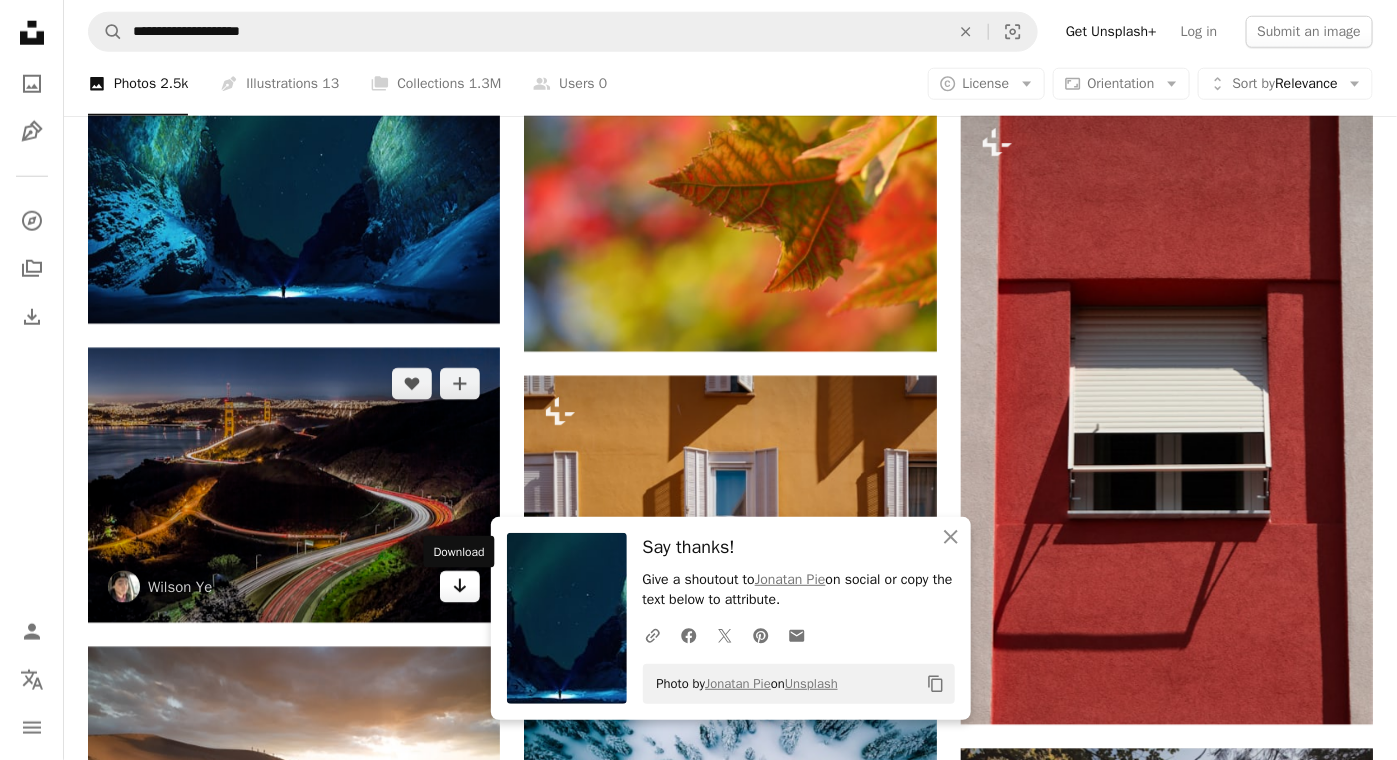 click 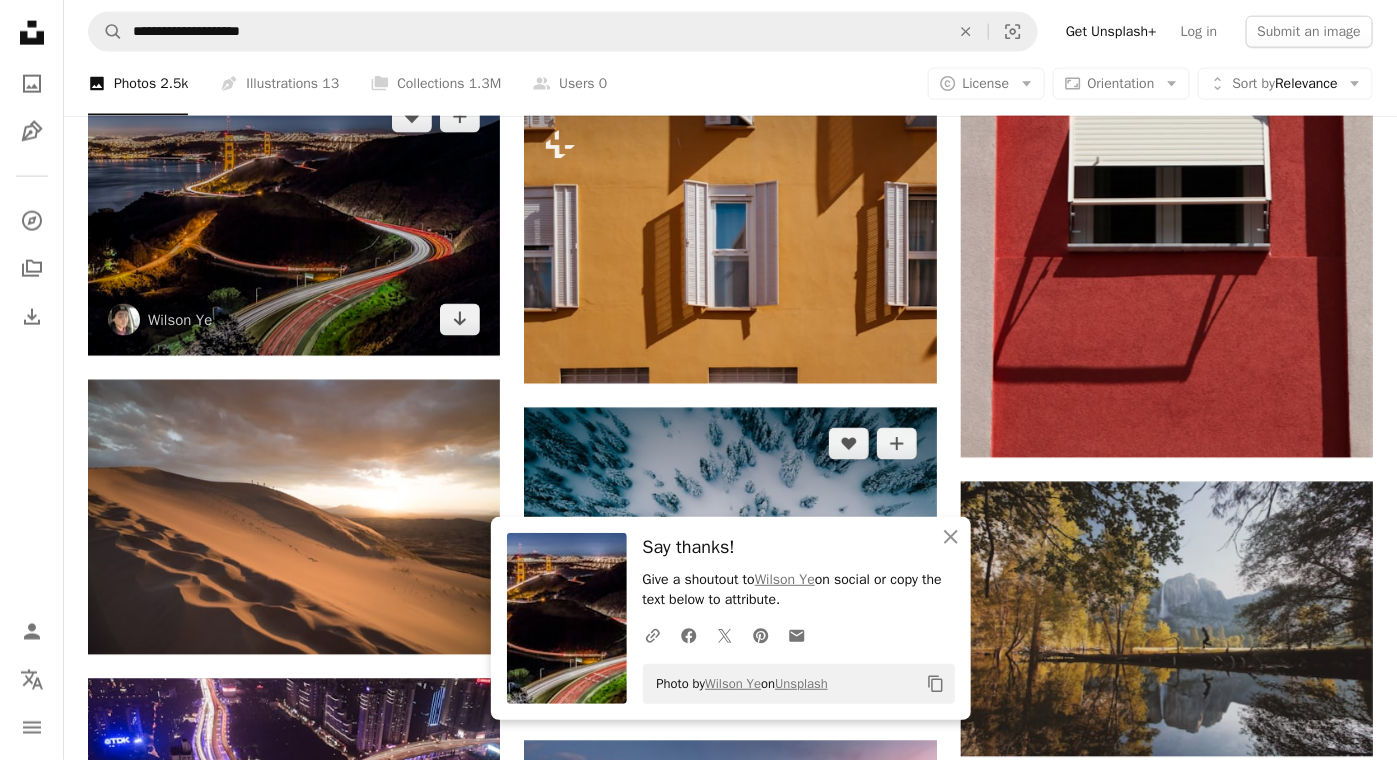 scroll, scrollTop: 18840, scrollLeft: 0, axis: vertical 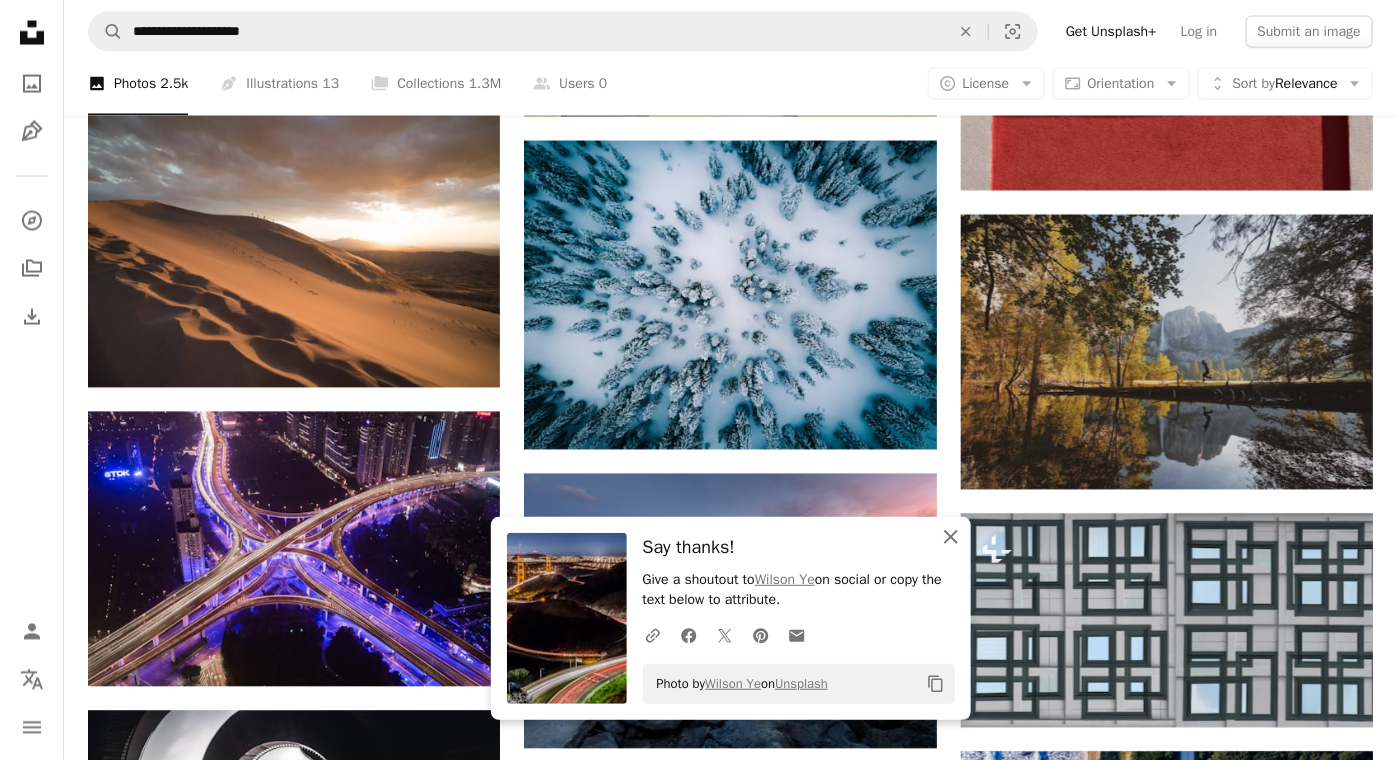 click 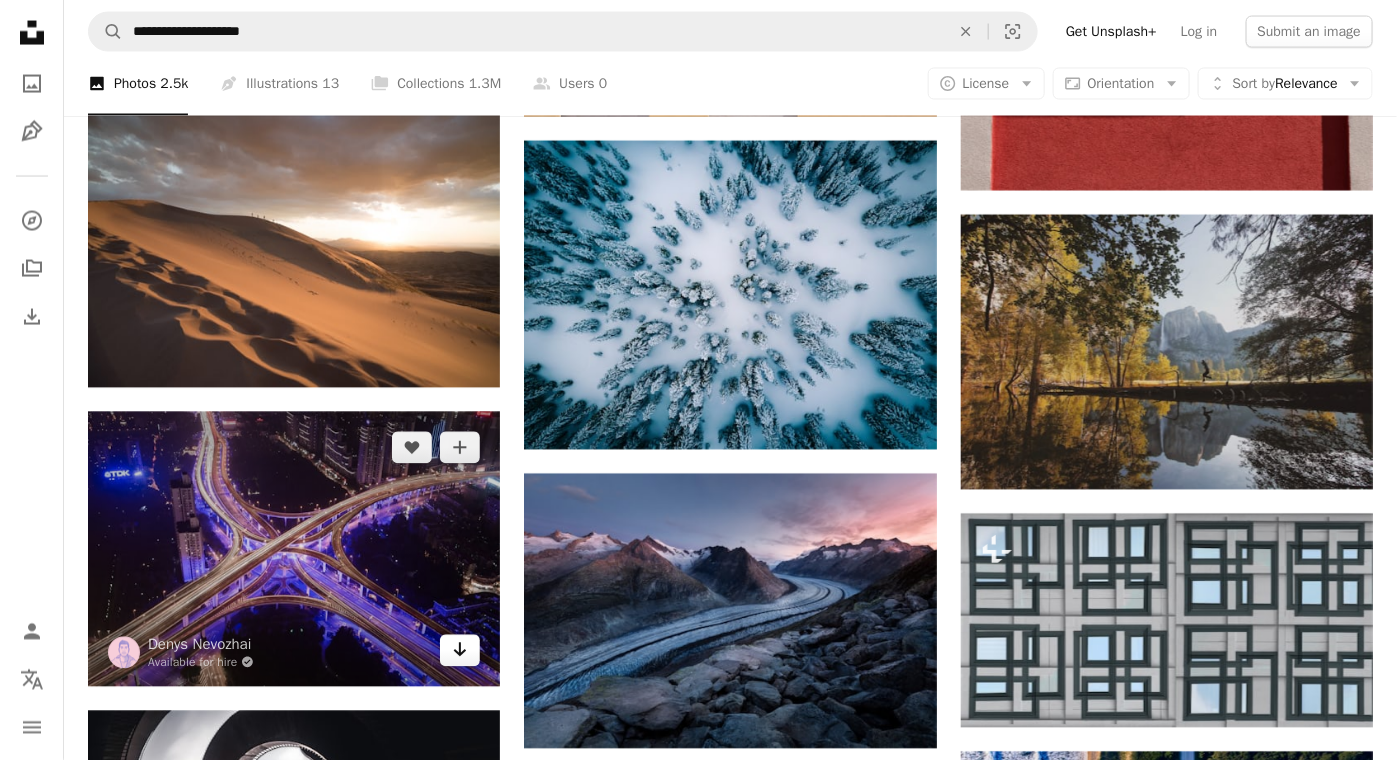 click on "Arrow pointing down" 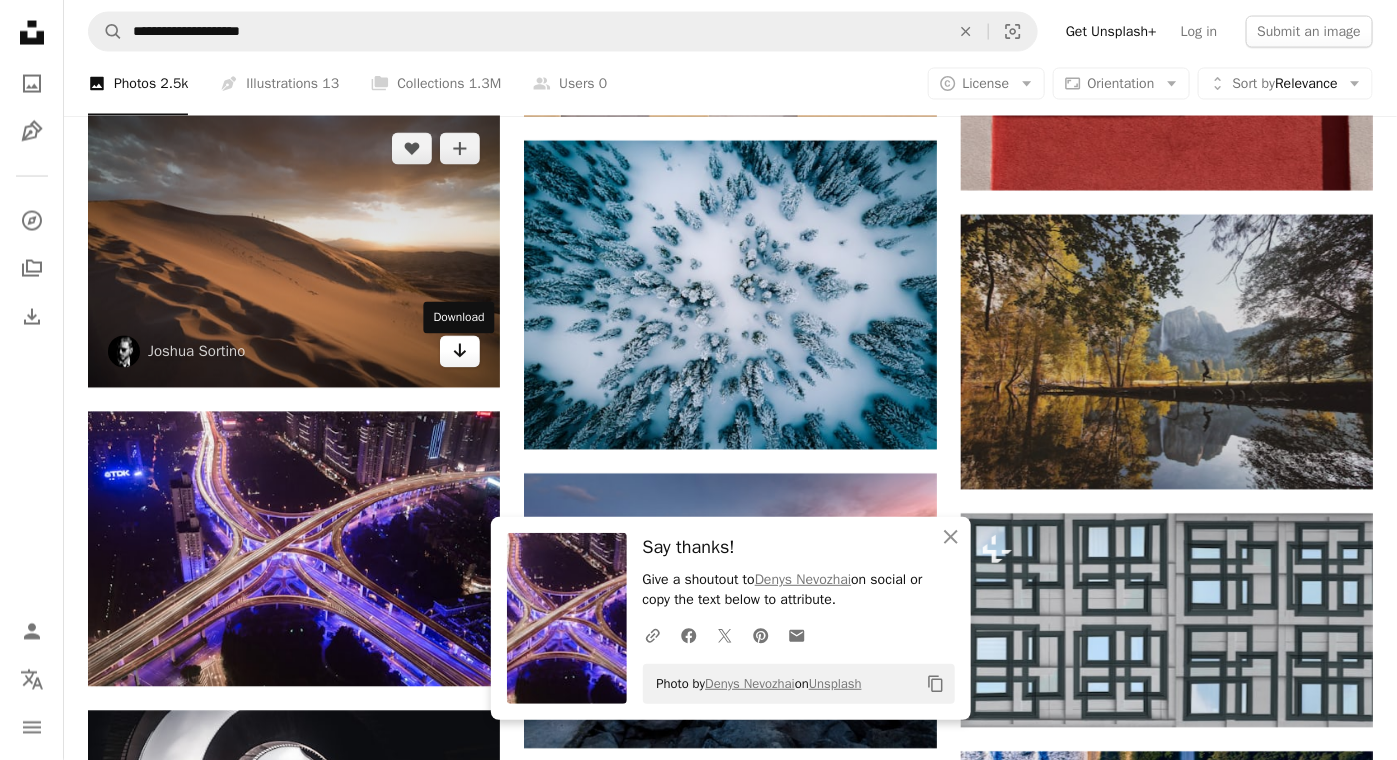 click on "Arrow pointing down" at bounding box center (460, 352) 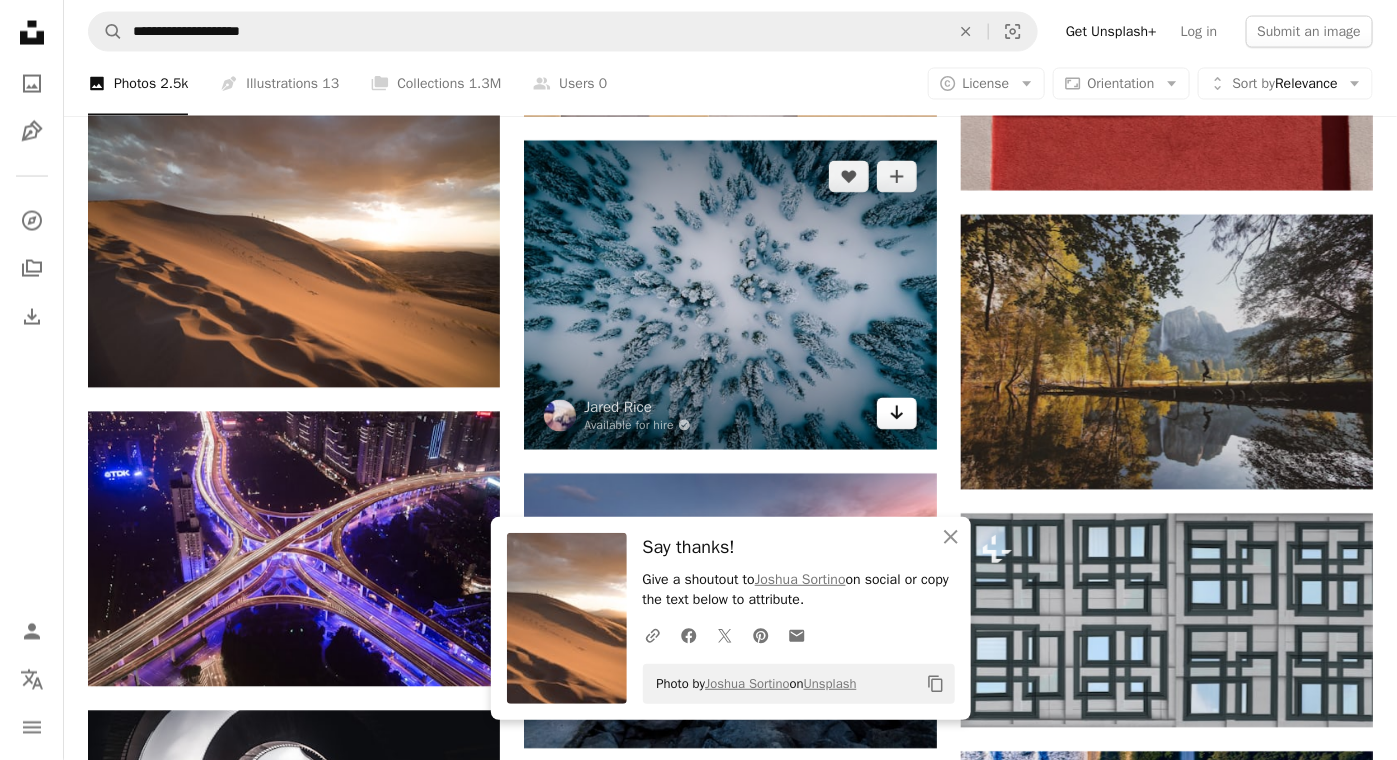 click on "Arrow pointing down" 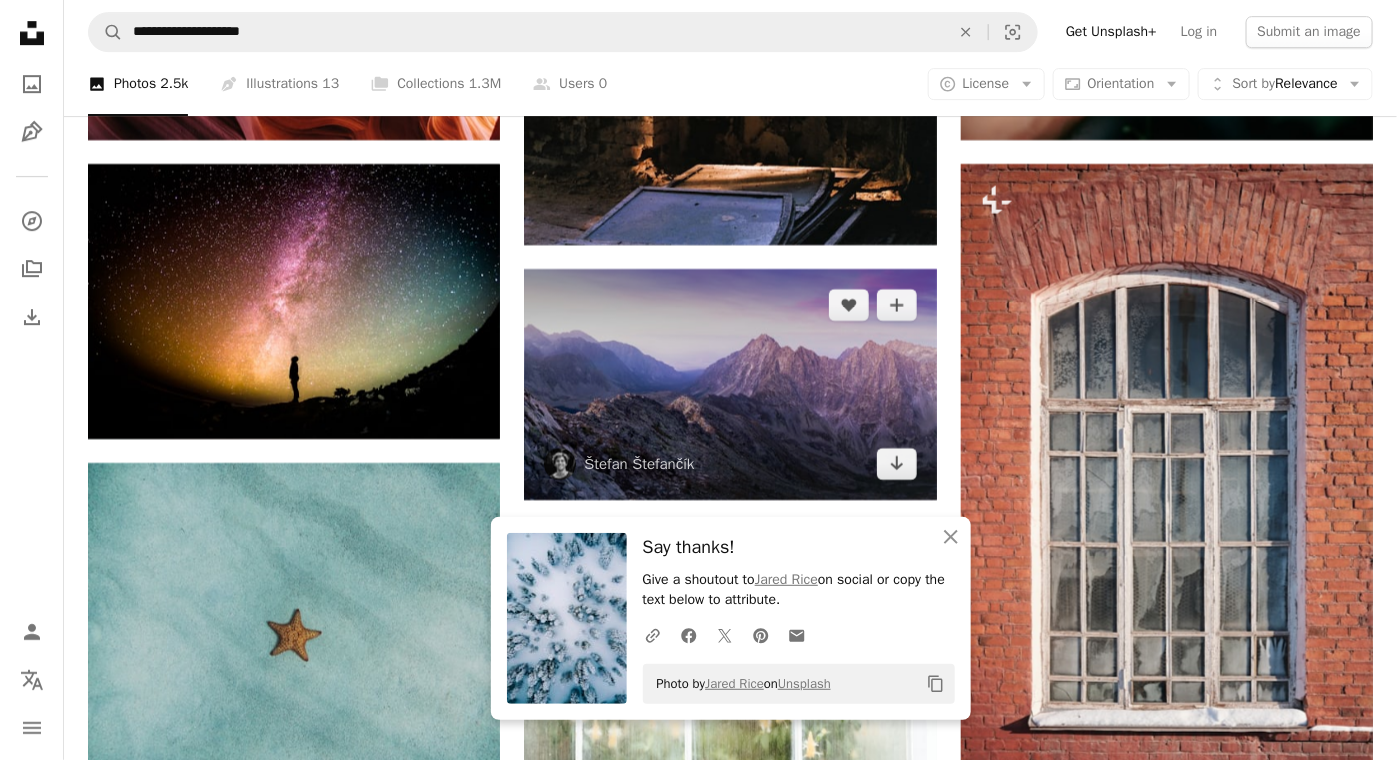 scroll, scrollTop: 20040, scrollLeft: 0, axis: vertical 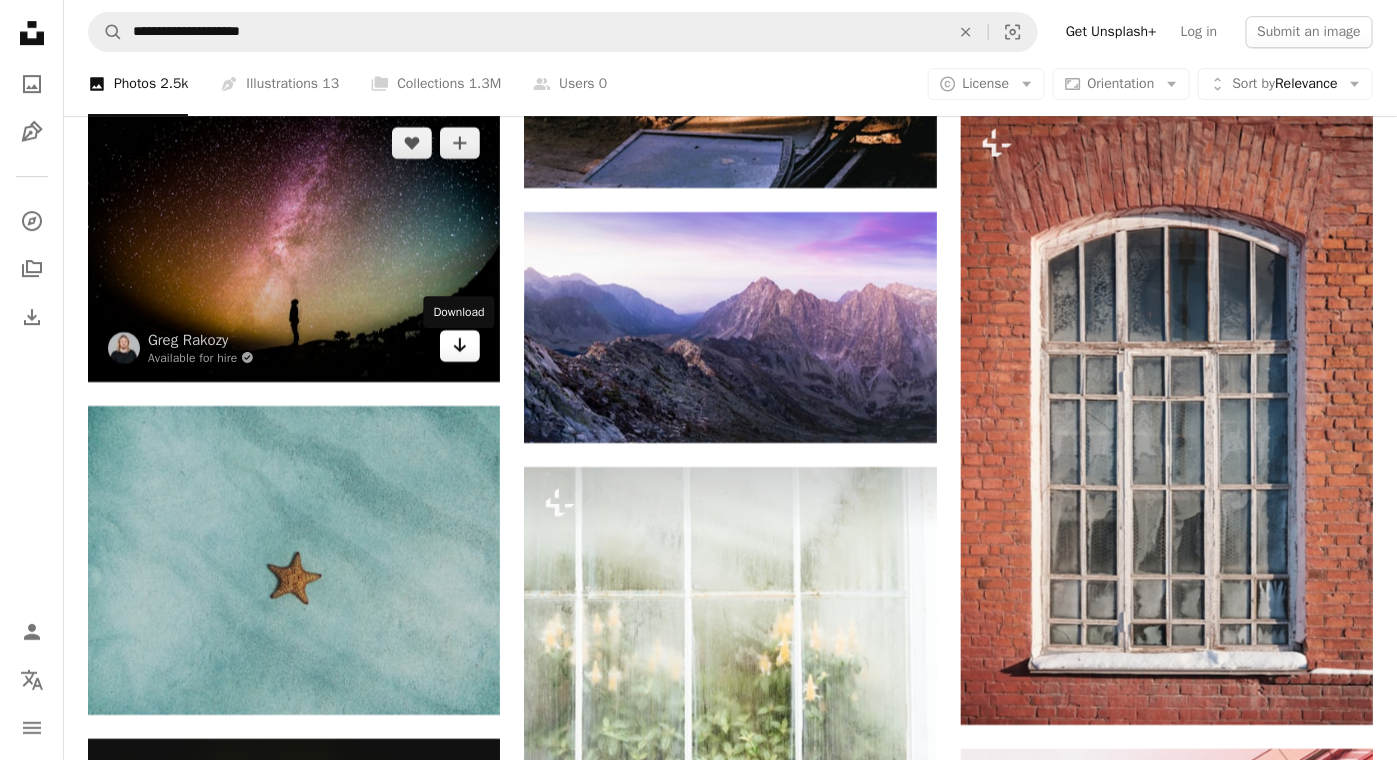 click on "Arrow pointing down" at bounding box center (460, 346) 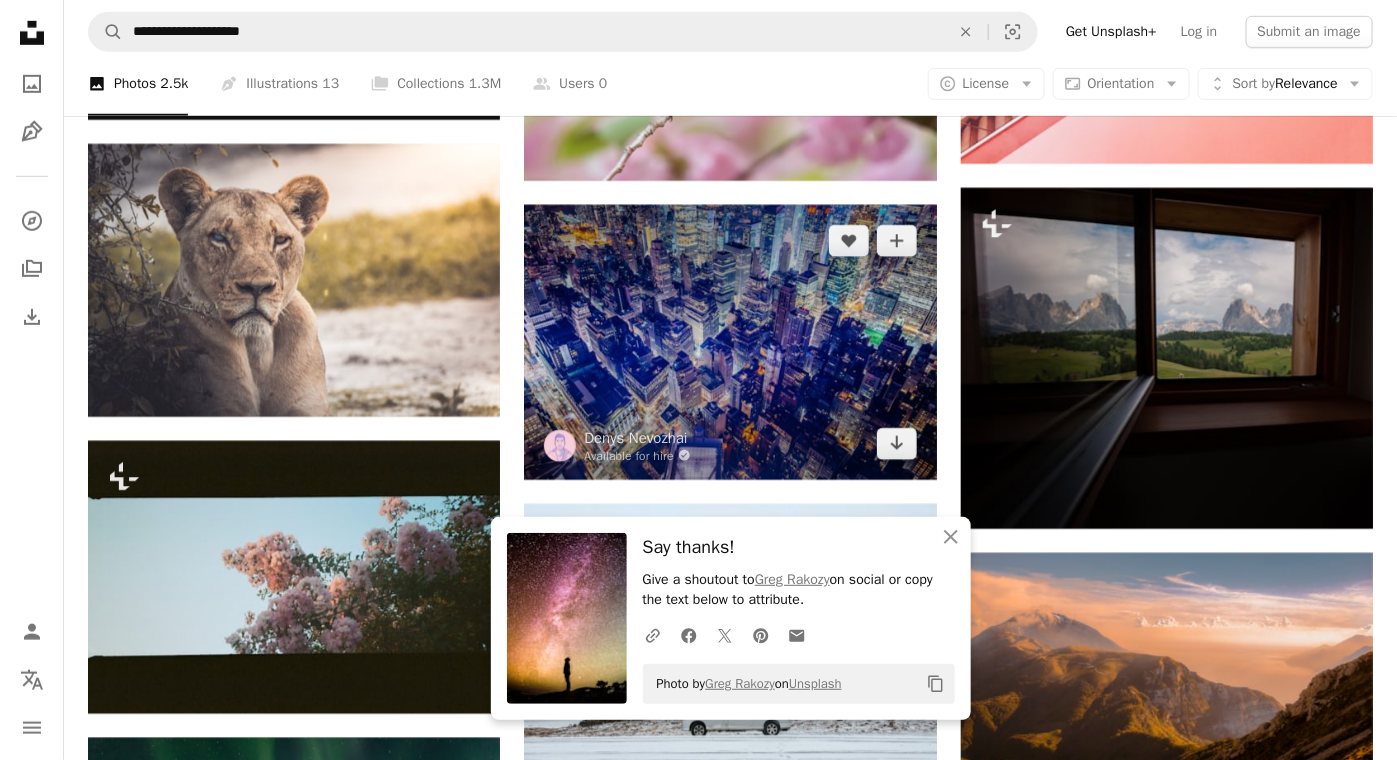scroll, scrollTop: 20973, scrollLeft: 0, axis: vertical 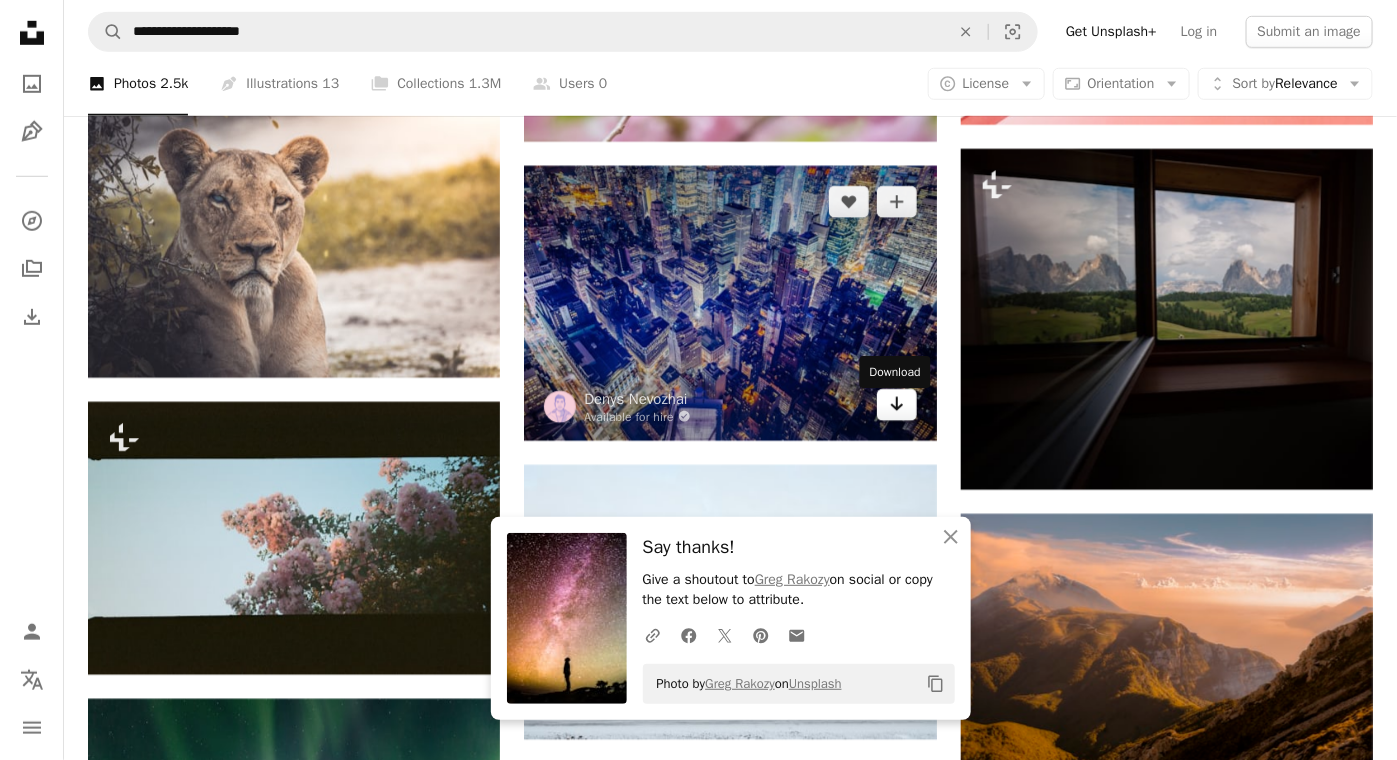 click on "Arrow pointing down" at bounding box center [897, 405] 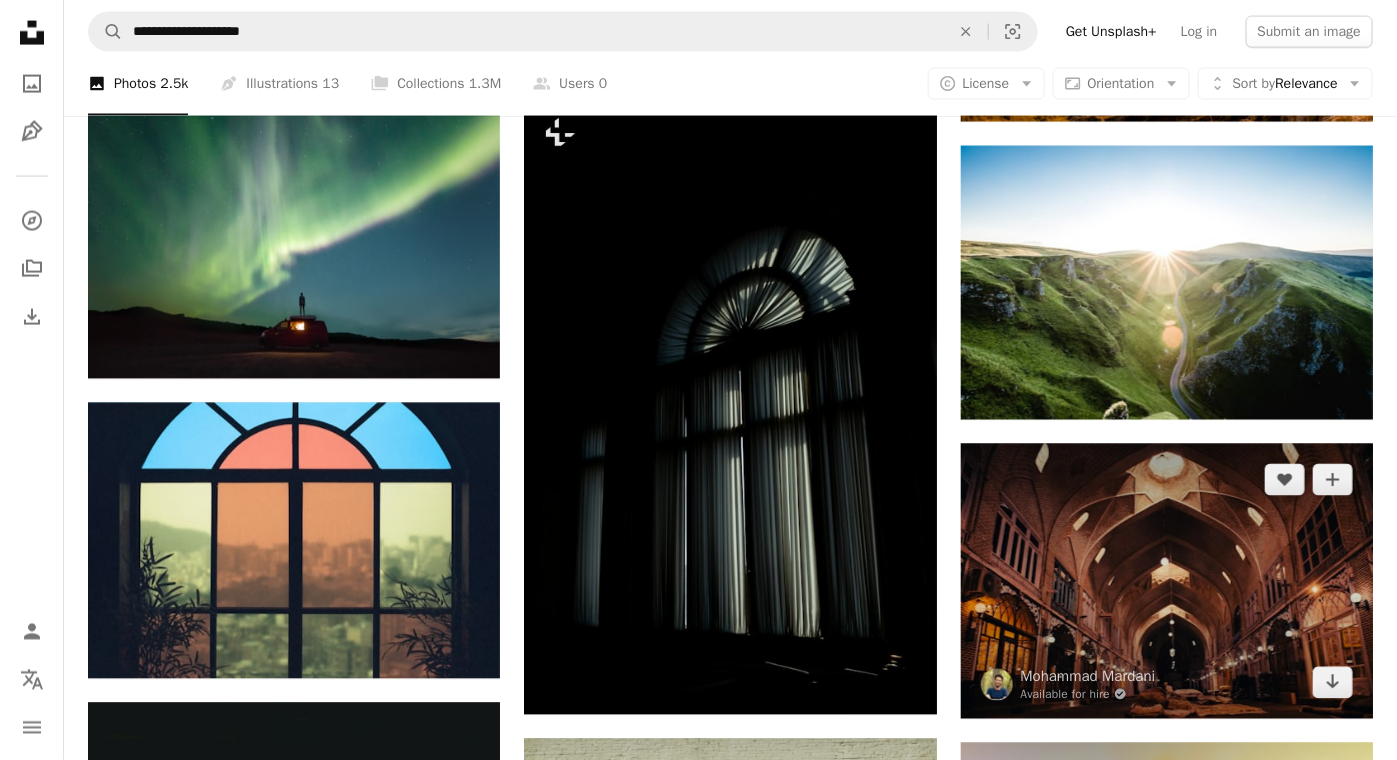 scroll, scrollTop: 21506, scrollLeft: 0, axis: vertical 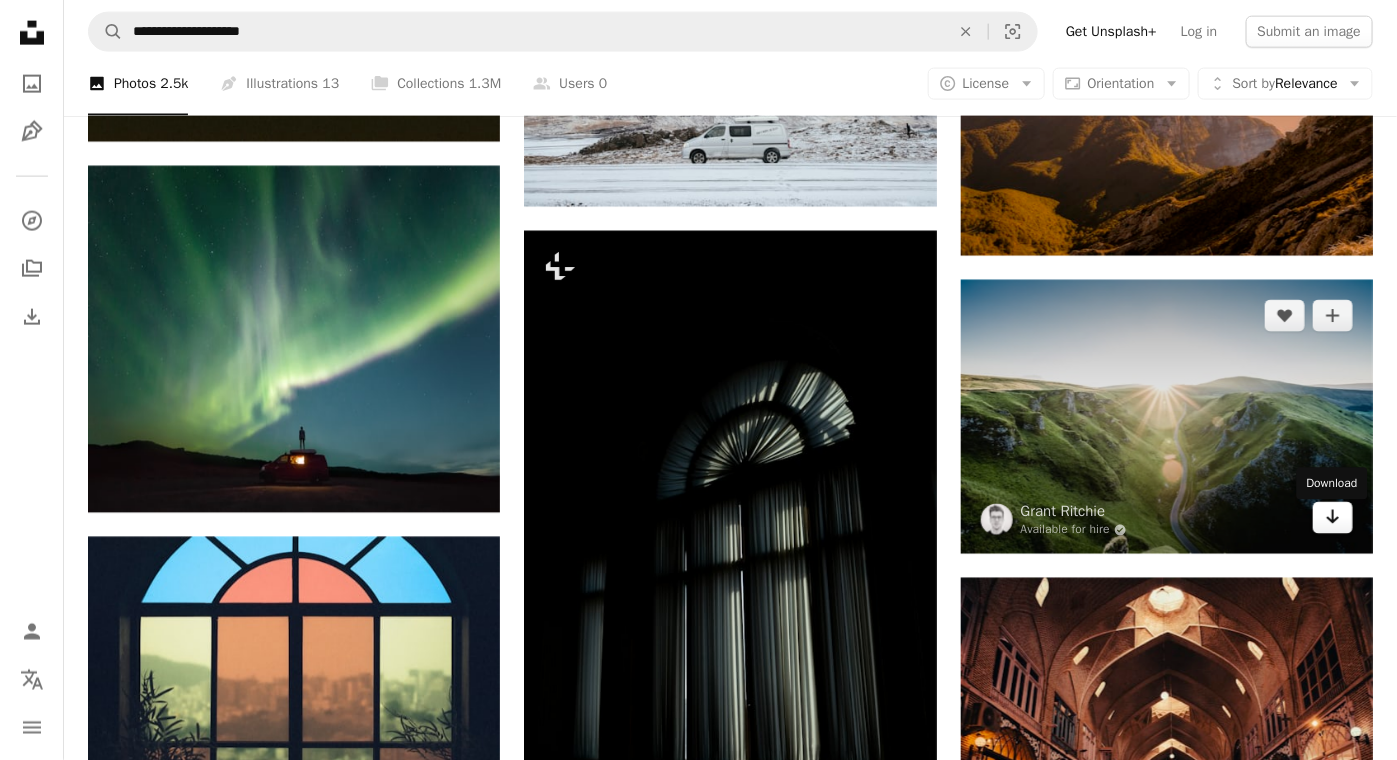 click on "Arrow pointing down" 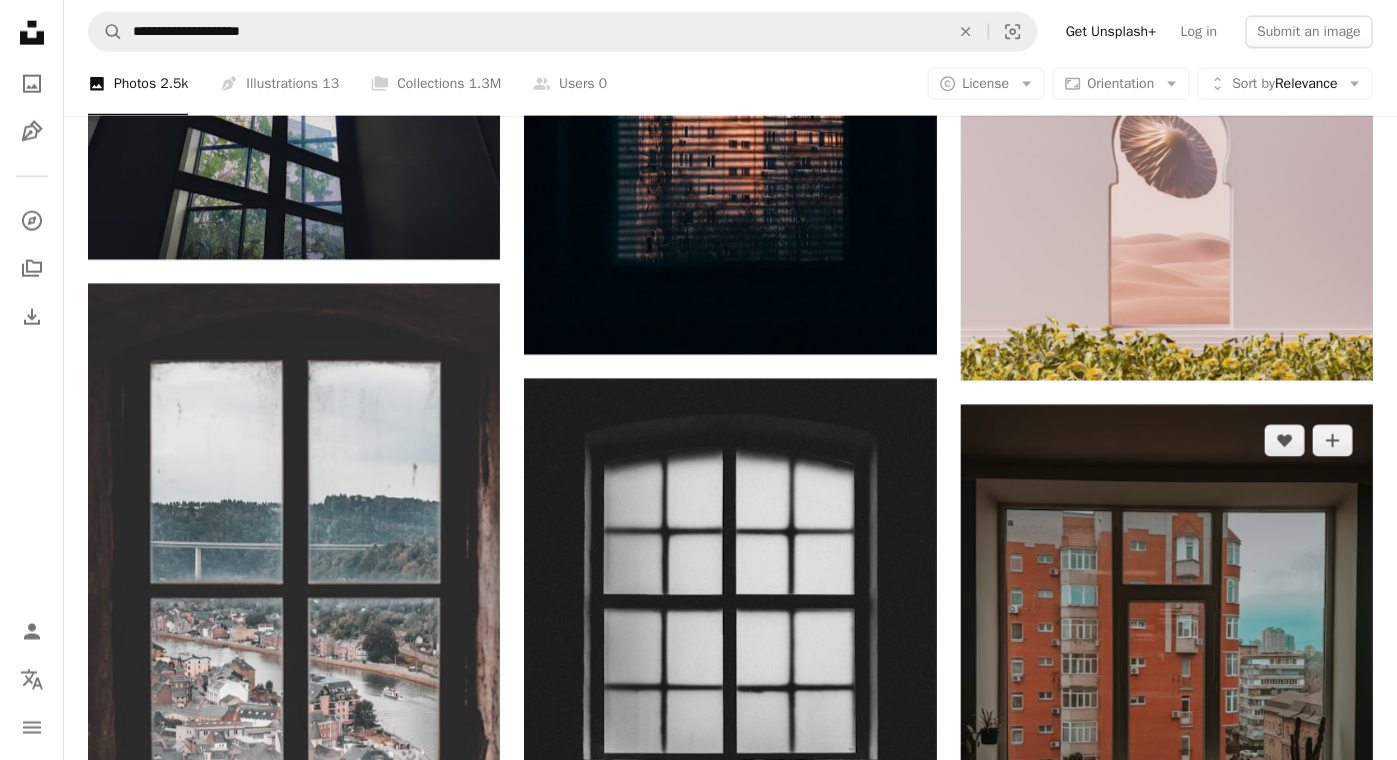 scroll, scrollTop: 26973, scrollLeft: 0, axis: vertical 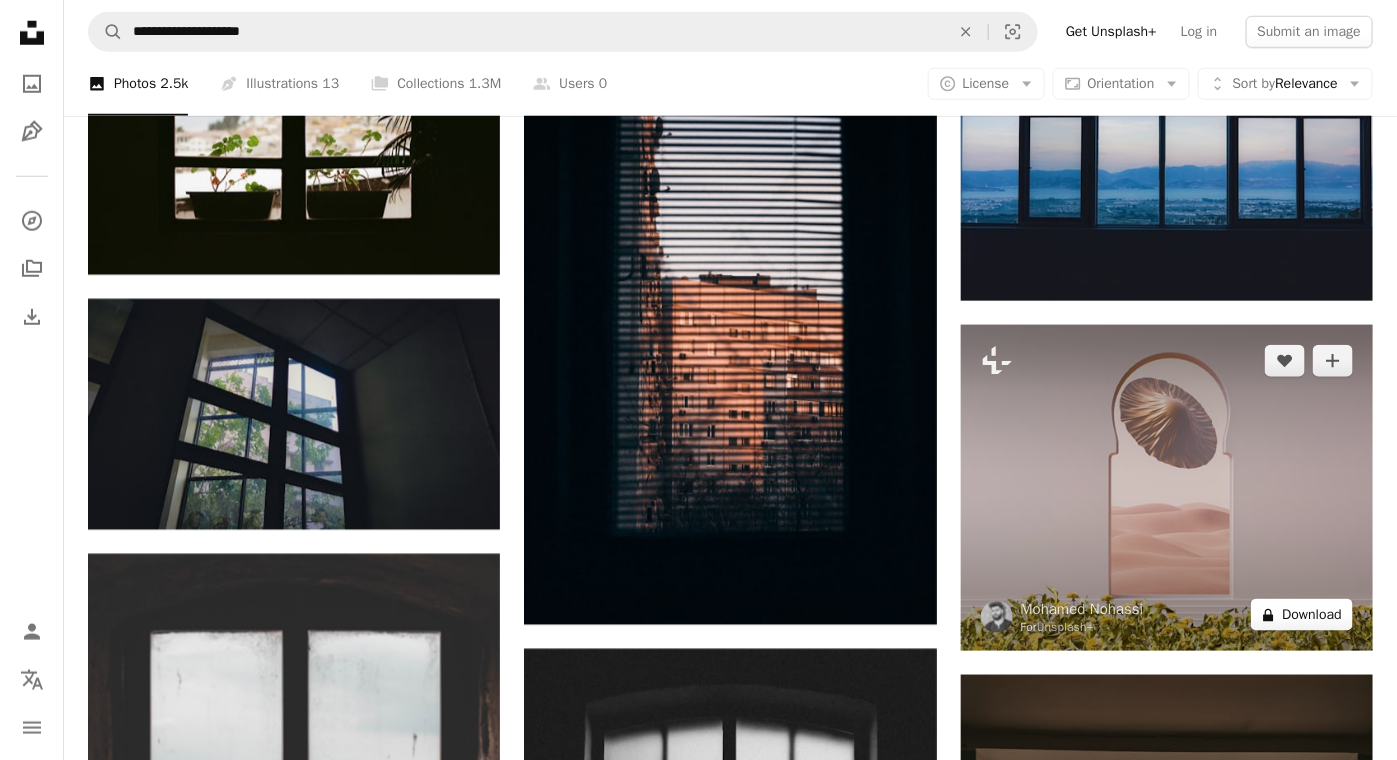 click on "A lock Download" at bounding box center [1302, 615] 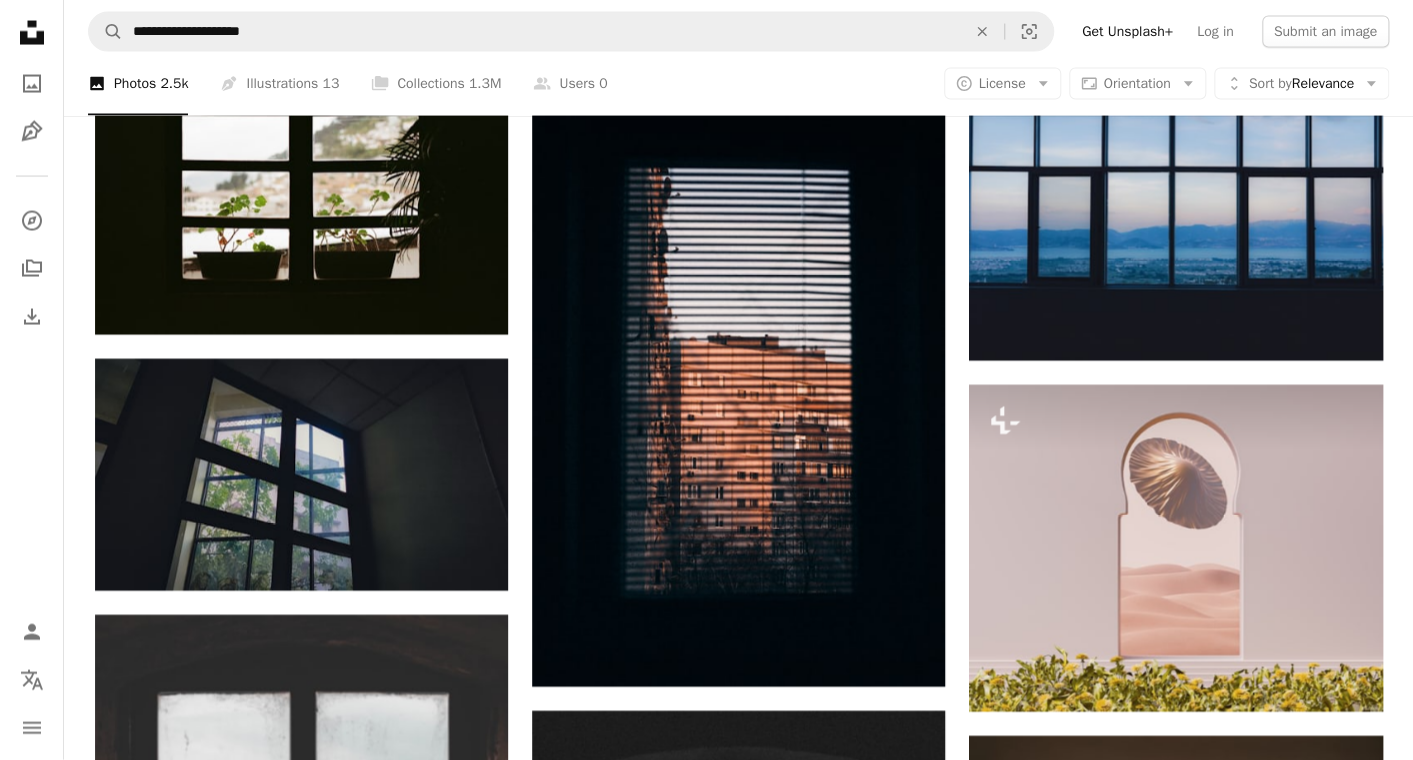click on "An X shape Premium, ready to use images. Get unlimited access. A plus sign Members-only content added monthly A plus sign Unlimited royalty-free downloads A plus sign Illustrations  New A plus sign Enhanced legal protections yearly 66%  off monthly $12   $4 USD per month * Get  Unsplash+ * When paid annually, billed upfront  $48 Taxes where applicable. Renews automatically. Cancel anytime." at bounding box center (706, 6599) 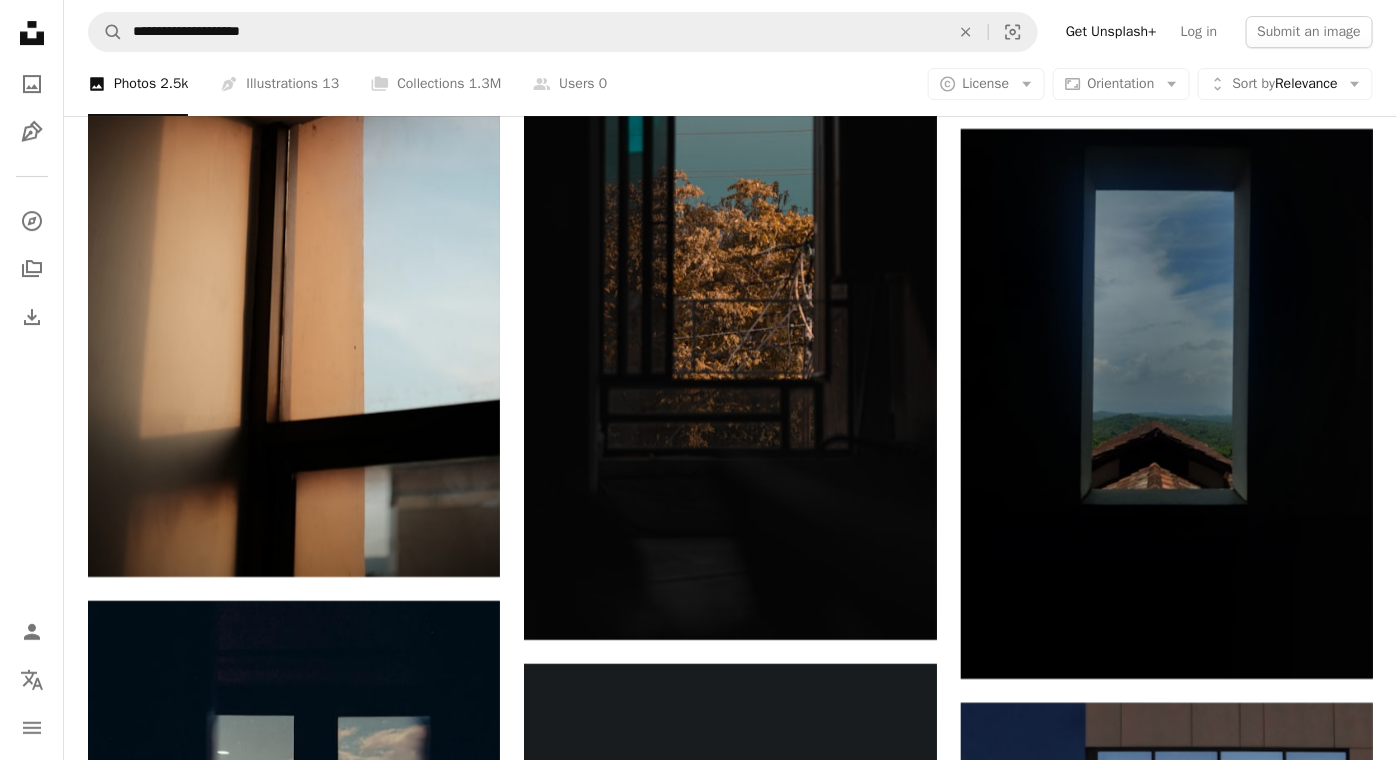 scroll, scrollTop: 34840, scrollLeft: 0, axis: vertical 